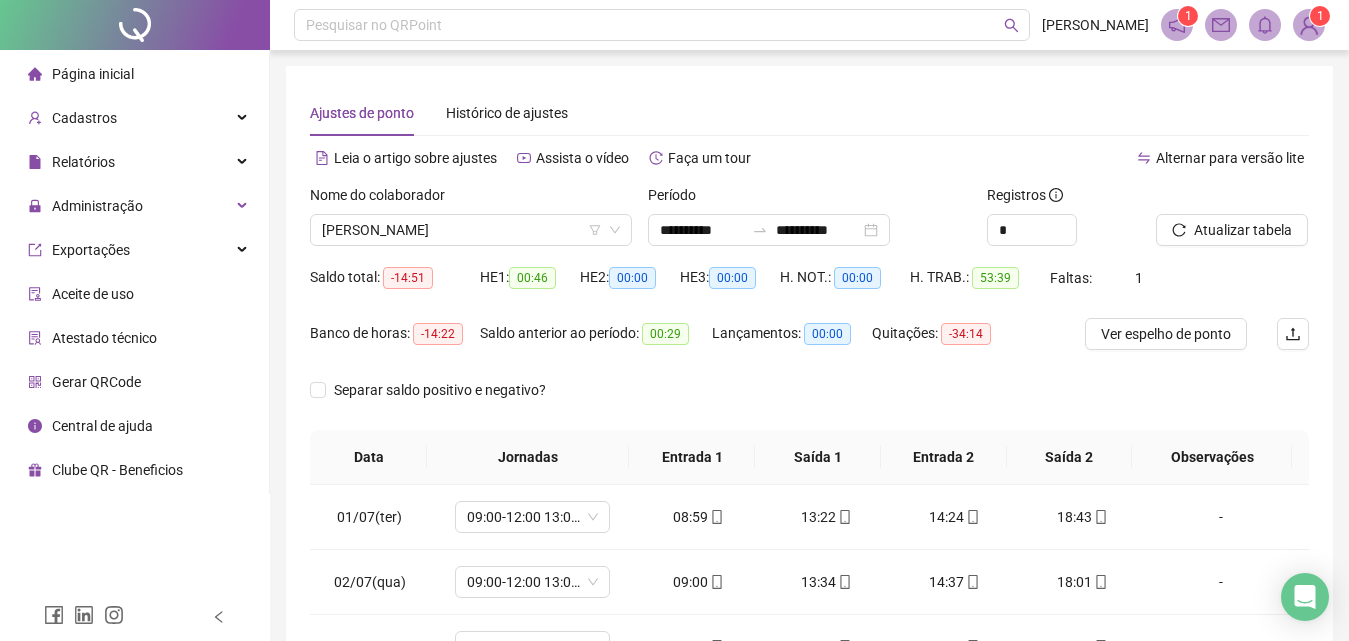 scroll, scrollTop: 0, scrollLeft: 0, axis: both 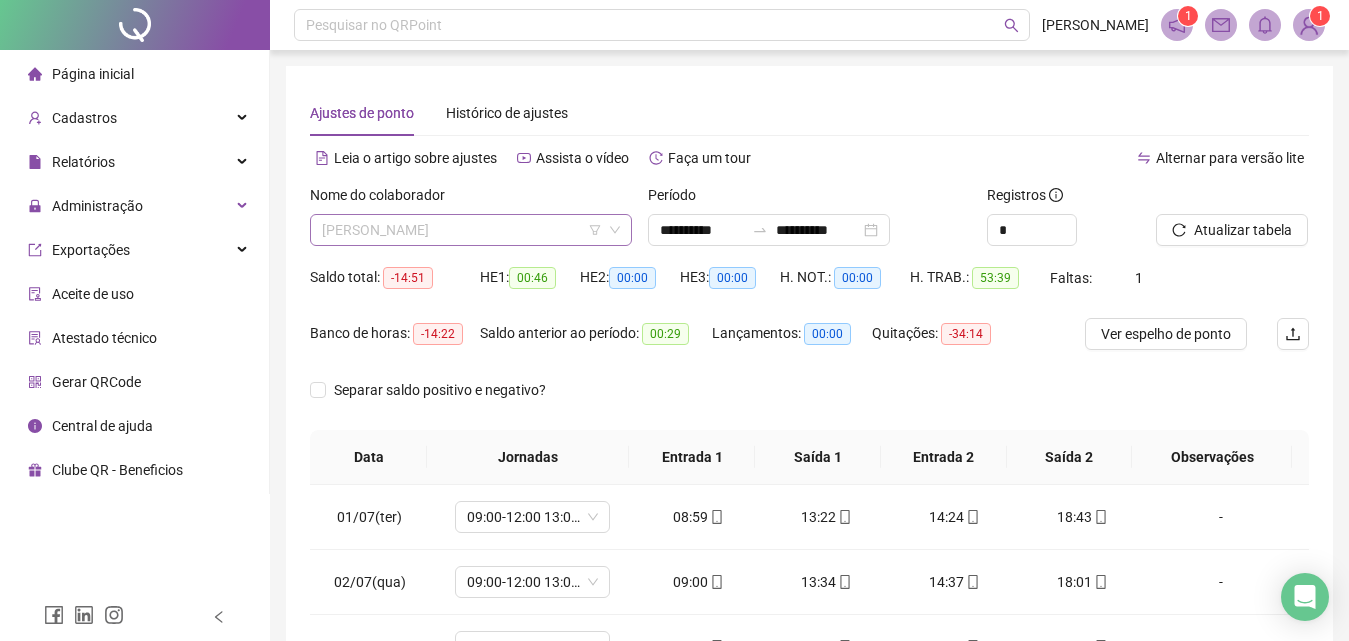 click on "[PERSON_NAME]" at bounding box center [471, 230] 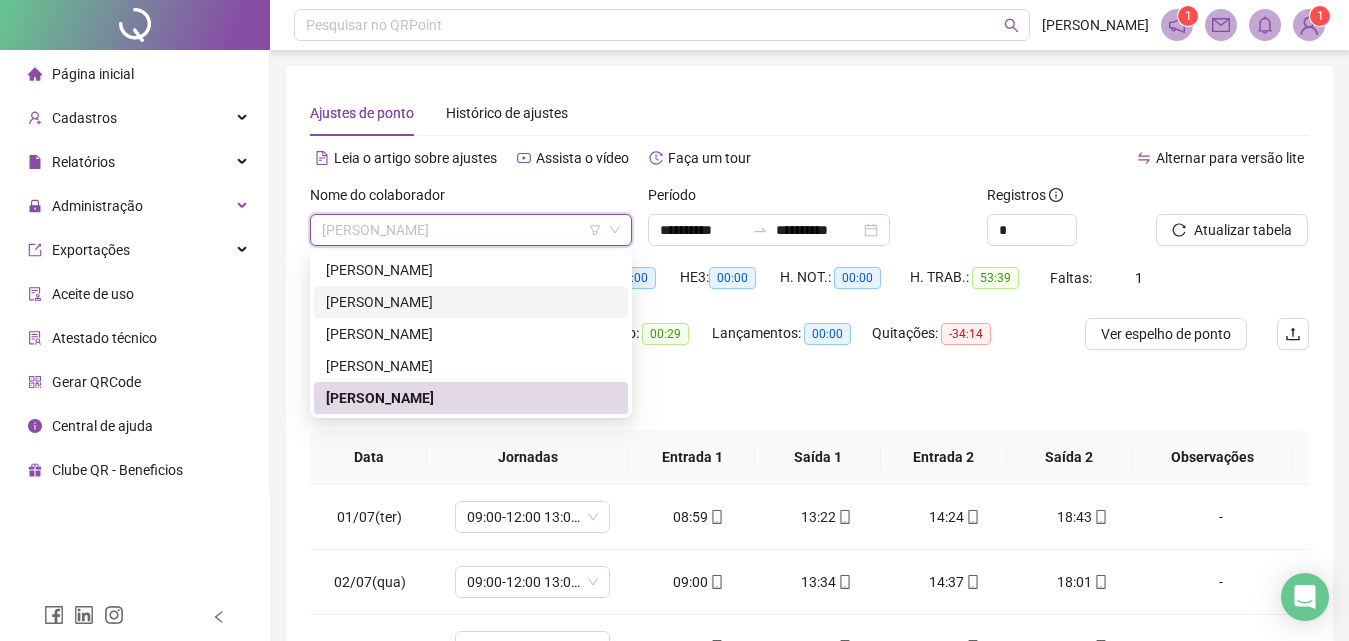 click on "[PERSON_NAME]" at bounding box center (471, 302) 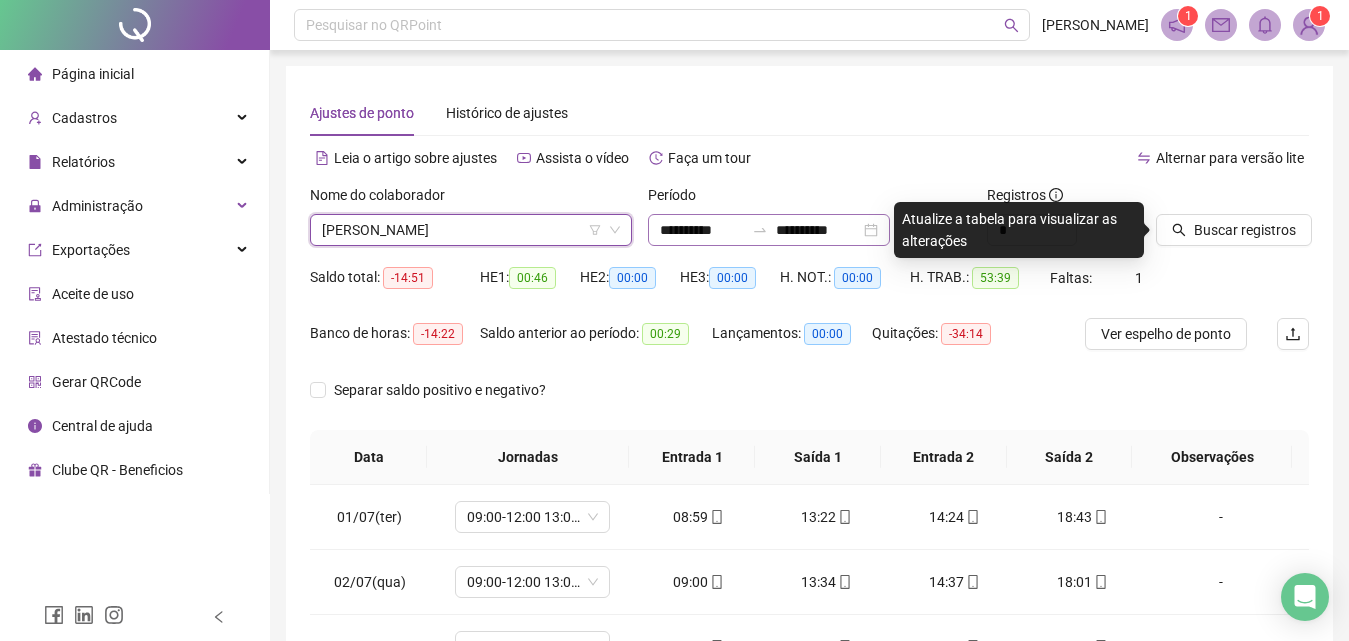 click on "**********" at bounding box center (769, 230) 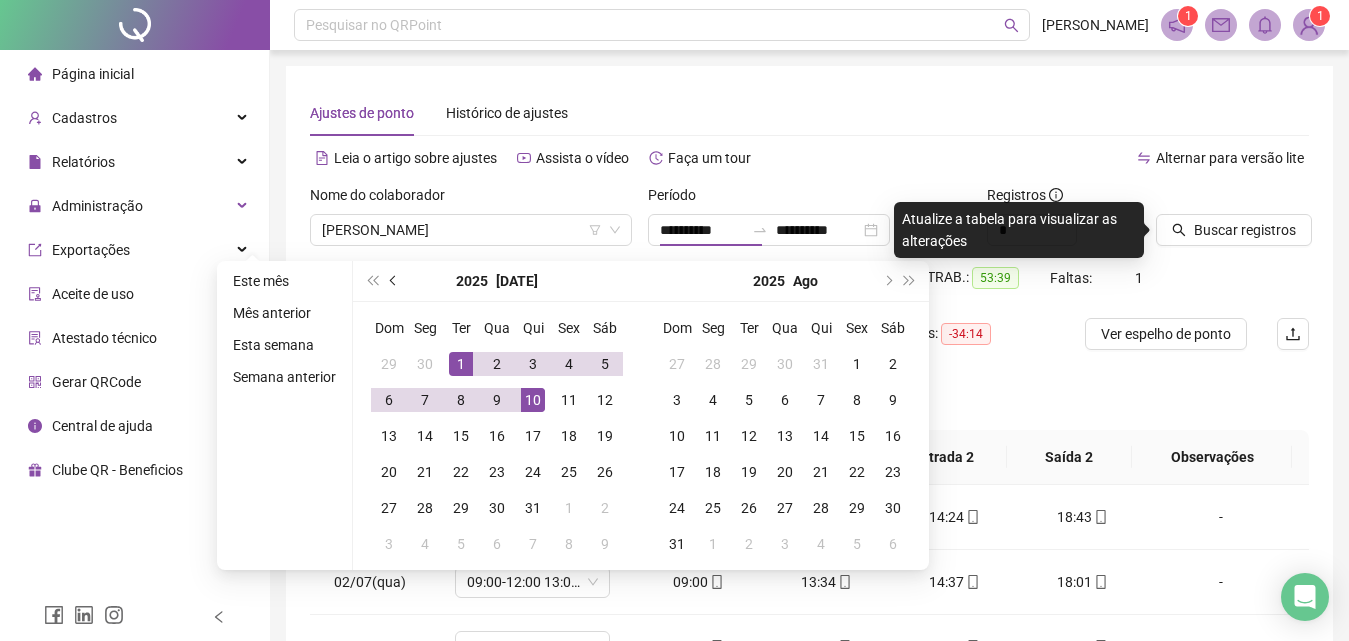 click at bounding box center [395, 281] 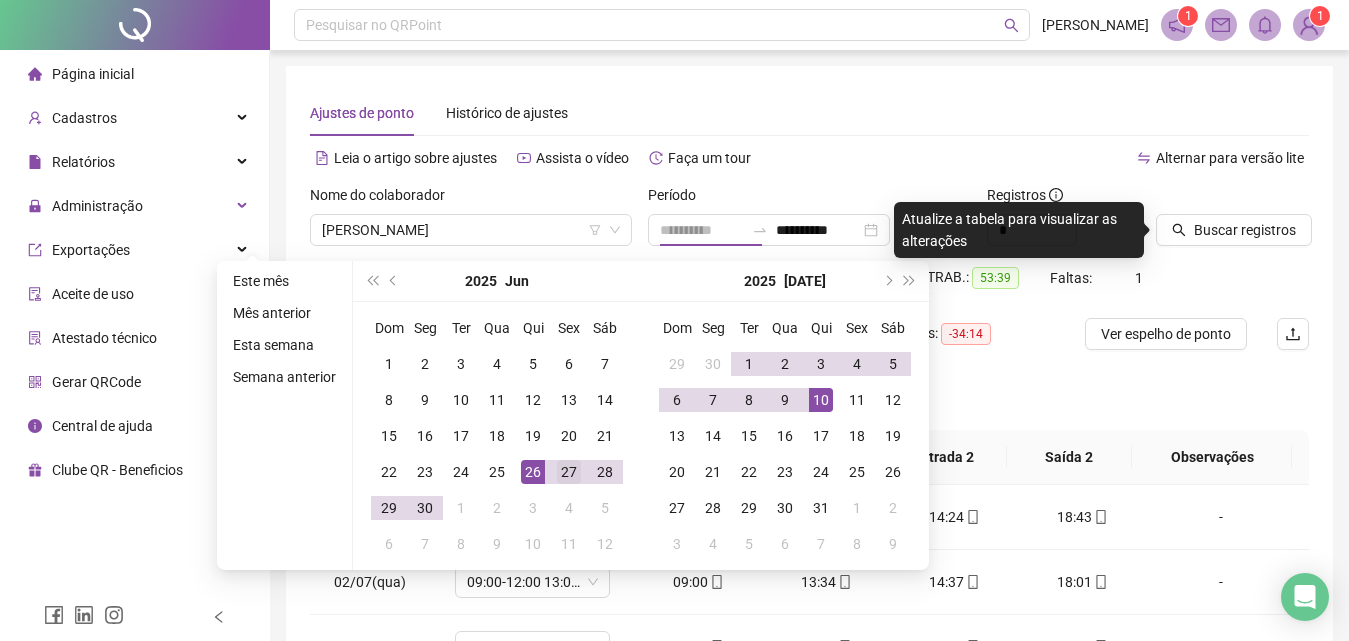 type on "**********" 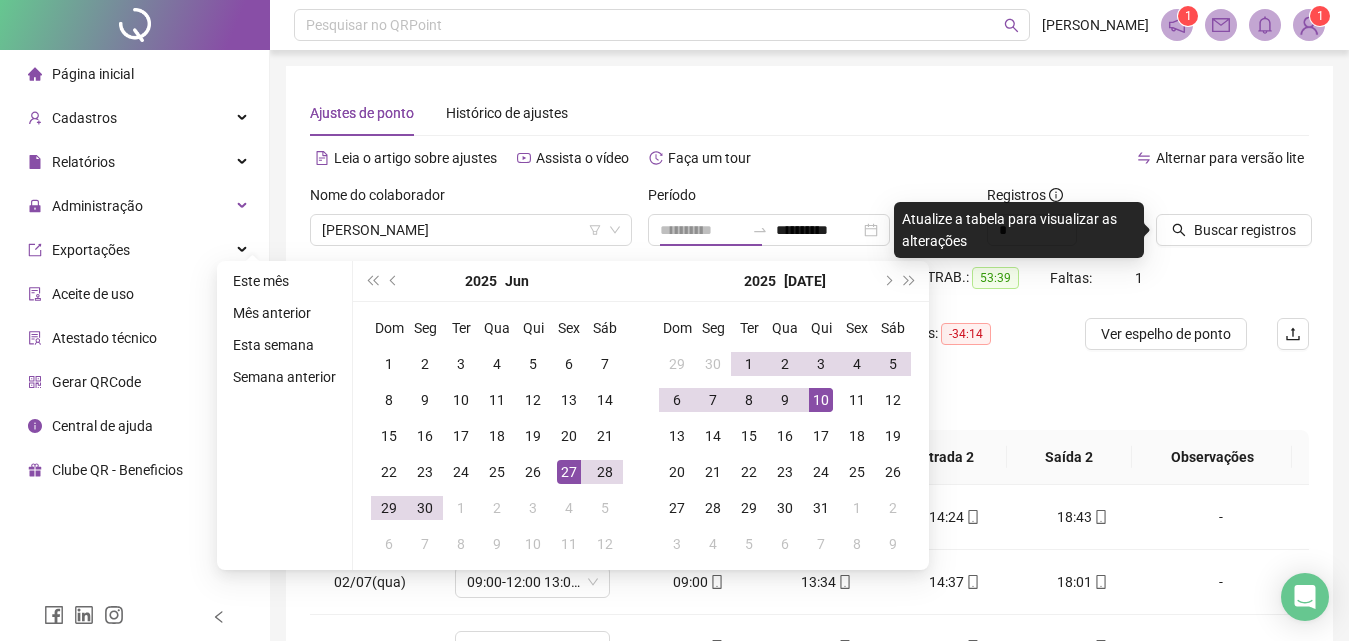 click on "27" at bounding box center [569, 472] 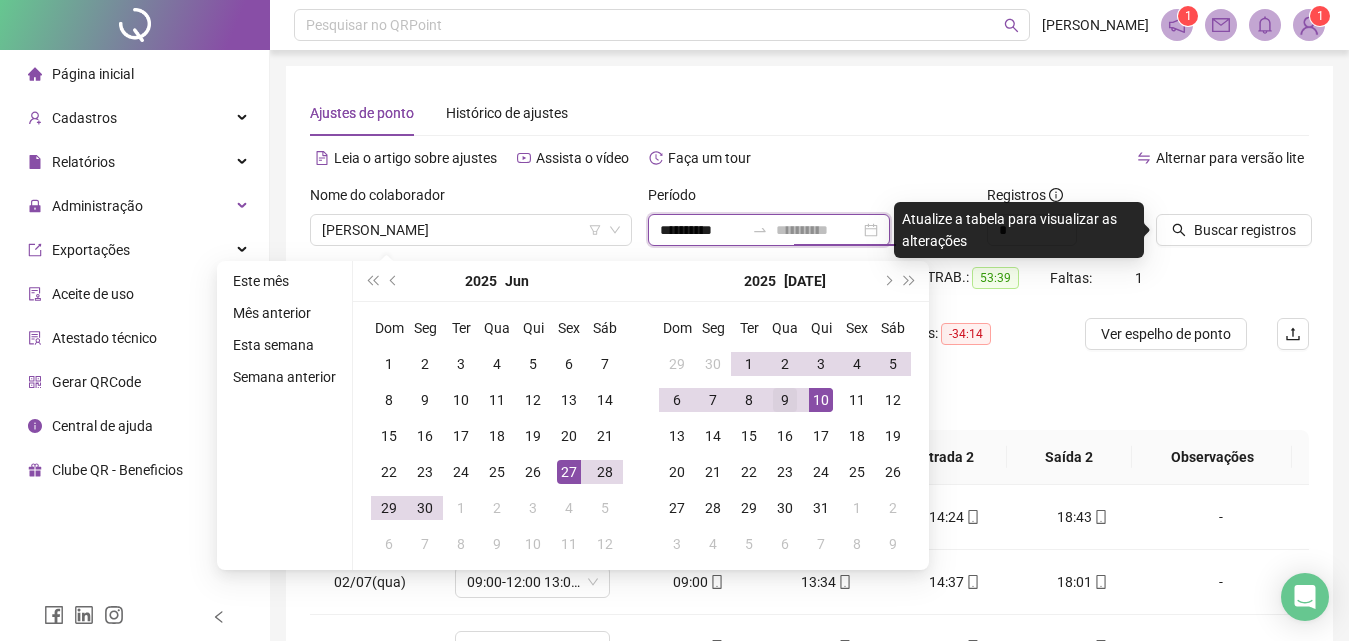 type on "**********" 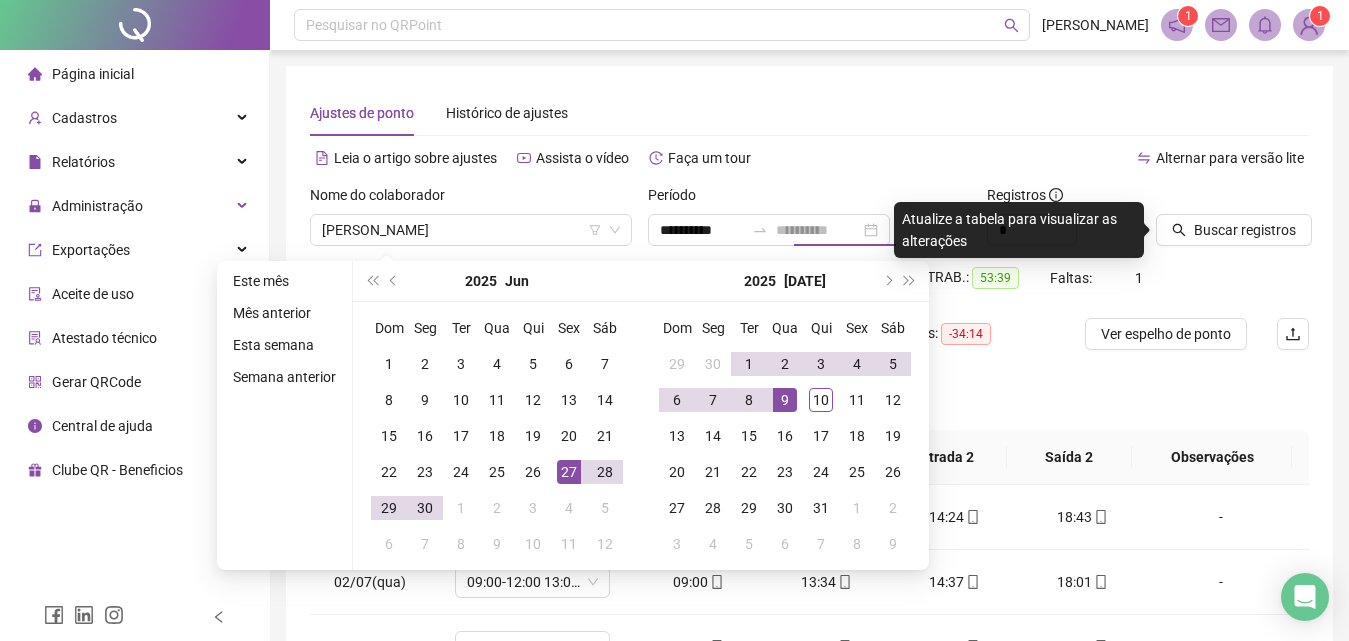 click on "9" at bounding box center [785, 400] 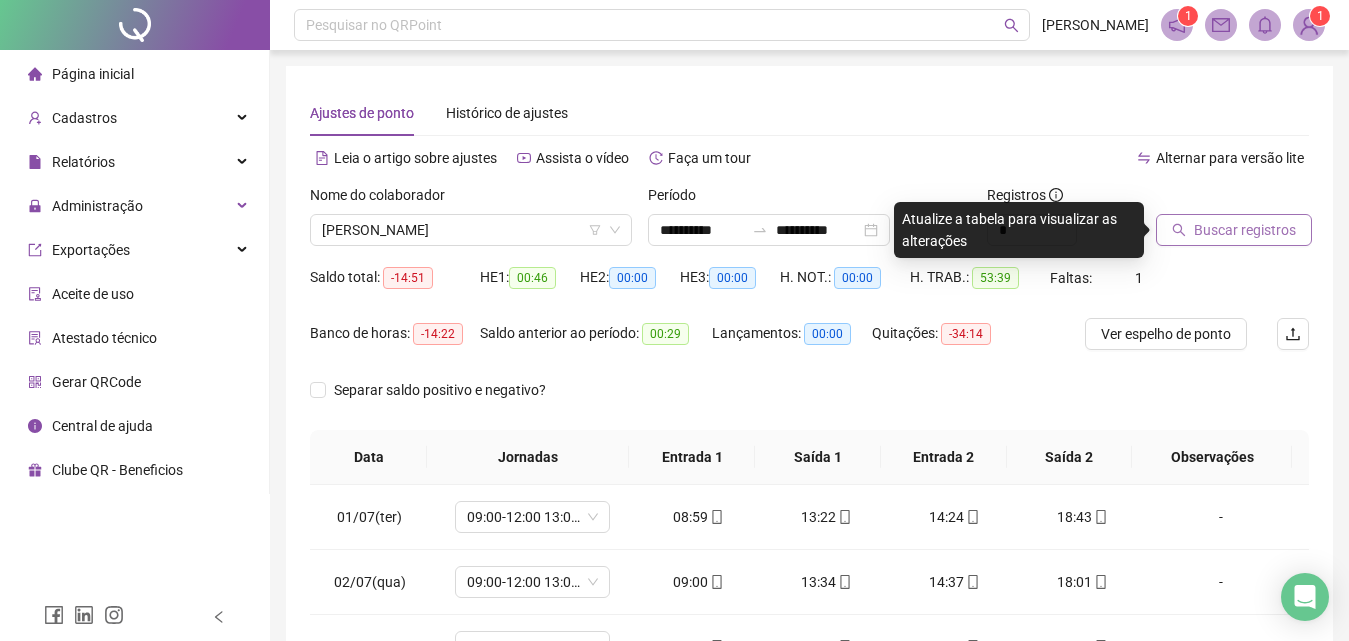 click on "Buscar registros" at bounding box center (1245, 230) 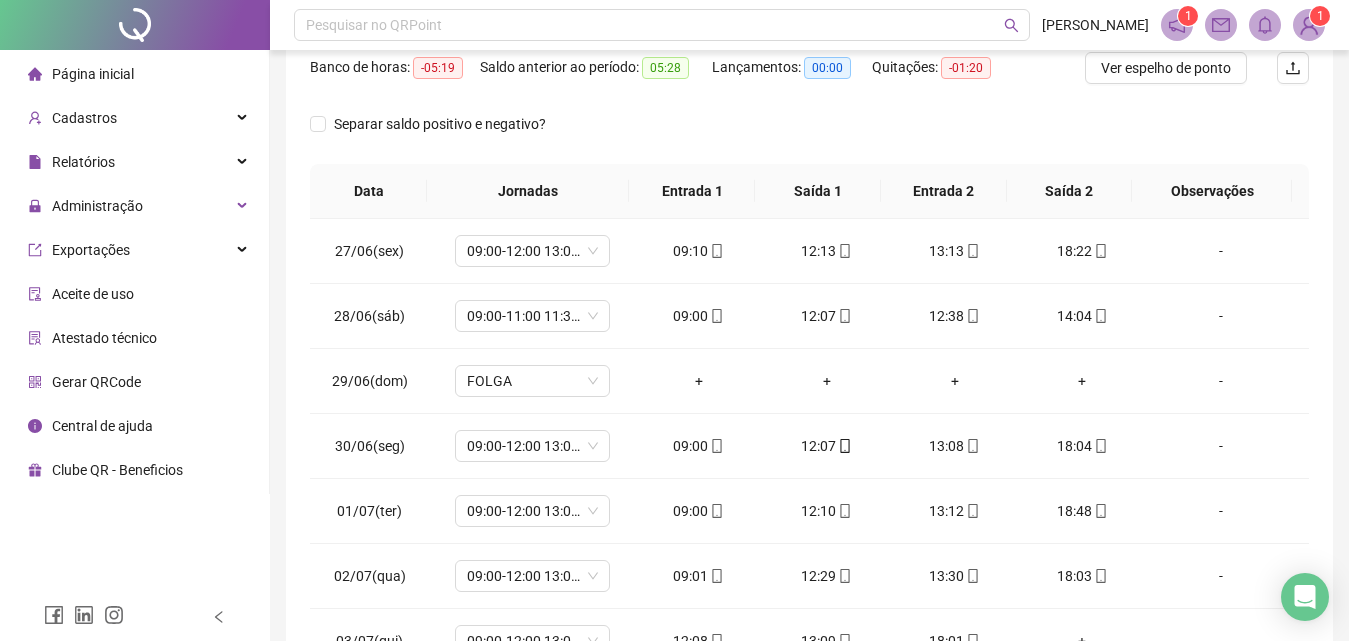 scroll, scrollTop: 288, scrollLeft: 0, axis: vertical 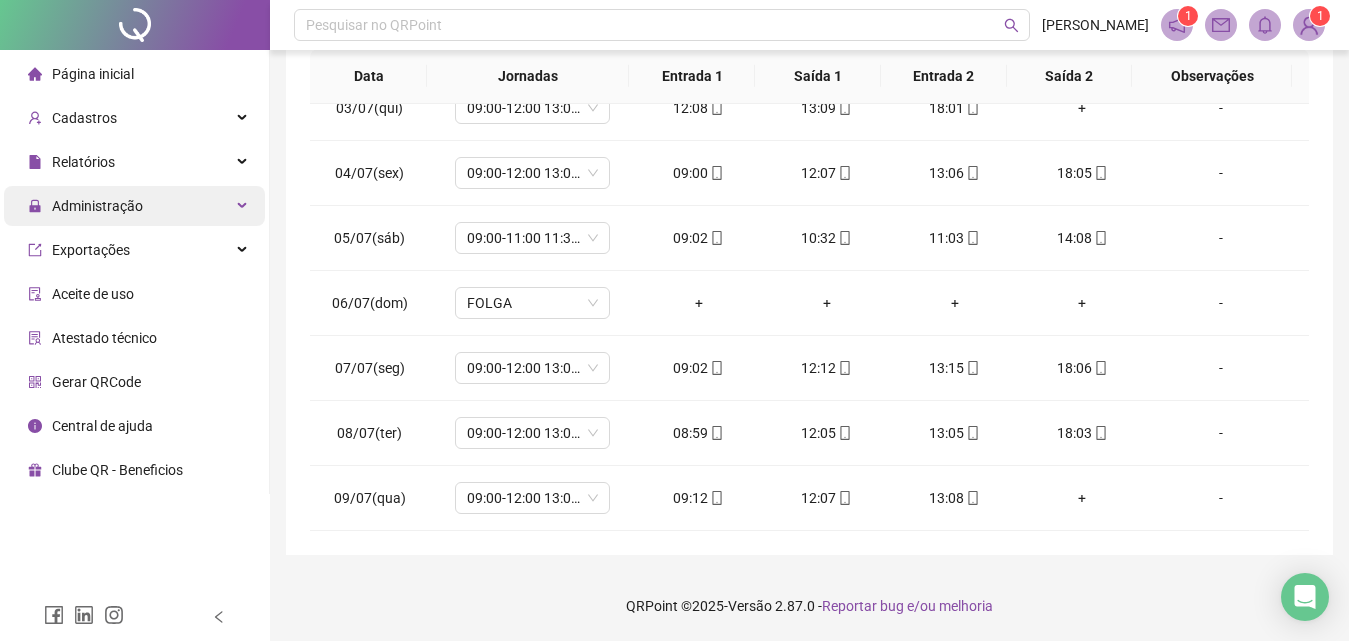 click on "Administração" at bounding box center (134, 206) 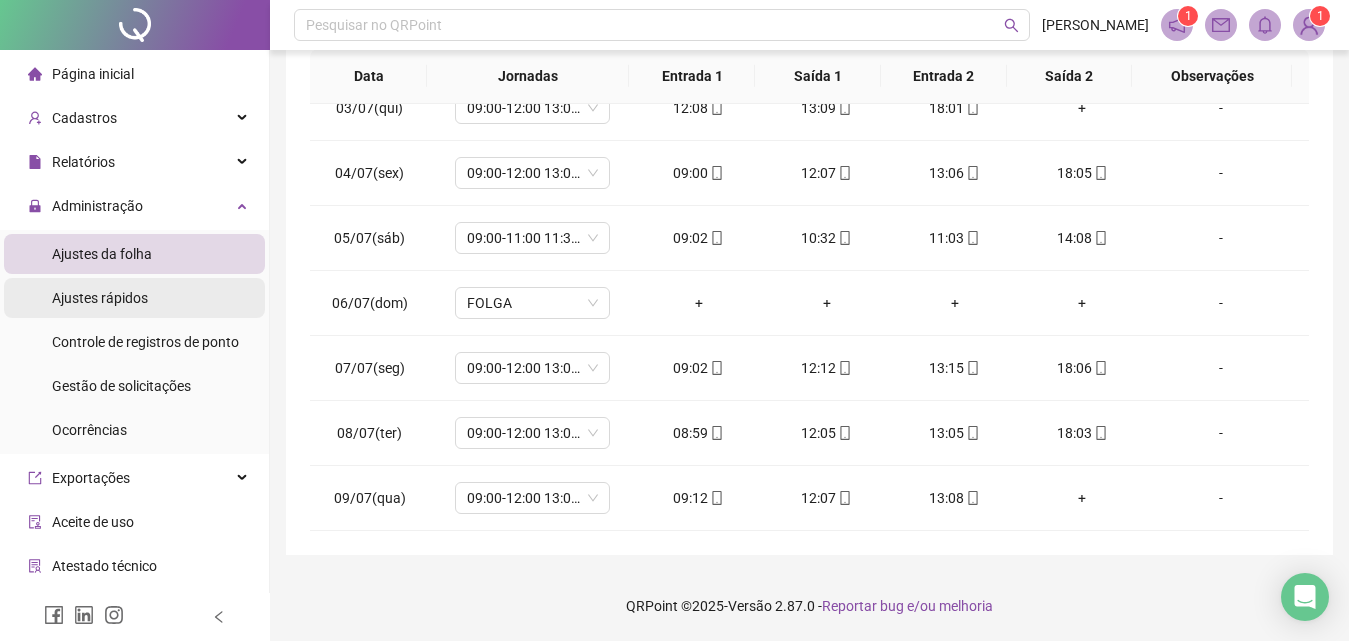 click on "Ajustes rápidos" at bounding box center (134, 298) 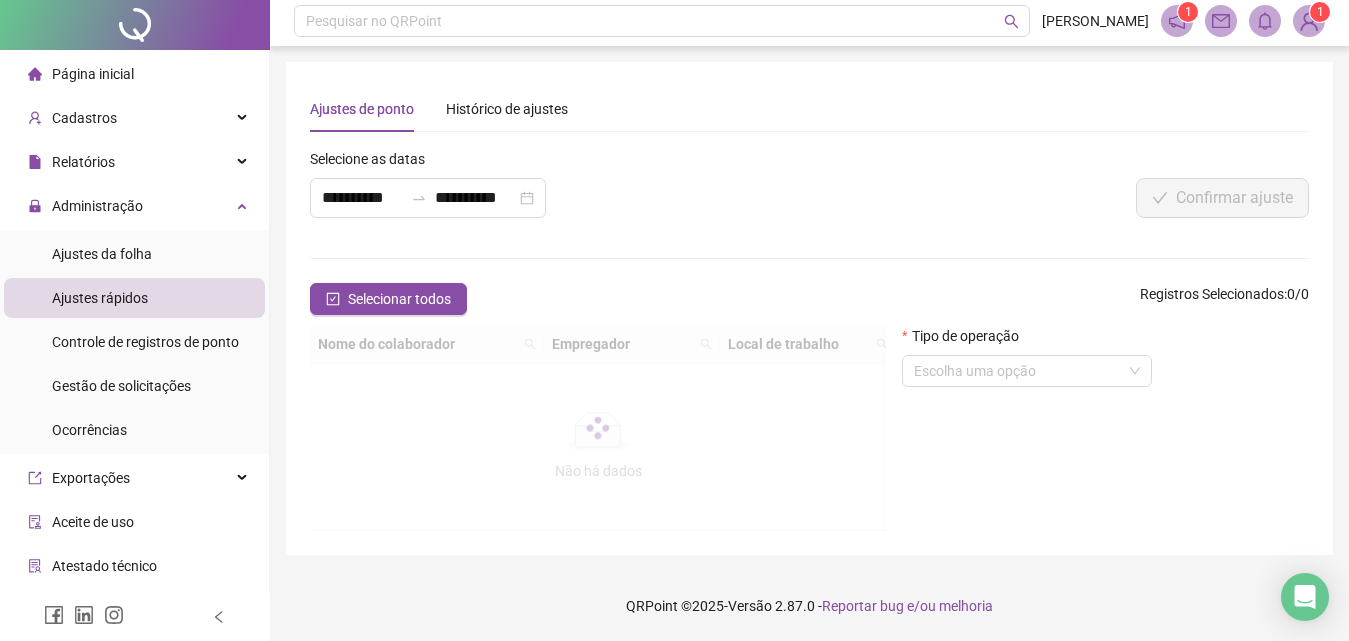 scroll, scrollTop: 0, scrollLeft: 0, axis: both 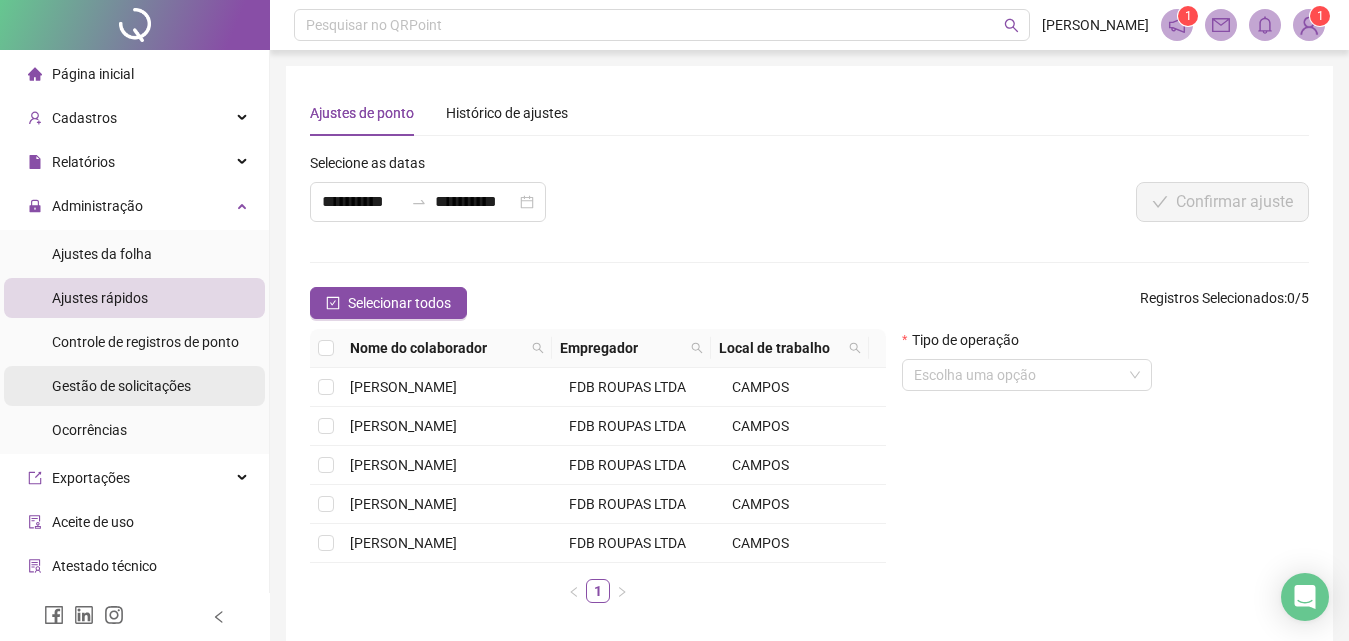 click on "Gestão de solicitações" at bounding box center [121, 386] 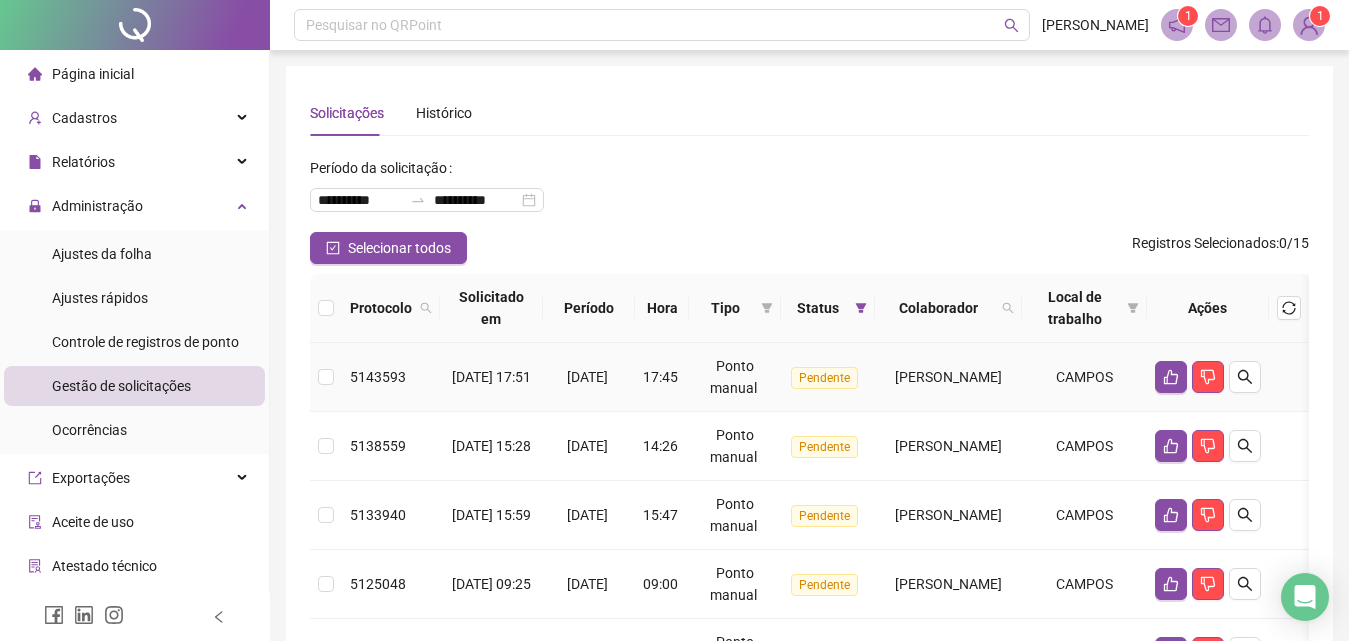 scroll, scrollTop: 100, scrollLeft: 0, axis: vertical 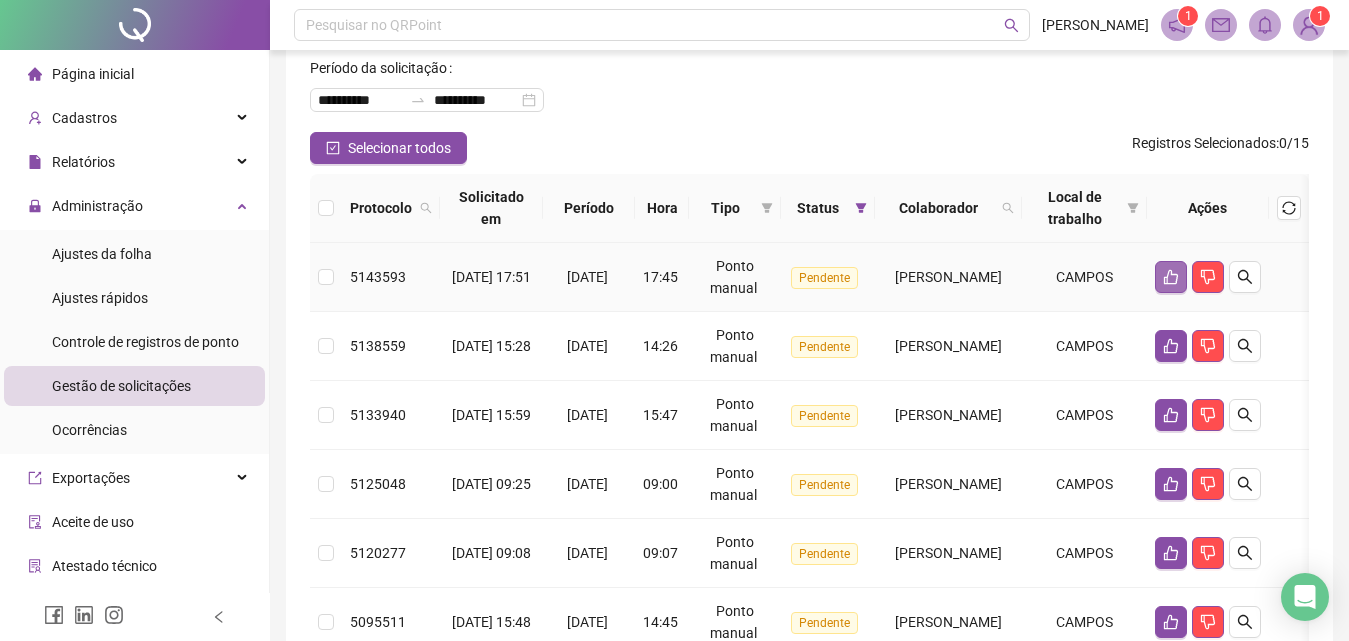 click 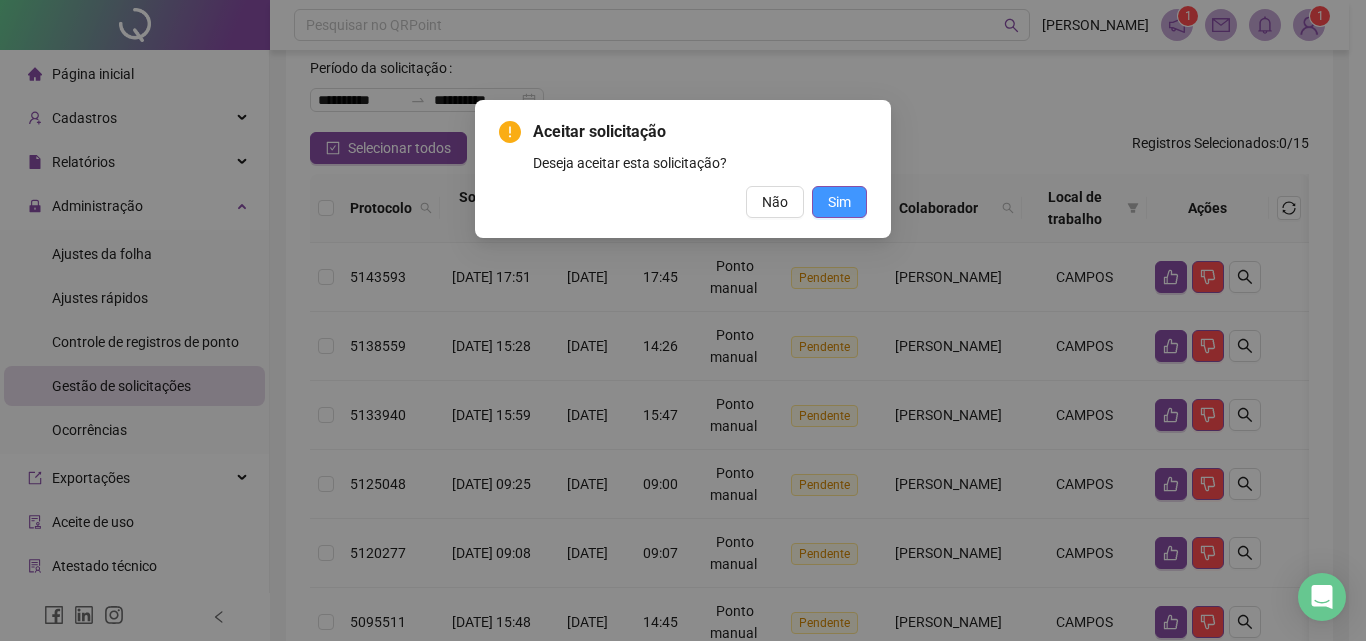 click on "Sim" at bounding box center (839, 202) 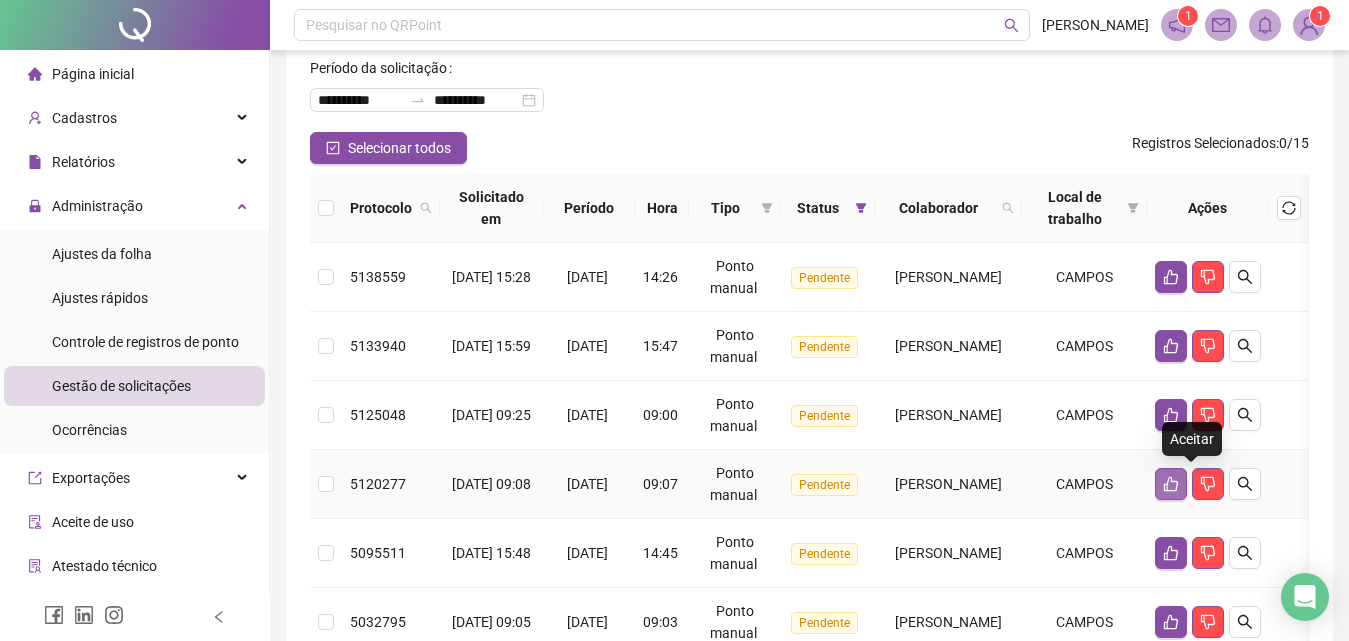 click at bounding box center (1171, 484) 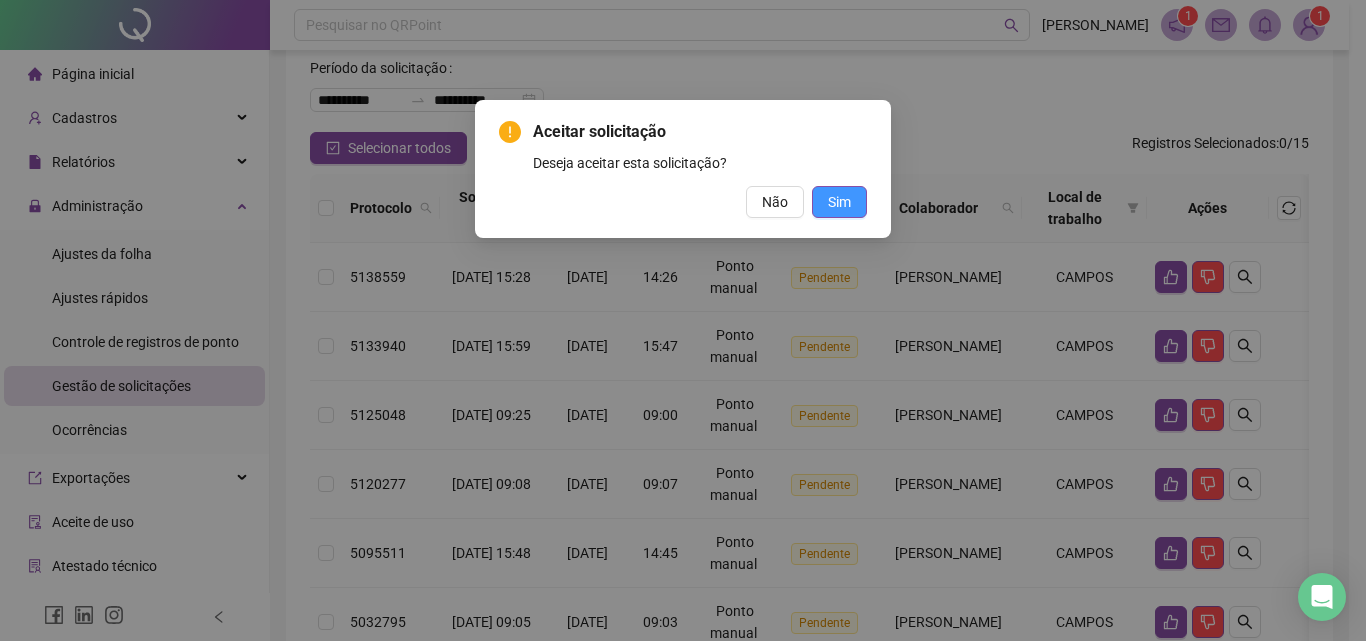 click on "Sim" at bounding box center (839, 202) 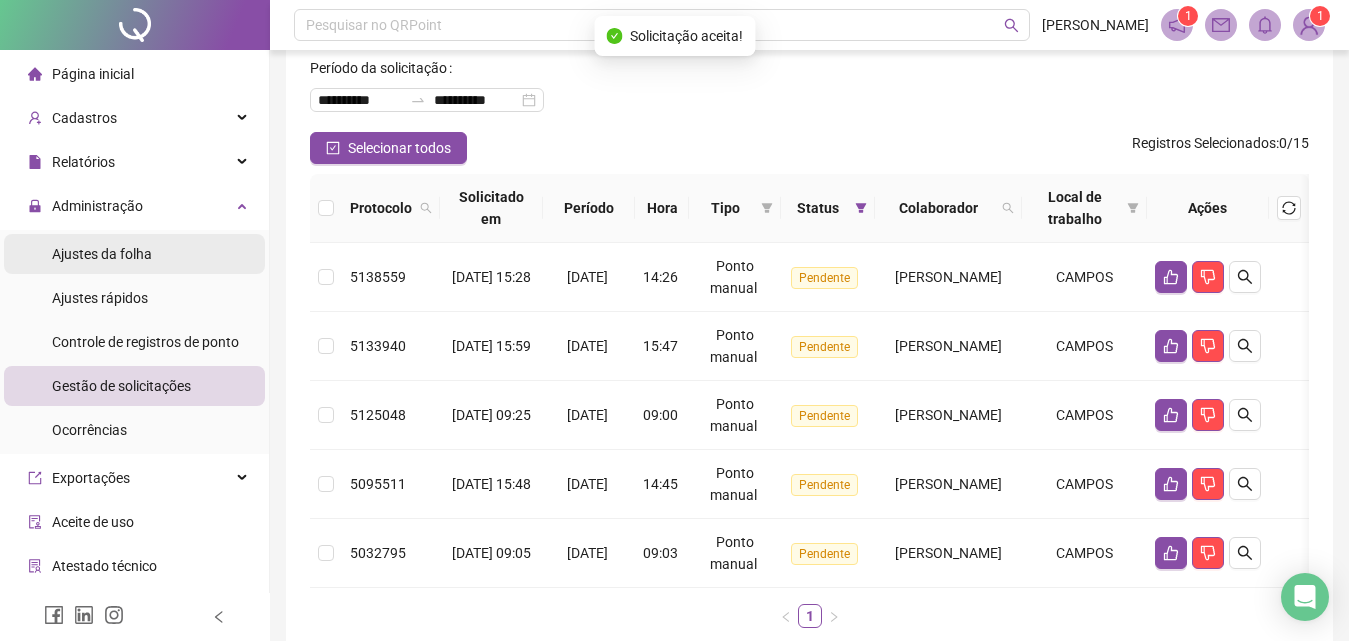 click on "Ajustes da folha" at bounding box center [134, 254] 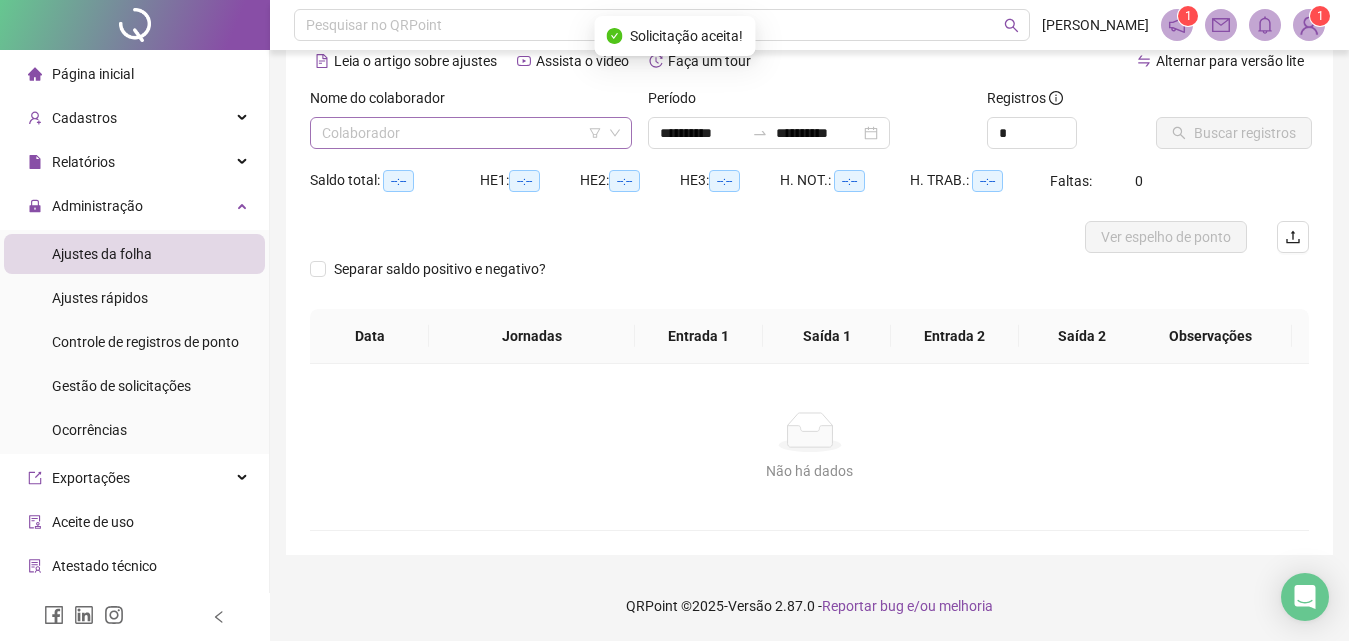 scroll, scrollTop: 97, scrollLeft: 0, axis: vertical 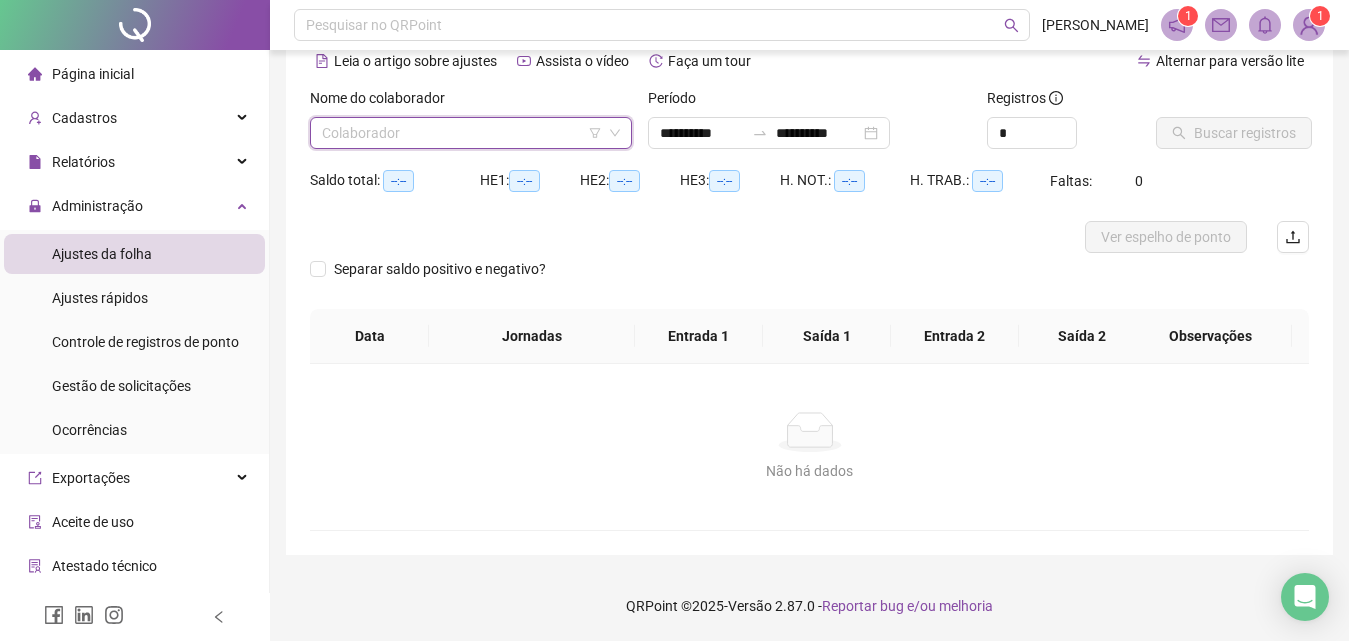 click at bounding box center [465, 133] 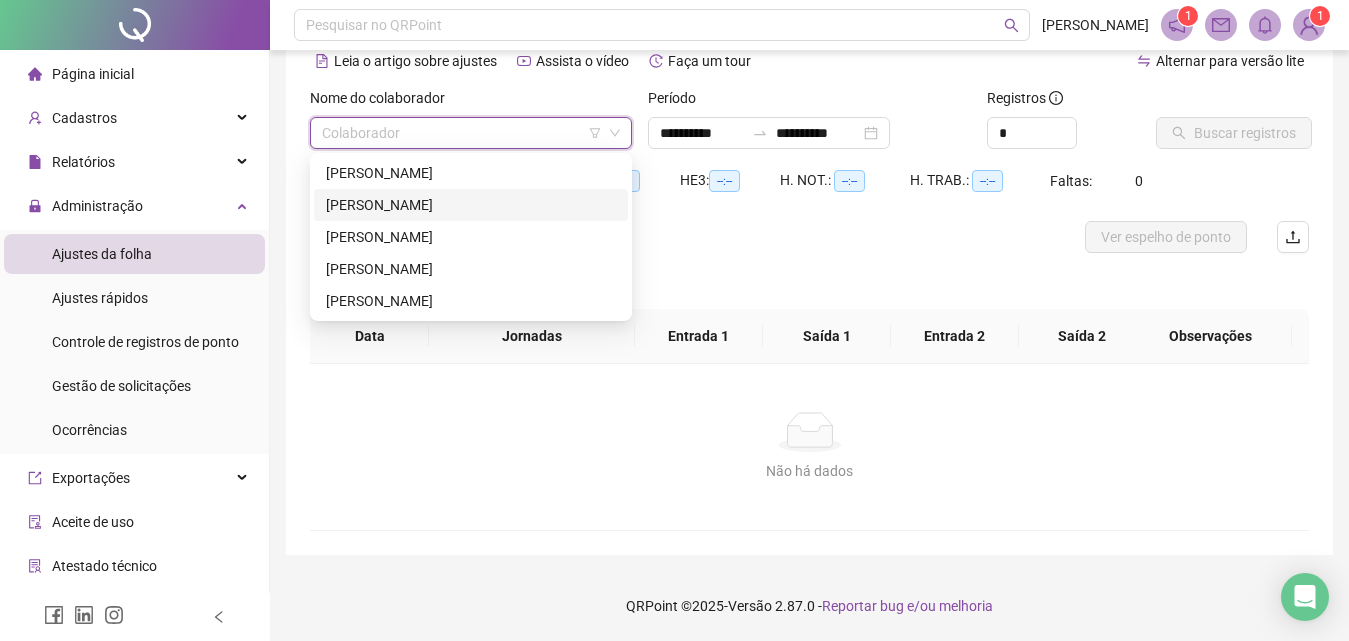 click on "[PERSON_NAME]" at bounding box center [471, 205] 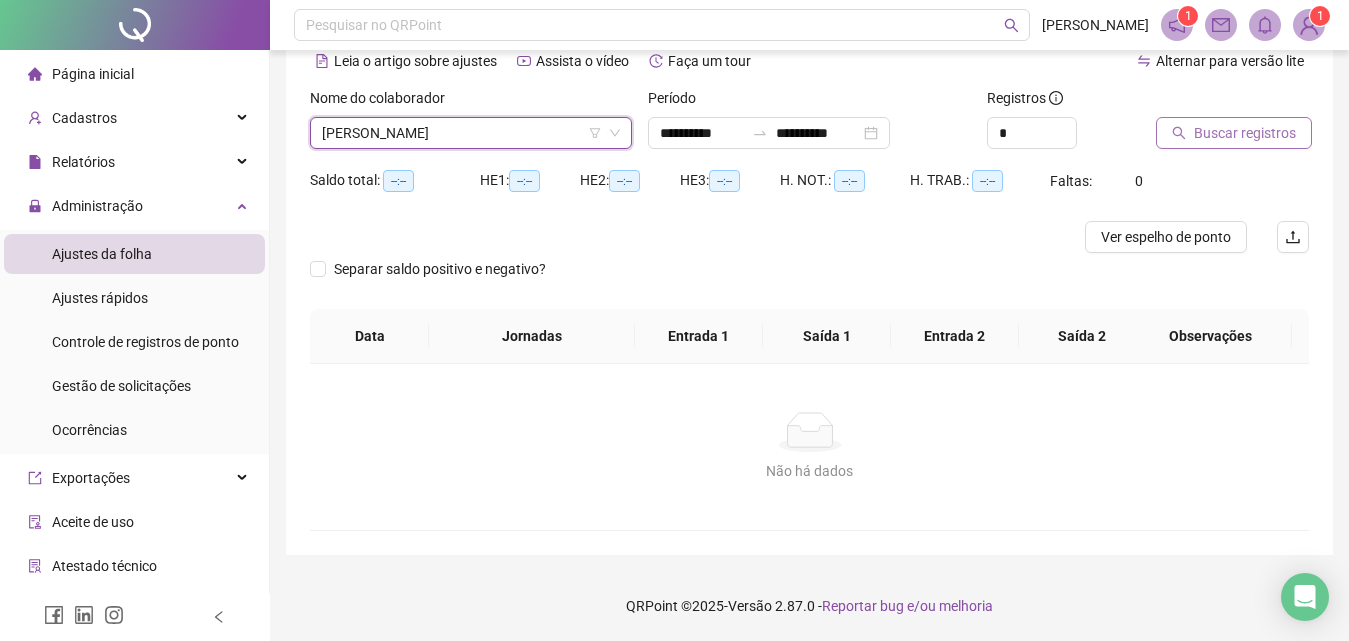 click on "Buscar registros" at bounding box center (1245, 133) 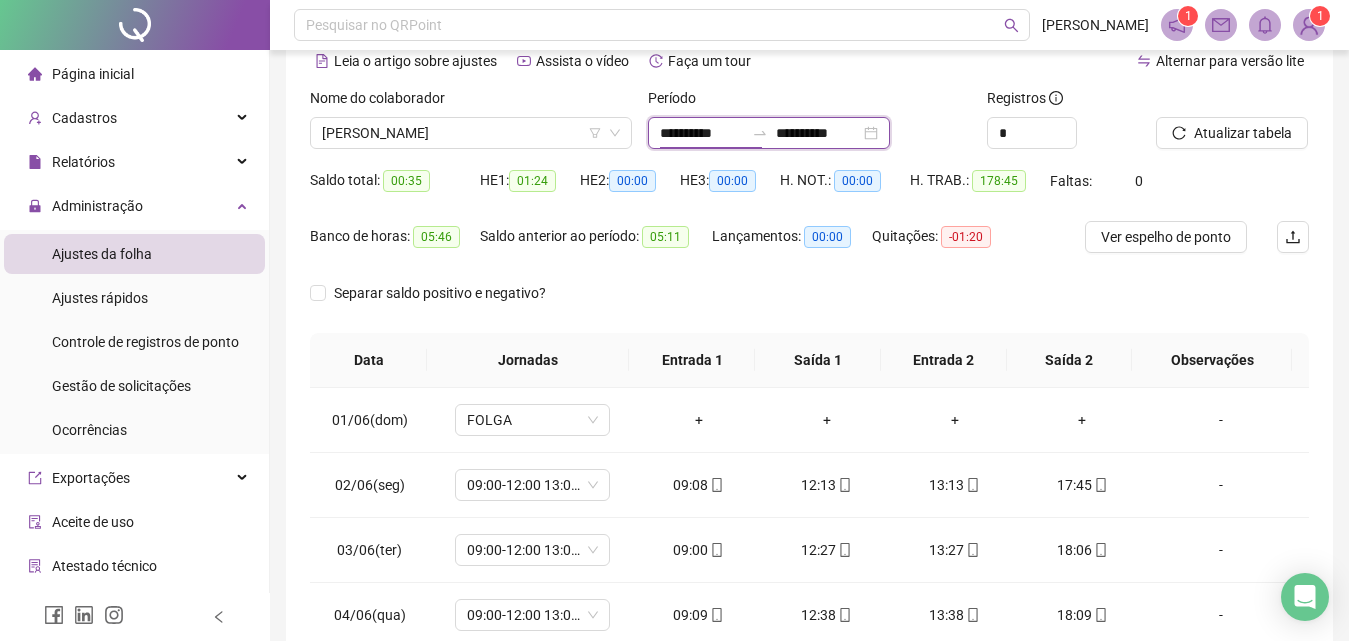 click on "**********" at bounding box center (702, 133) 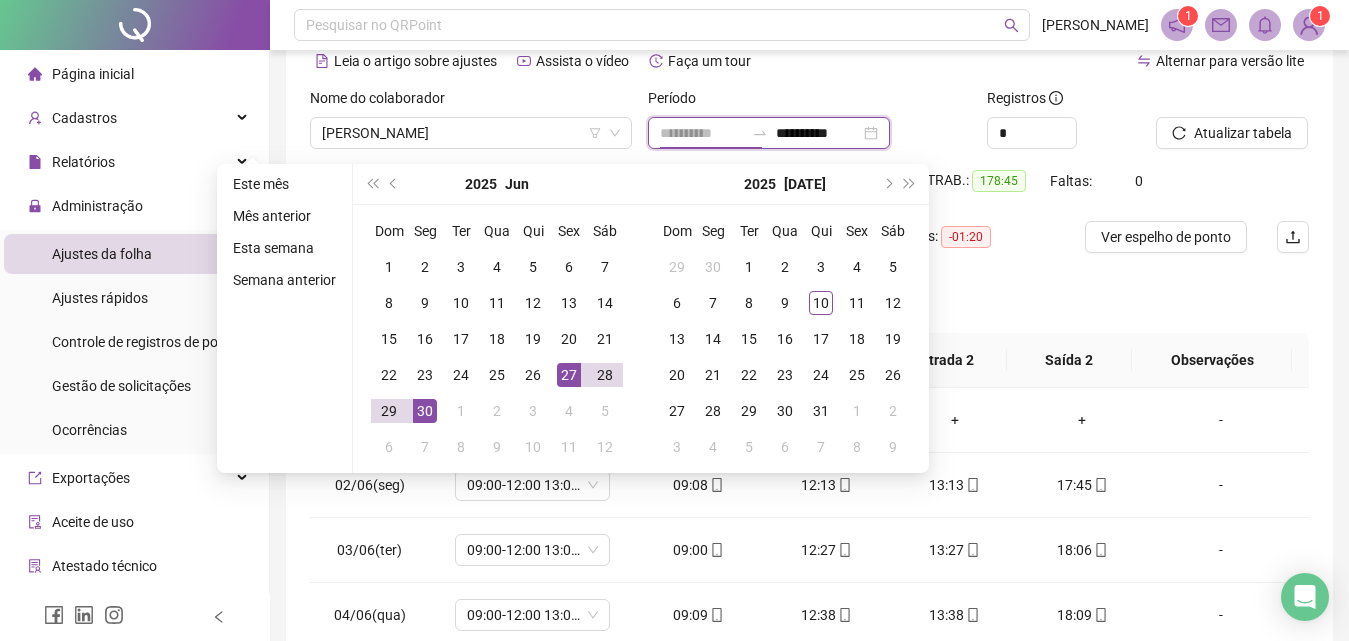 type on "**********" 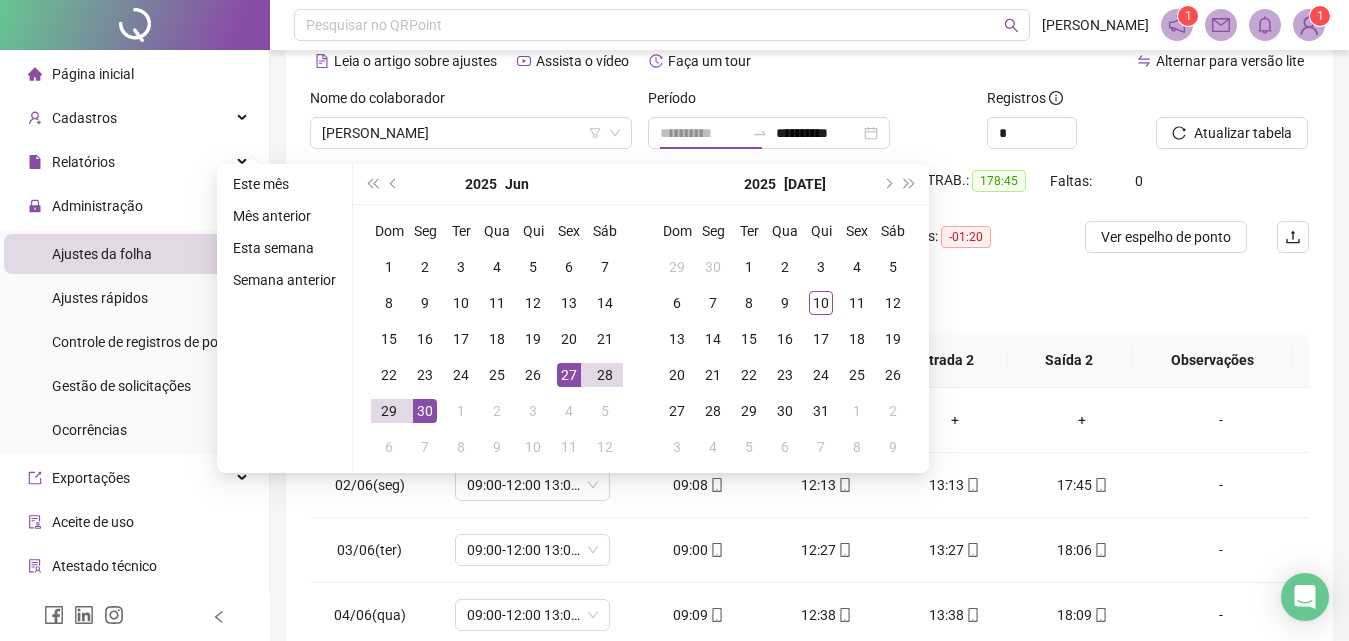 click on "27" at bounding box center [569, 375] 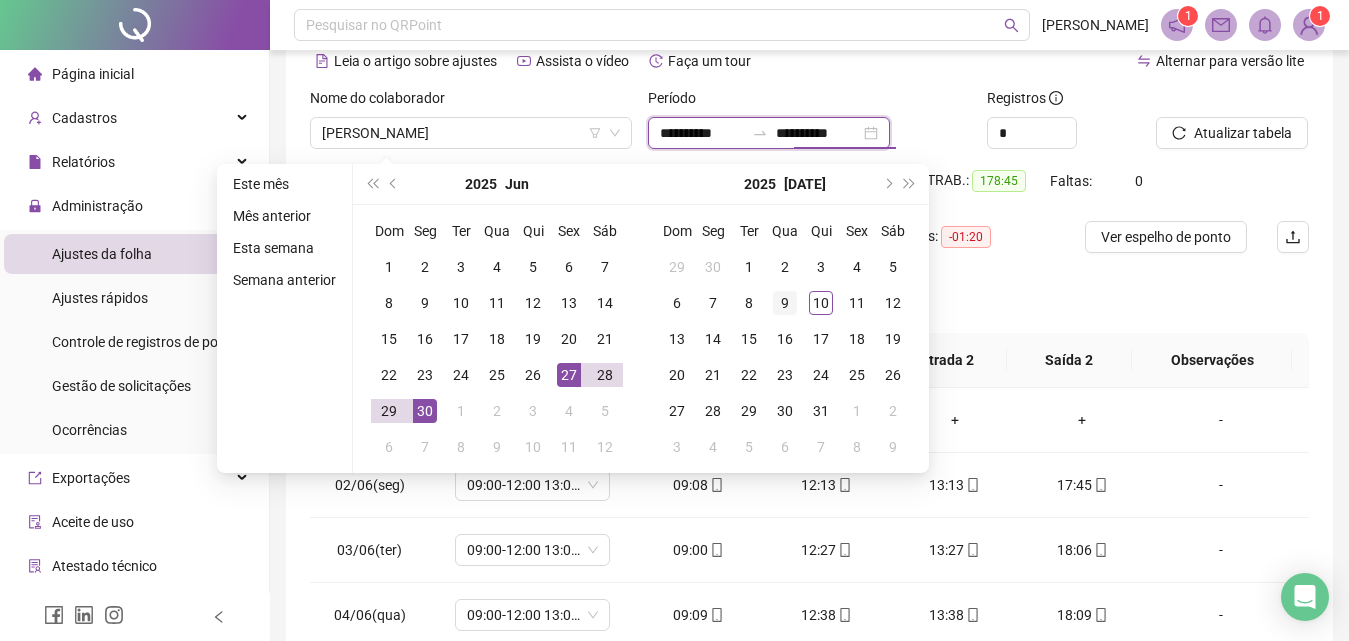 type on "**********" 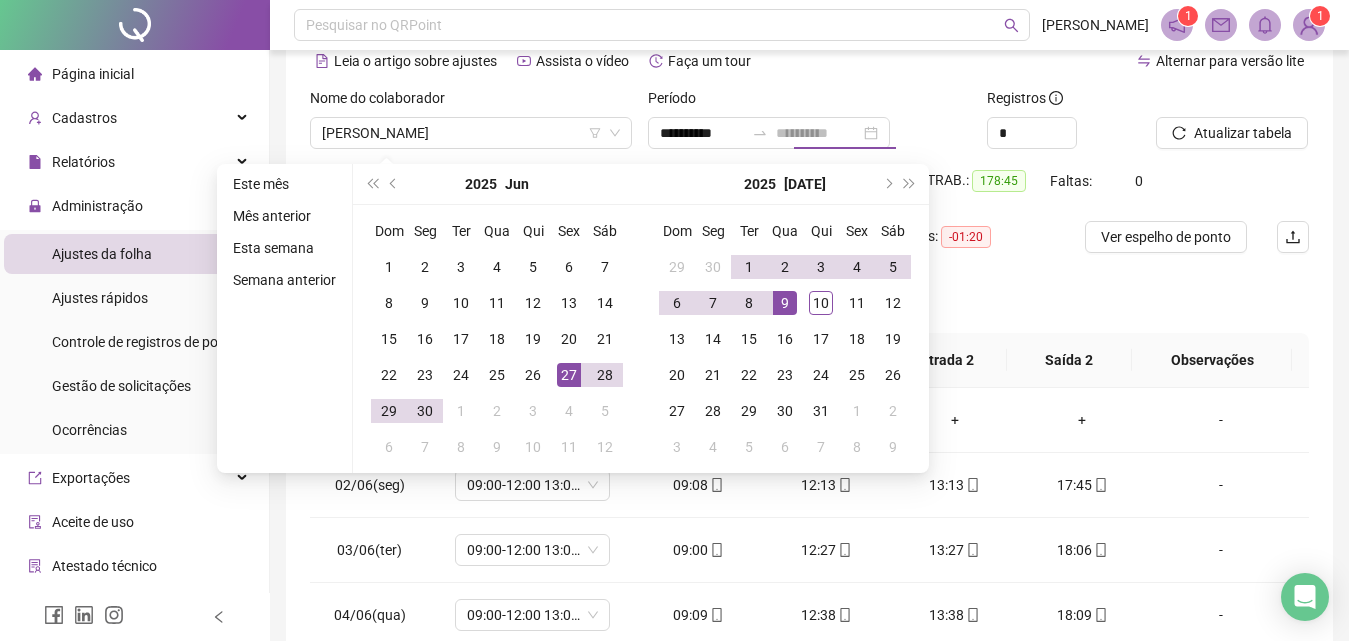 click on "9" at bounding box center (785, 303) 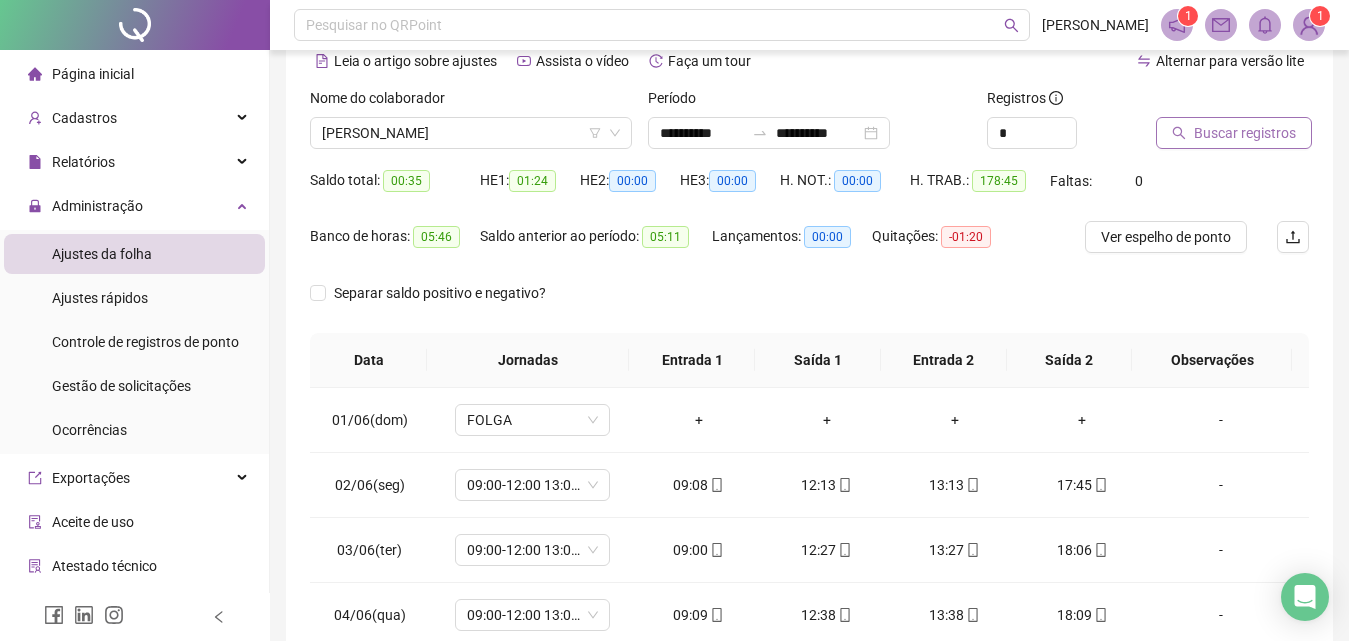 click on "Buscar registros" at bounding box center (1245, 133) 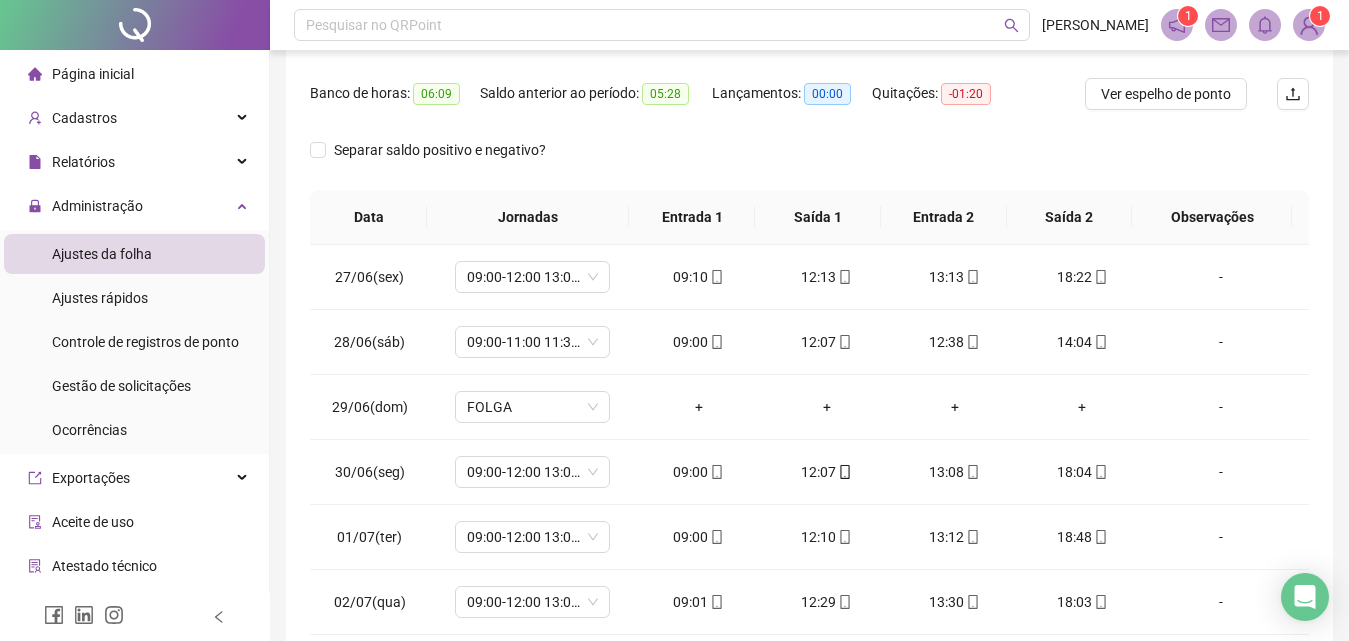scroll, scrollTop: 244, scrollLeft: 0, axis: vertical 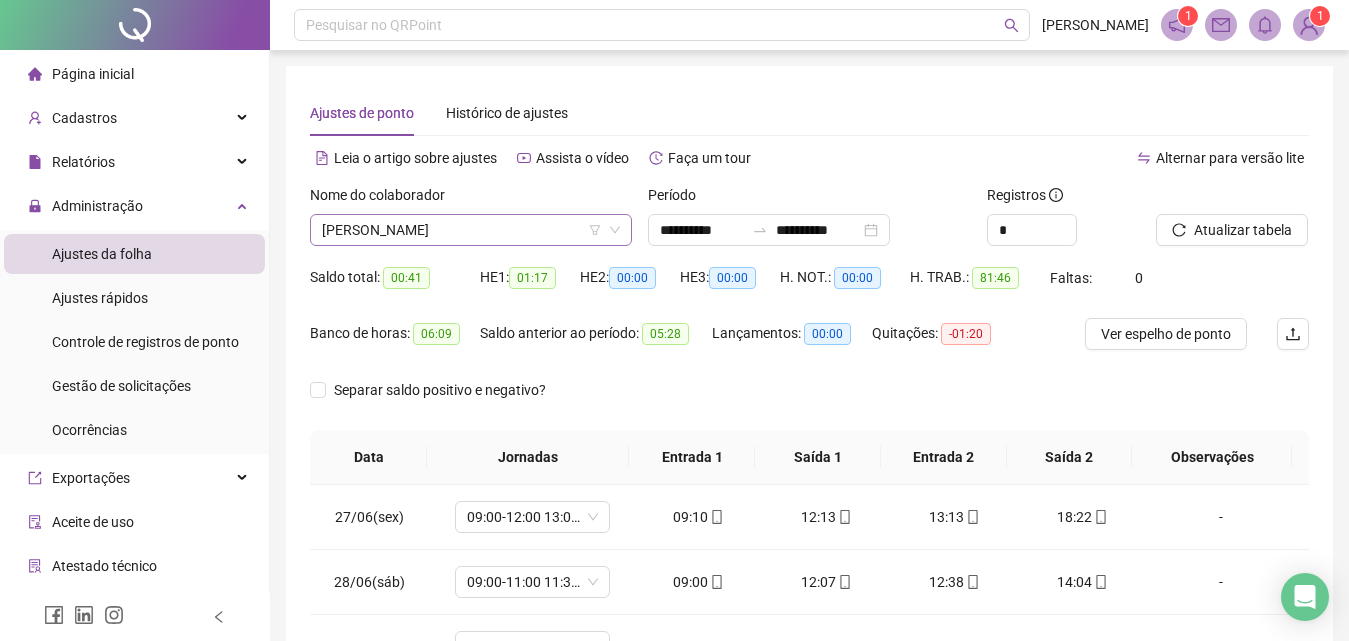 click on "[PERSON_NAME]" at bounding box center (471, 230) 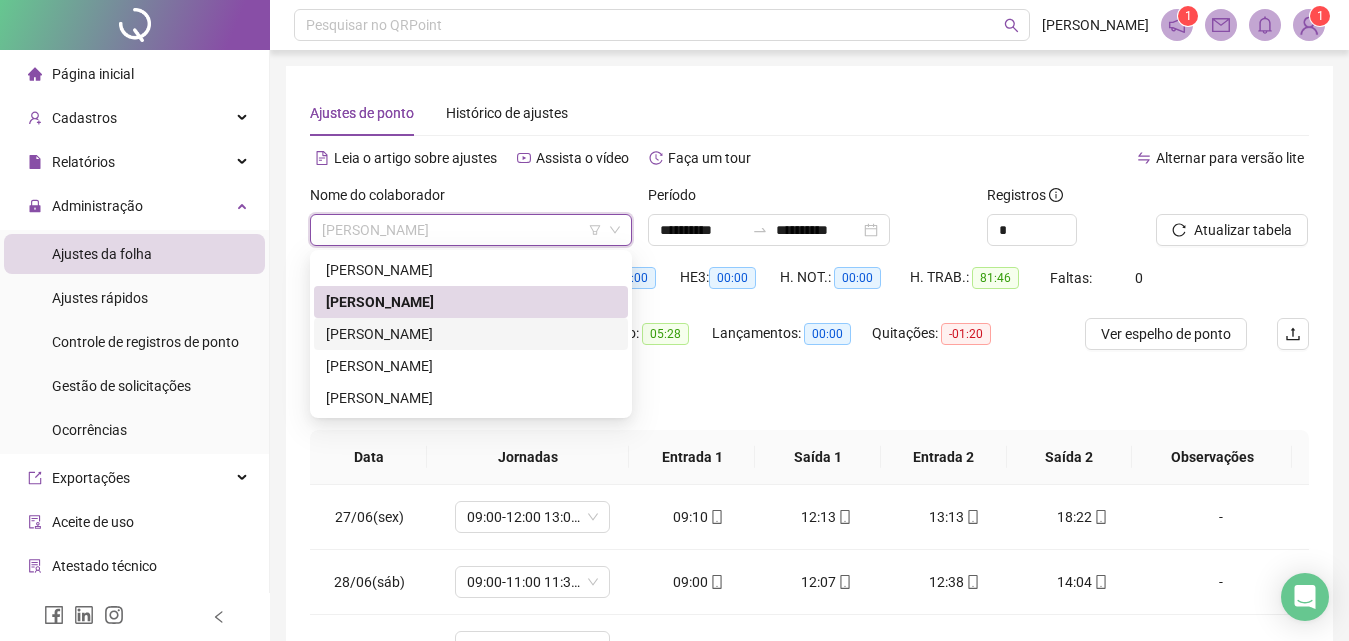 click on "[PERSON_NAME]" at bounding box center (471, 334) 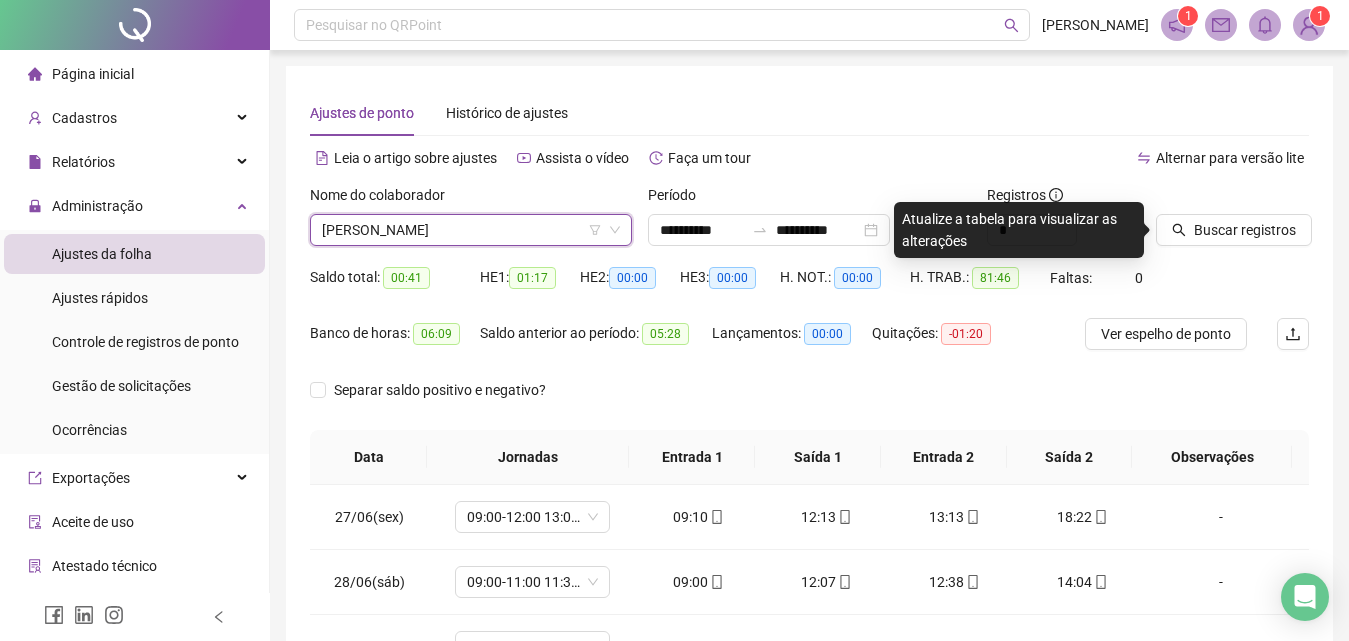 click at bounding box center [1207, 199] 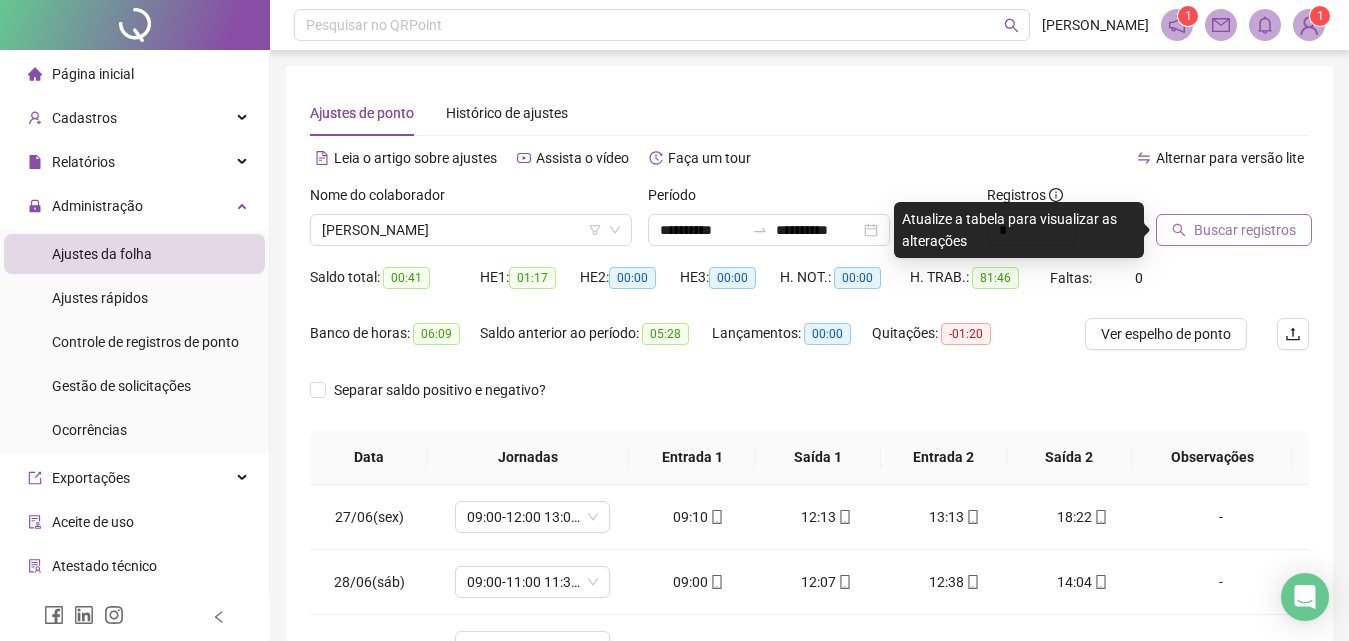 click on "Buscar registros" at bounding box center [1234, 230] 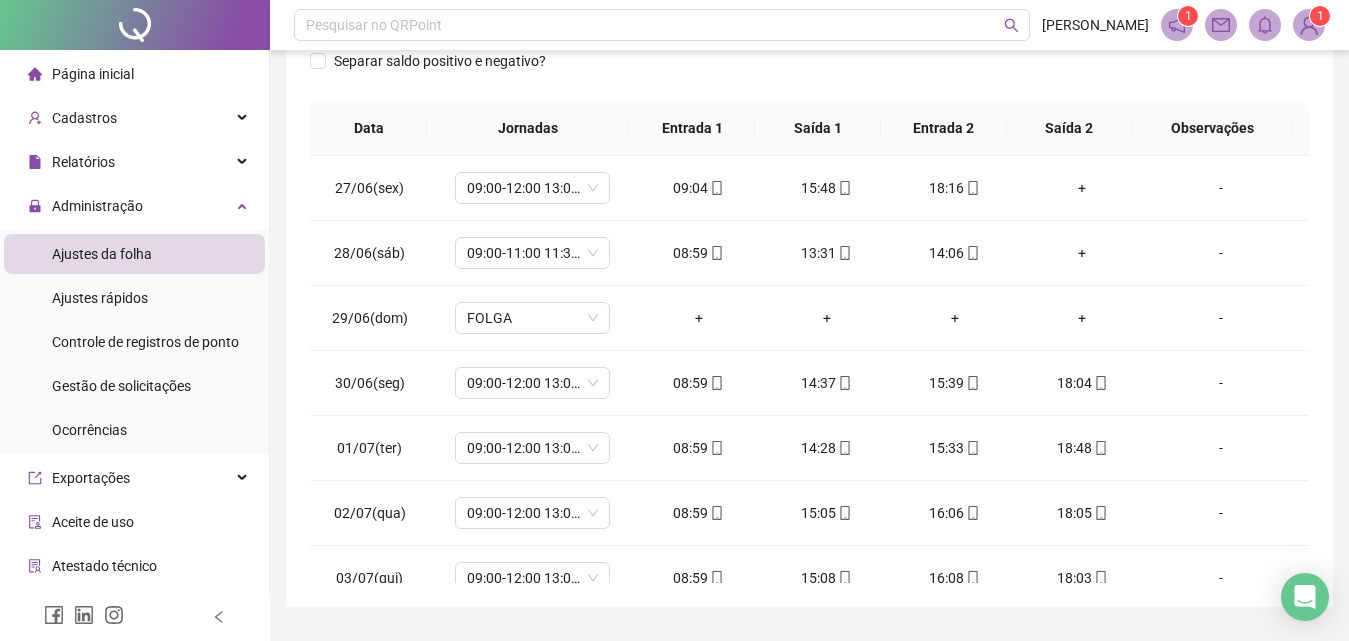 scroll, scrollTop: 250, scrollLeft: 0, axis: vertical 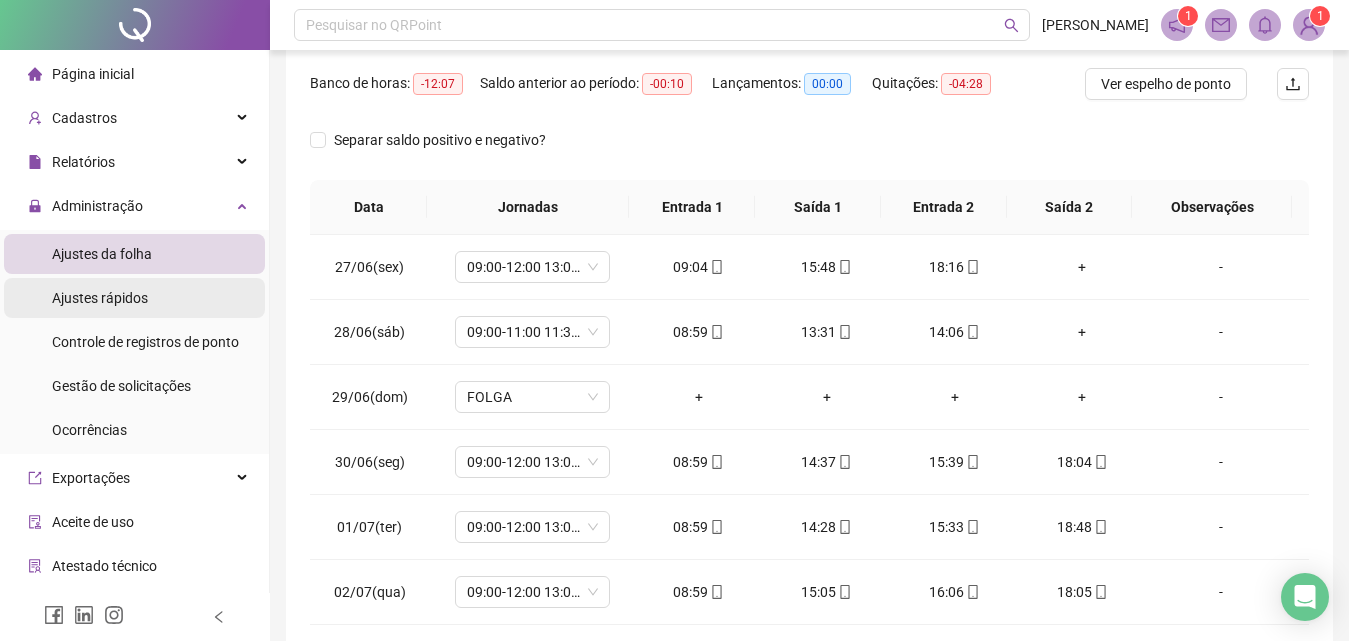 click on "Ajustes rápidos" at bounding box center (100, 298) 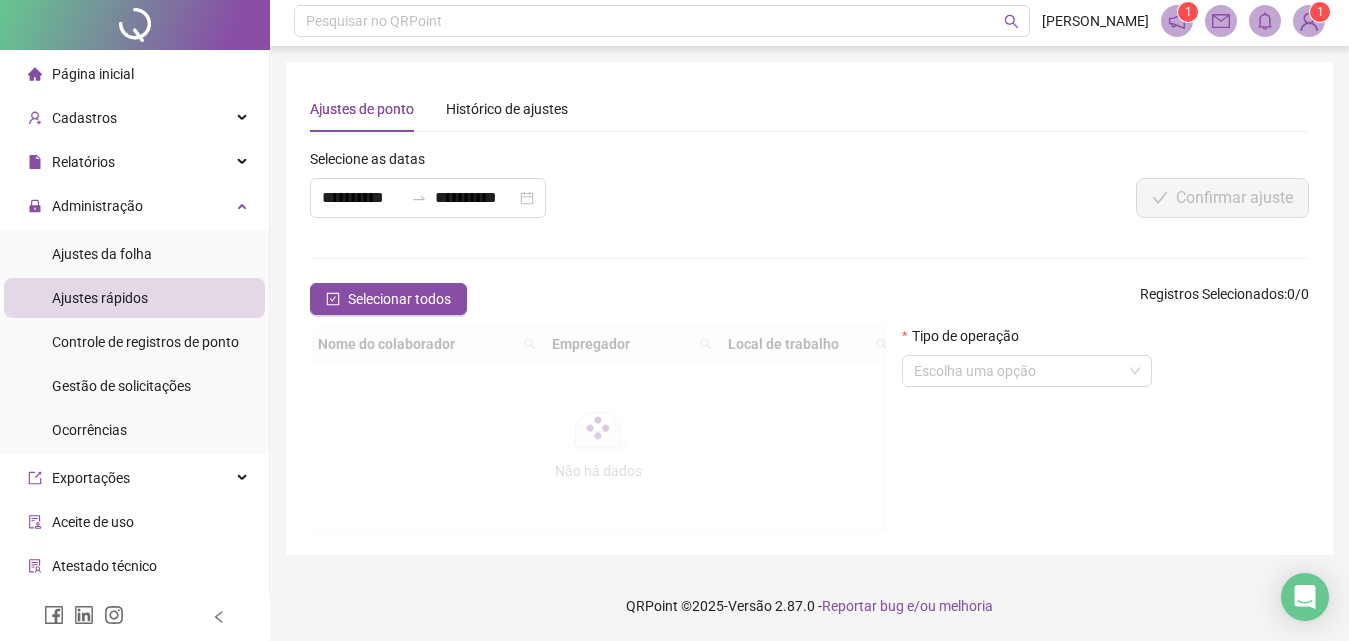 scroll, scrollTop: 0, scrollLeft: 0, axis: both 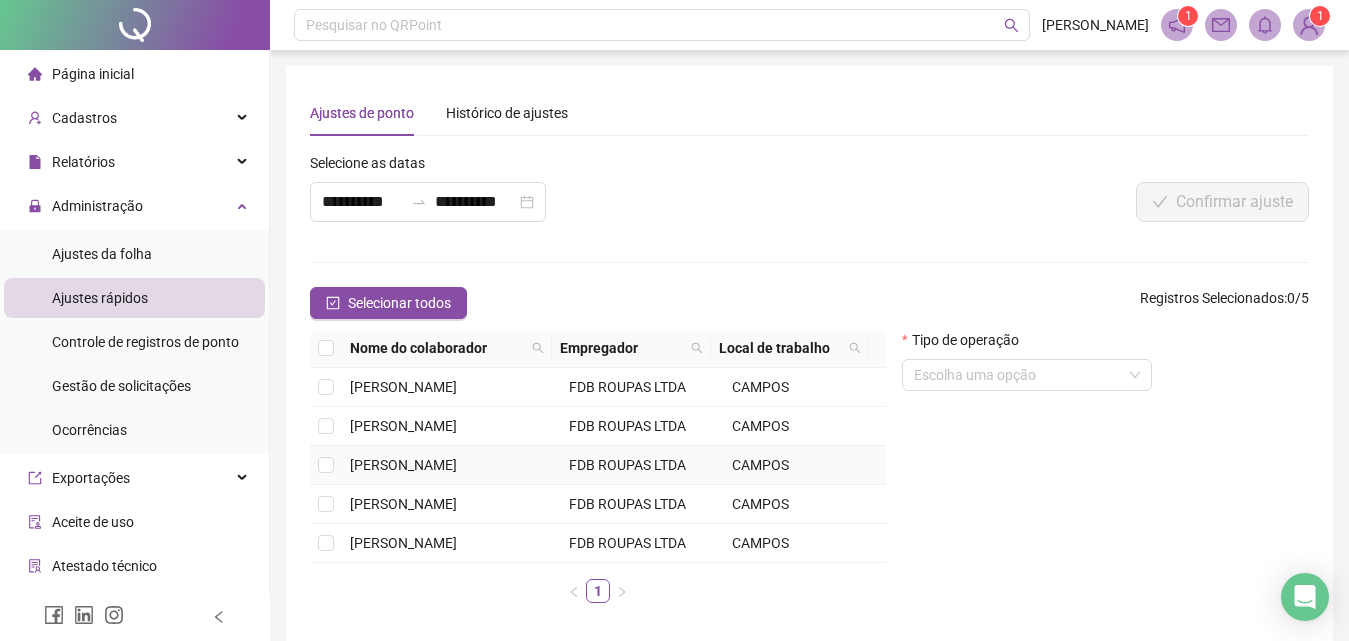 click on "[PERSON_NAME]" at bounding box center (451, 465) 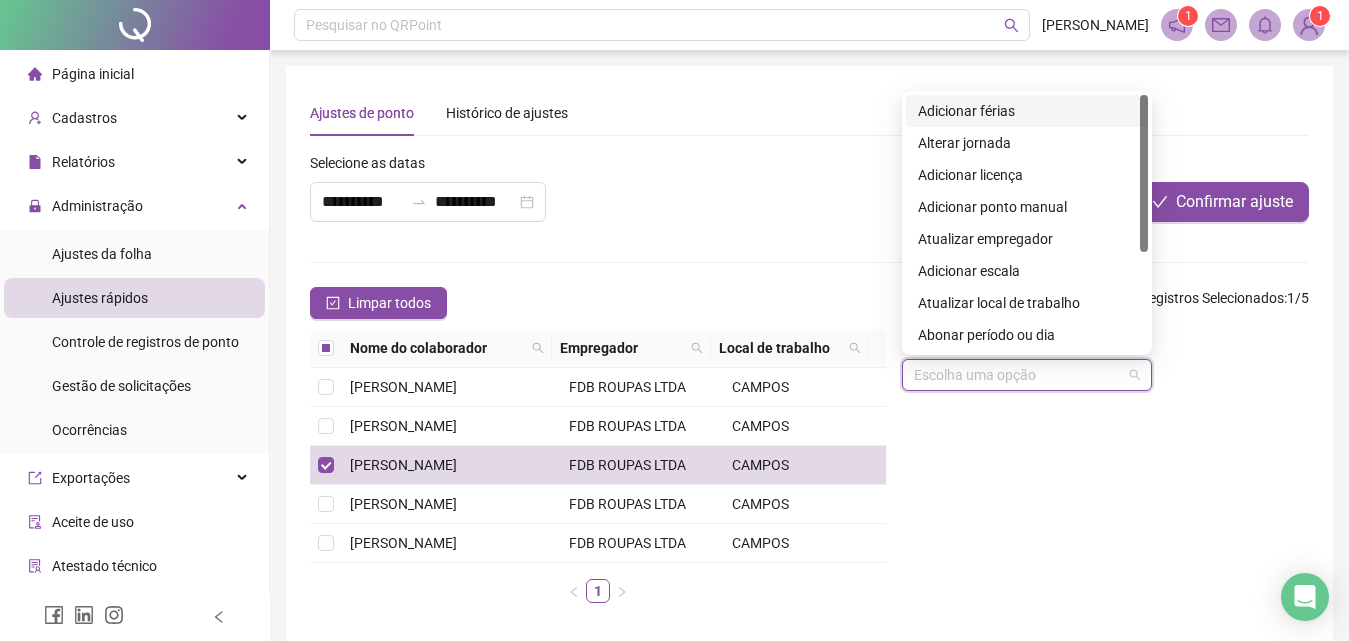 click at bounding box center (1021, 375) 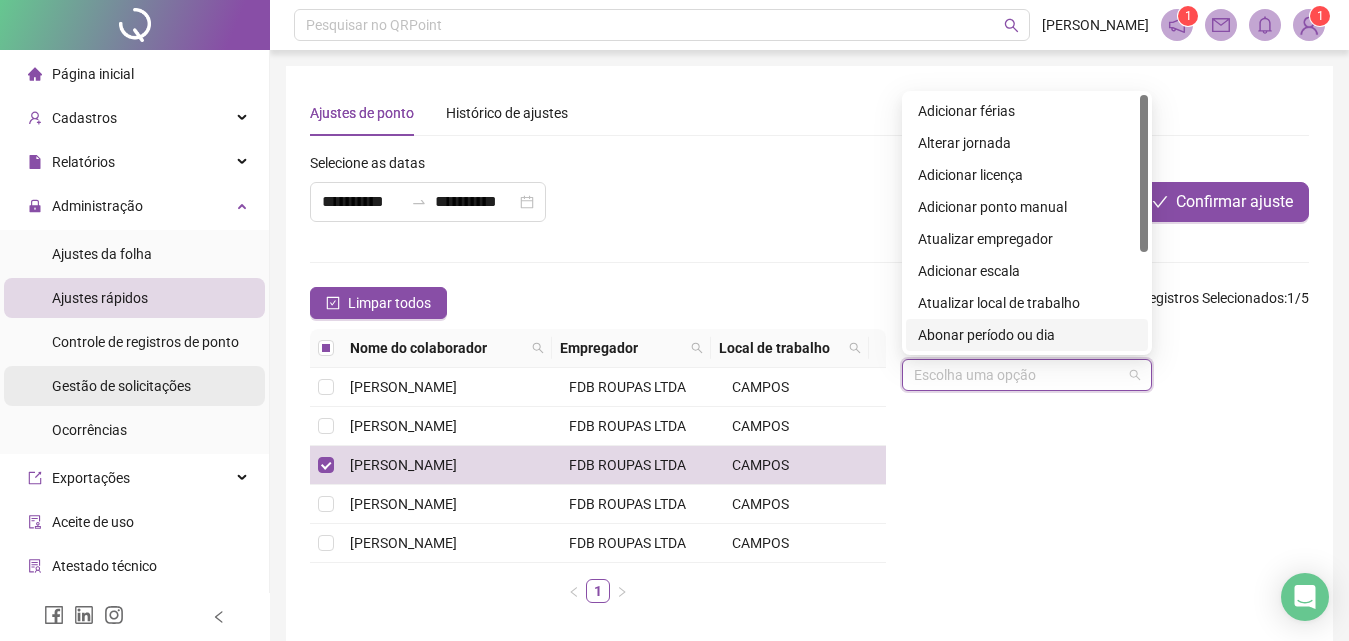 click on "Gestão de solicitações" at bounding box center [121, 386] 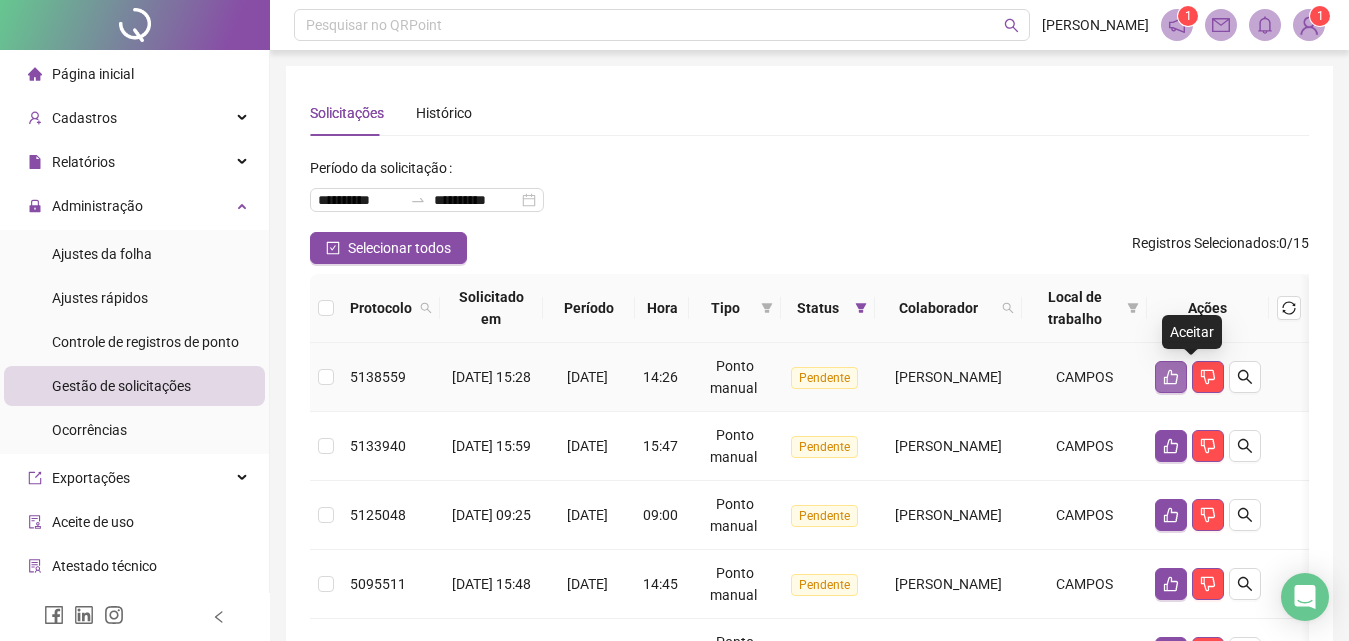 click 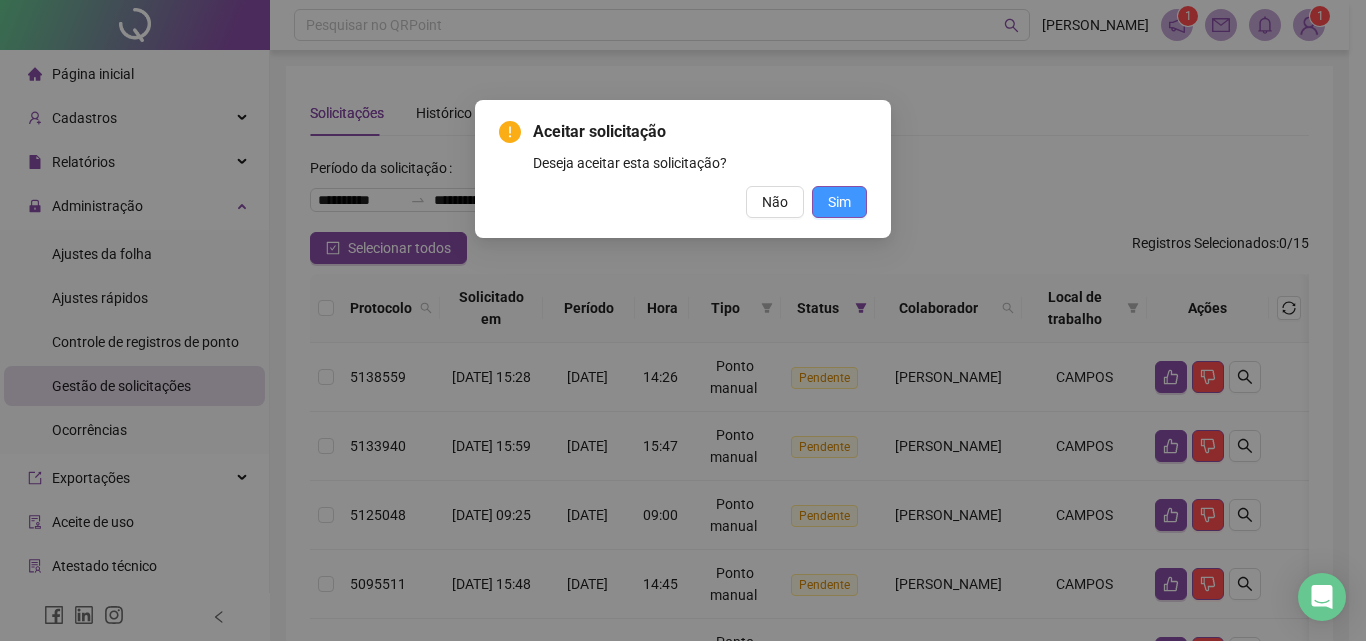 click on "Sim" at bounding box center [839, 202] 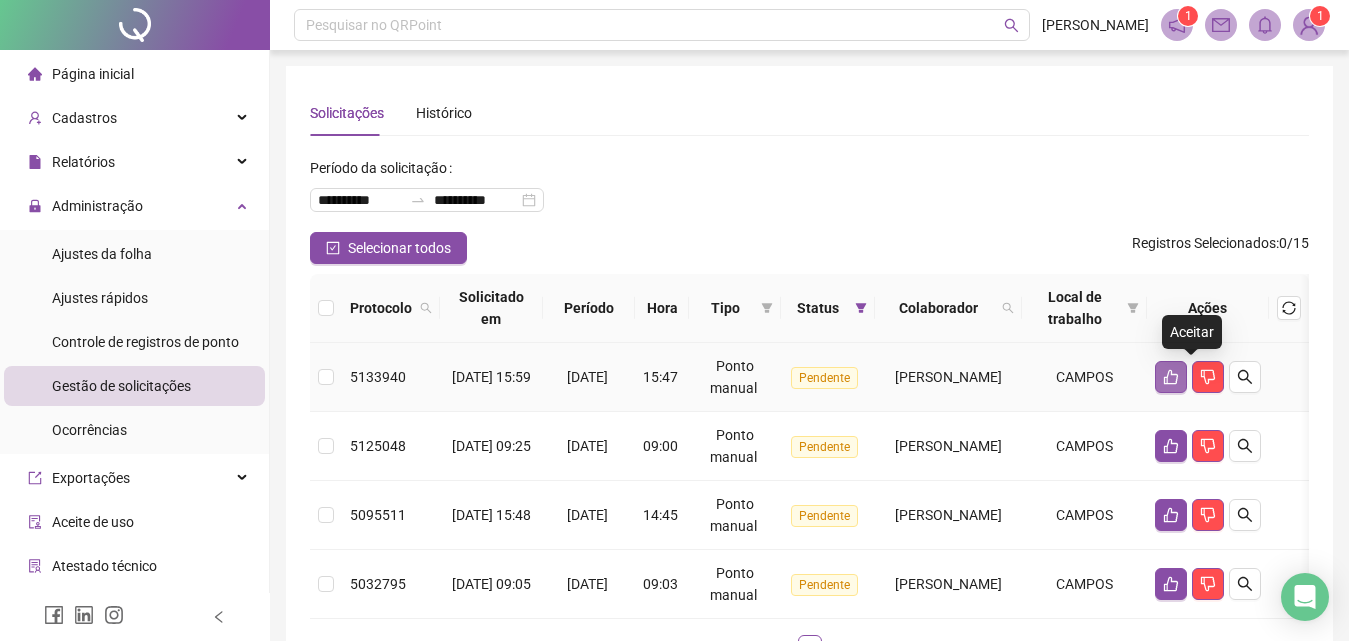 click 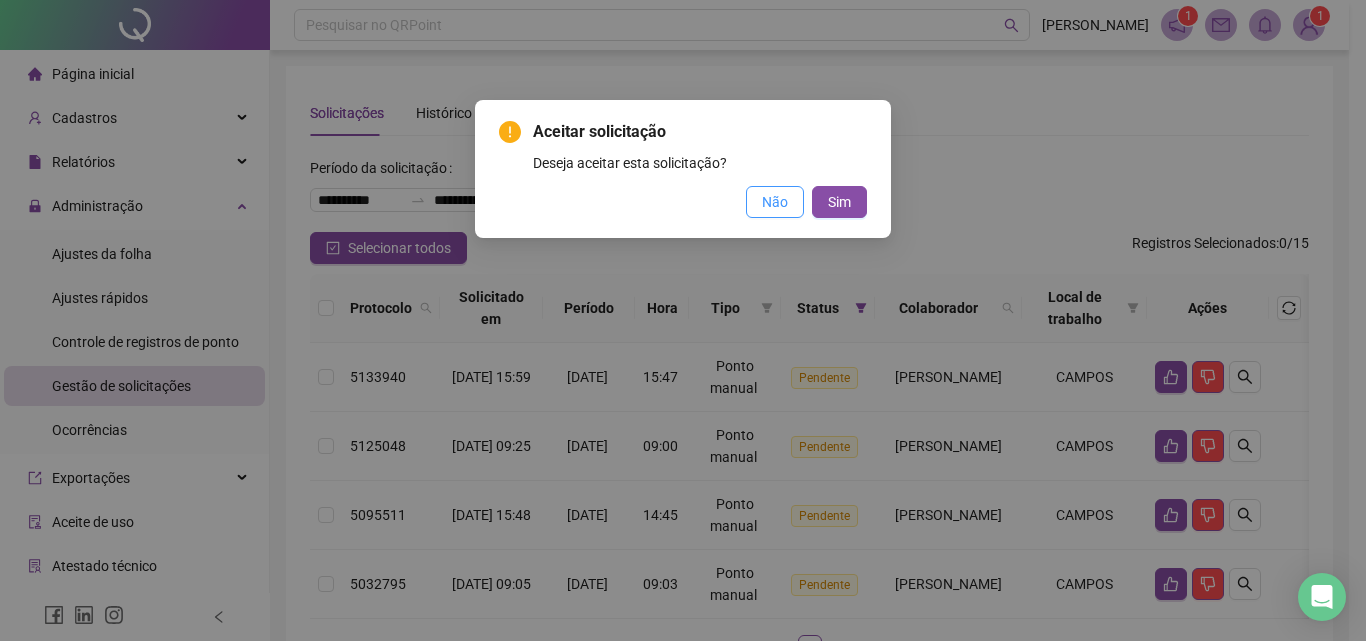 click on "Não" at bounding box center (775, 202) 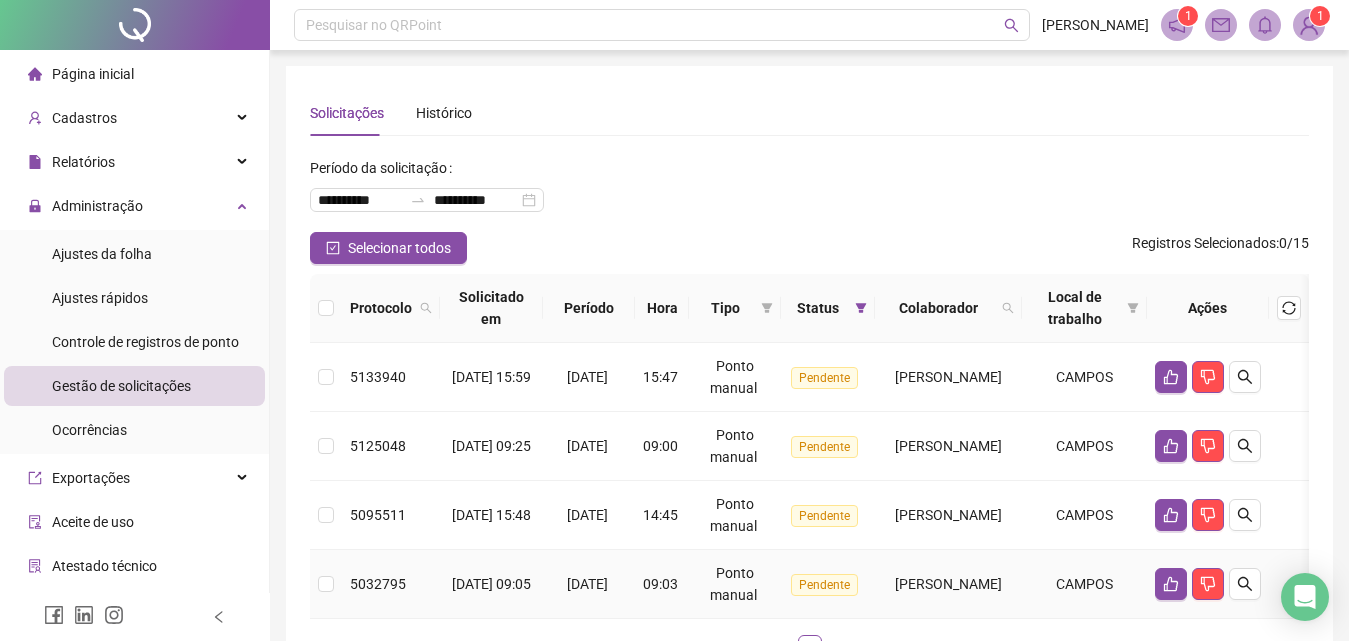 scroll, scrollTop: 161, scrollLeft: 0, axis: vertical 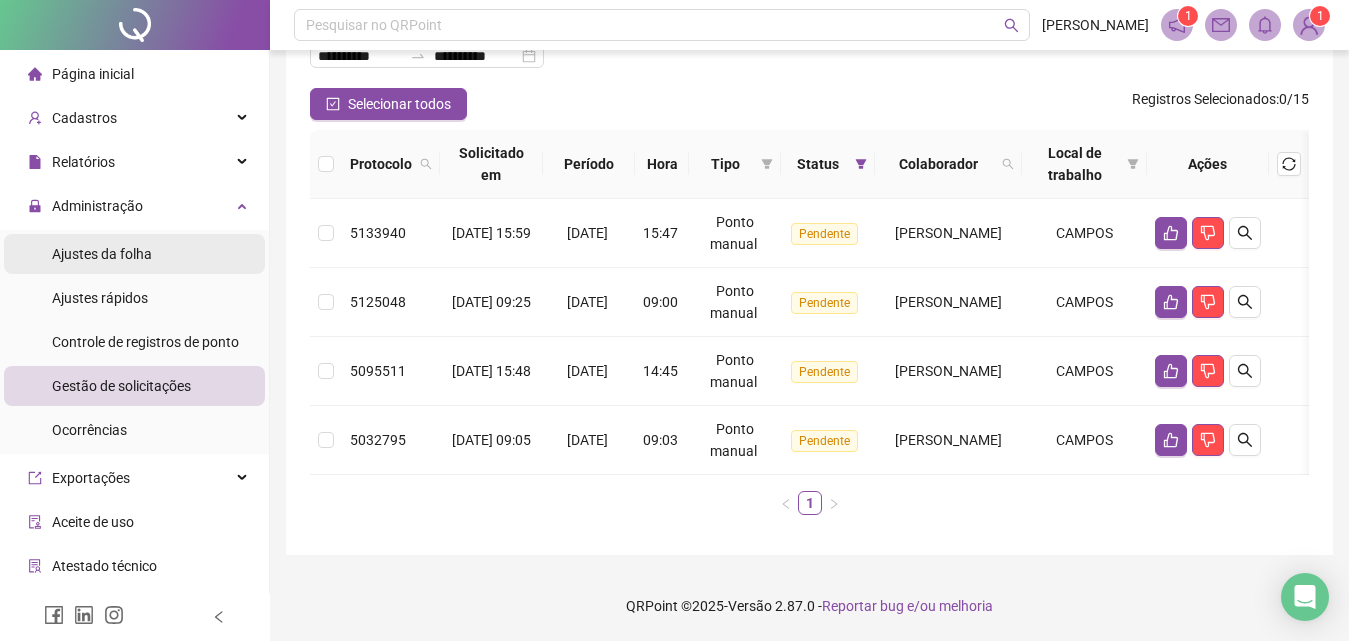 click on "Ajustes da folha" at bounding box center [102, 254] 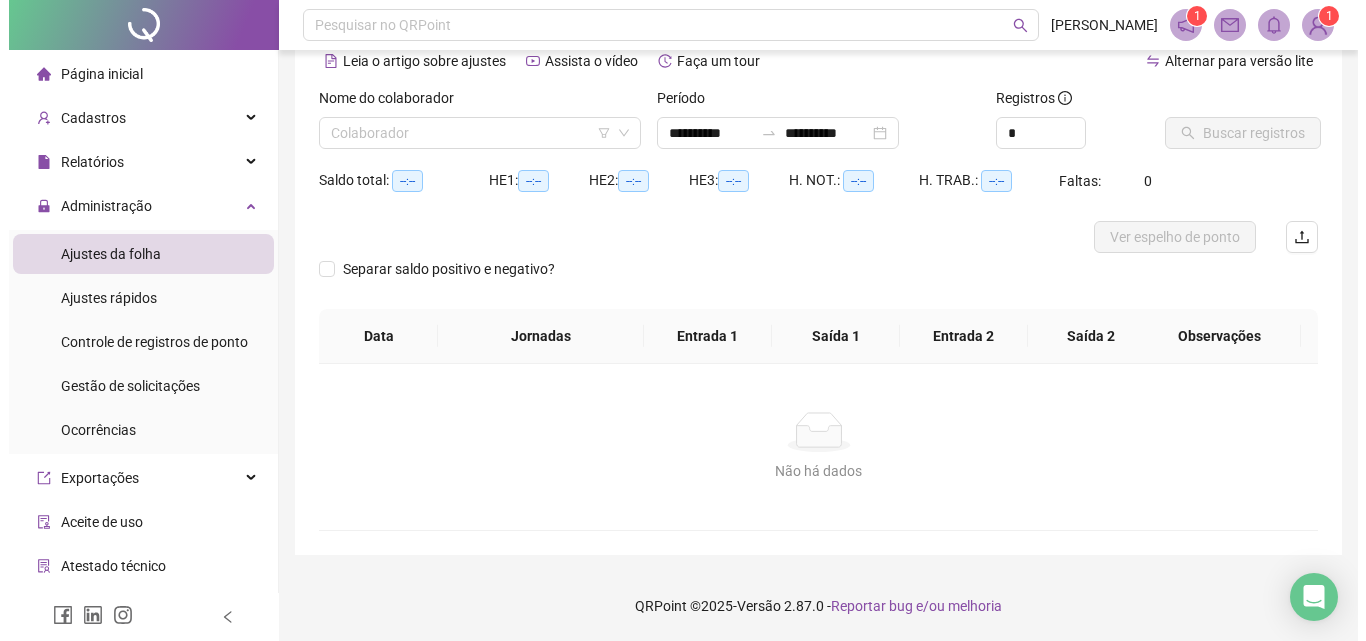scroll, scrollTop: 97, scrollLeft: 0, axis: vertical 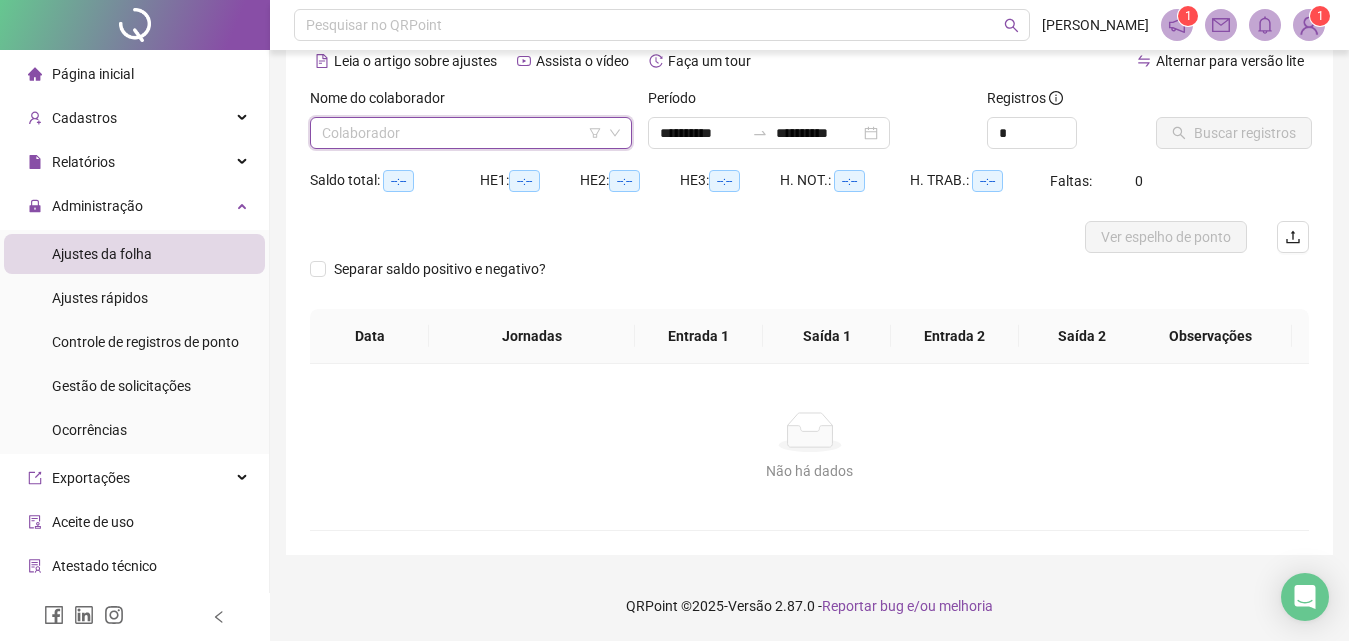 click at bounding box center [465, 133] 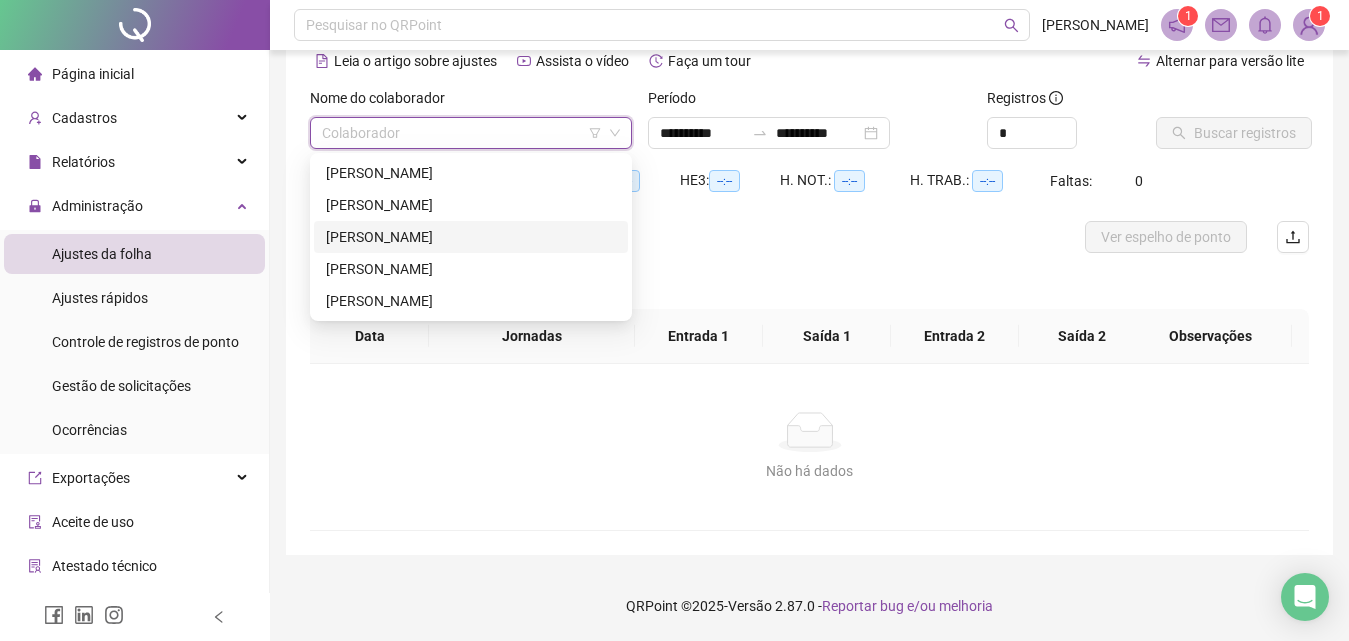 click on "[PERSON_NAME]" at bounding box center (471, 237) 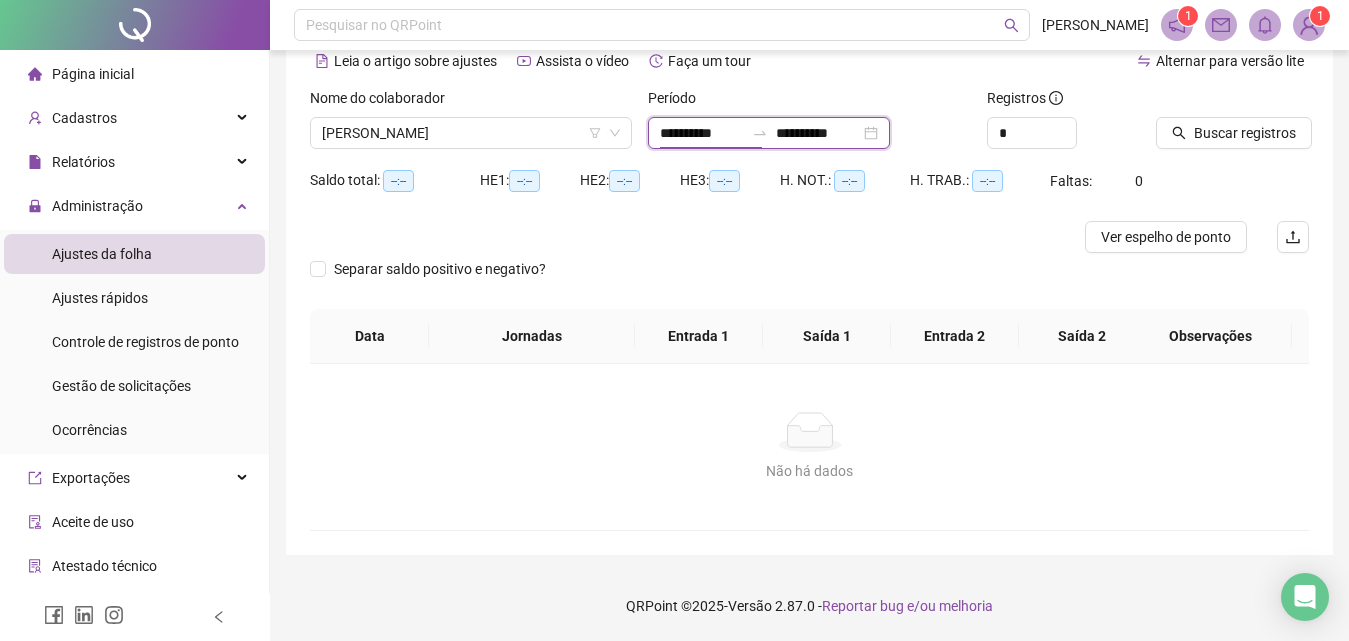 click on "**********" at bounding box center (702, 133) 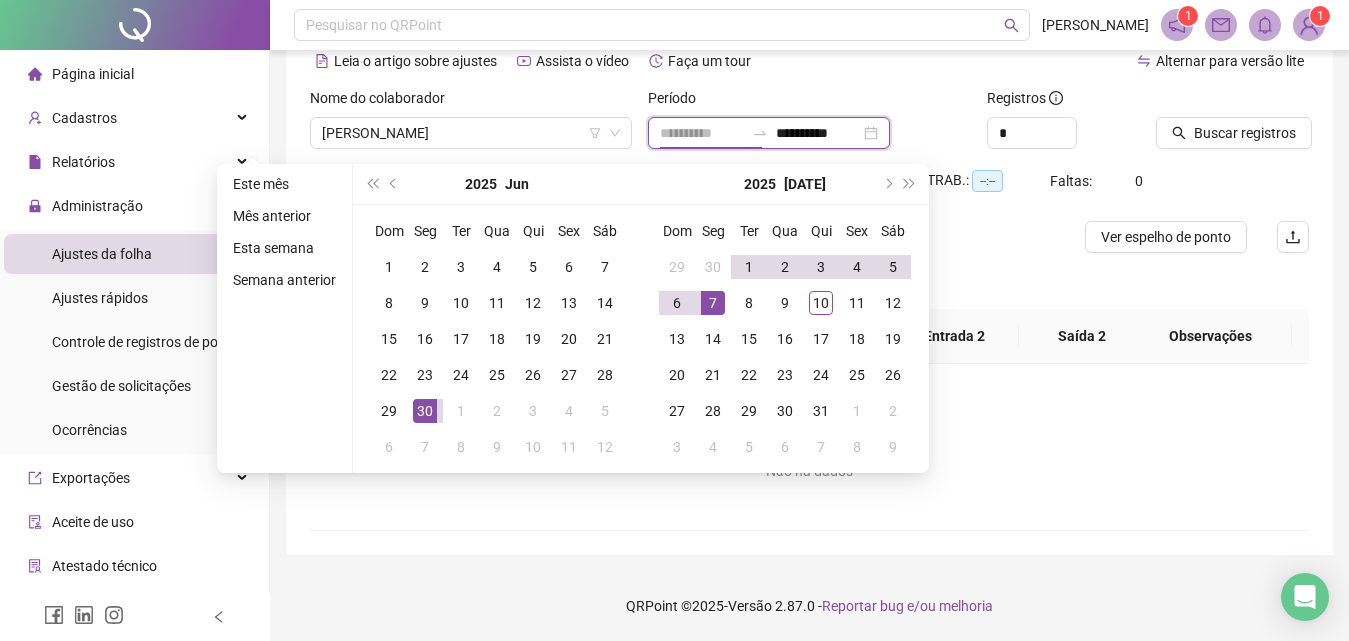 type on "**********" 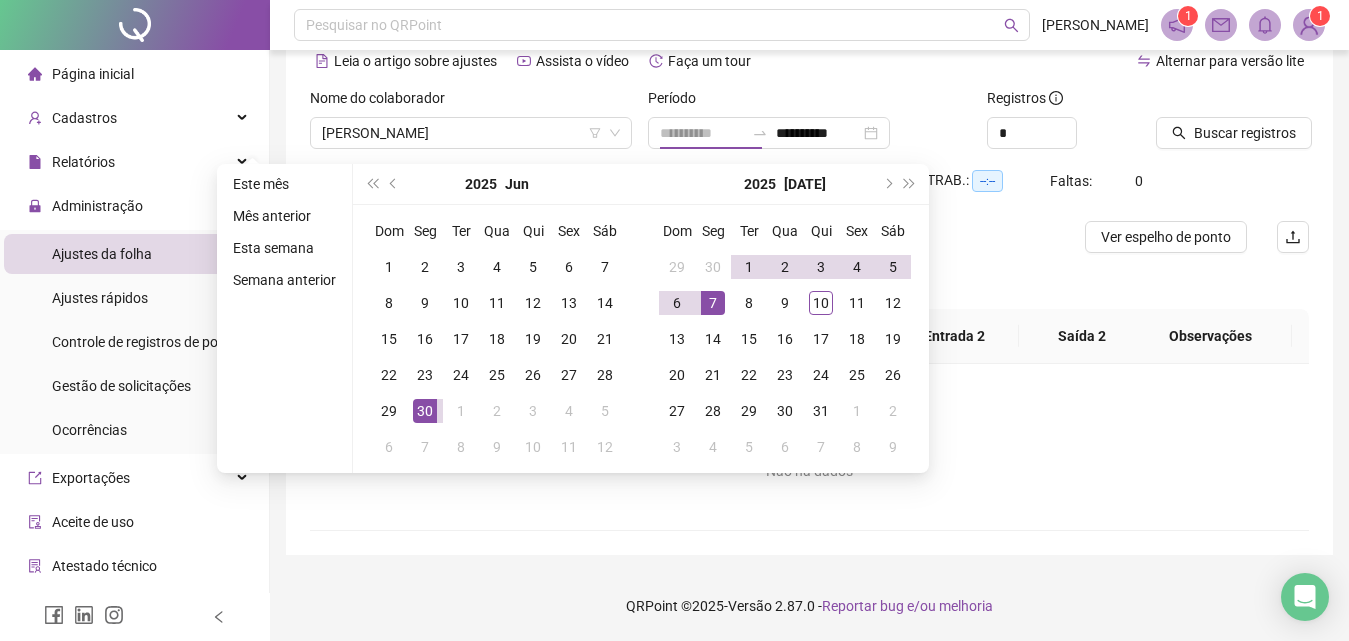 click on "7" at bounding box center [713, 303] 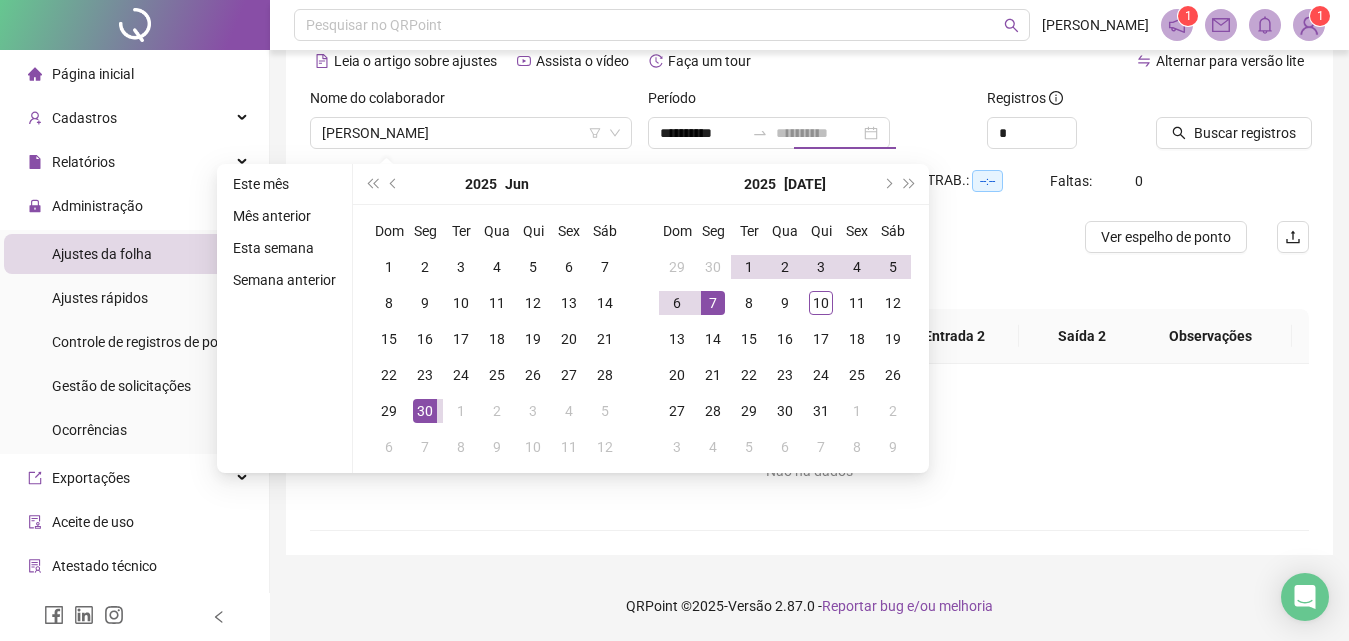 click on "7" at bounding box center (713, 303) 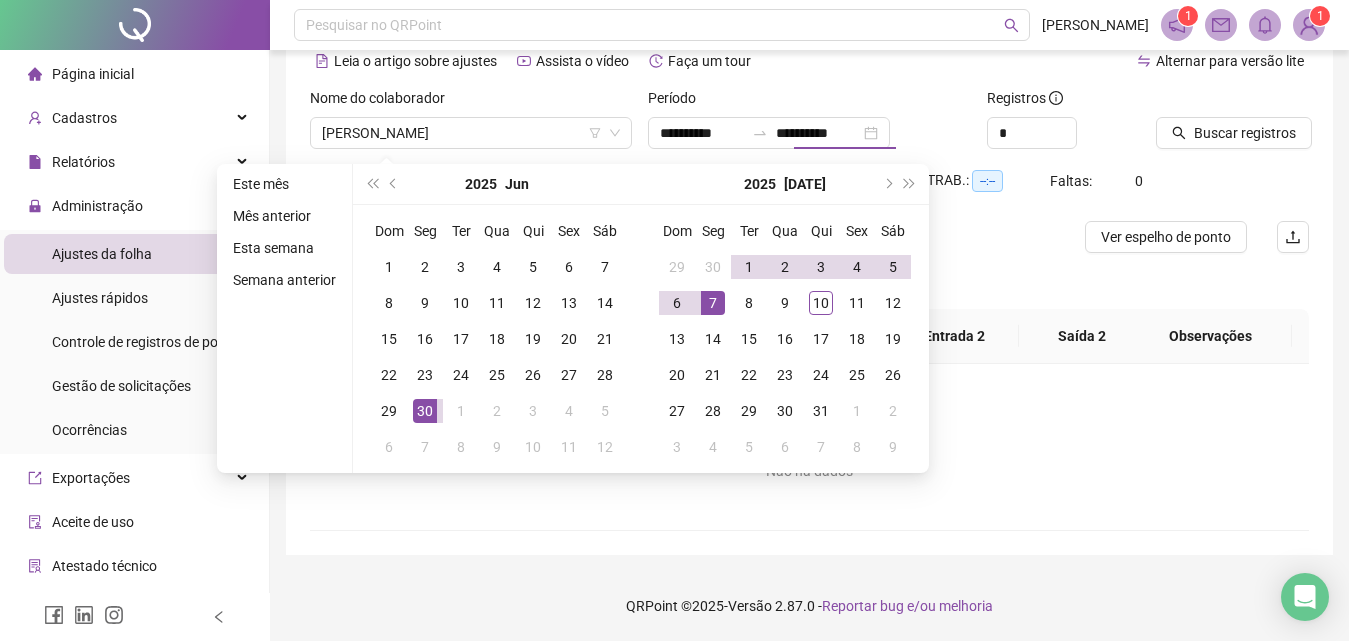 type on "**********" 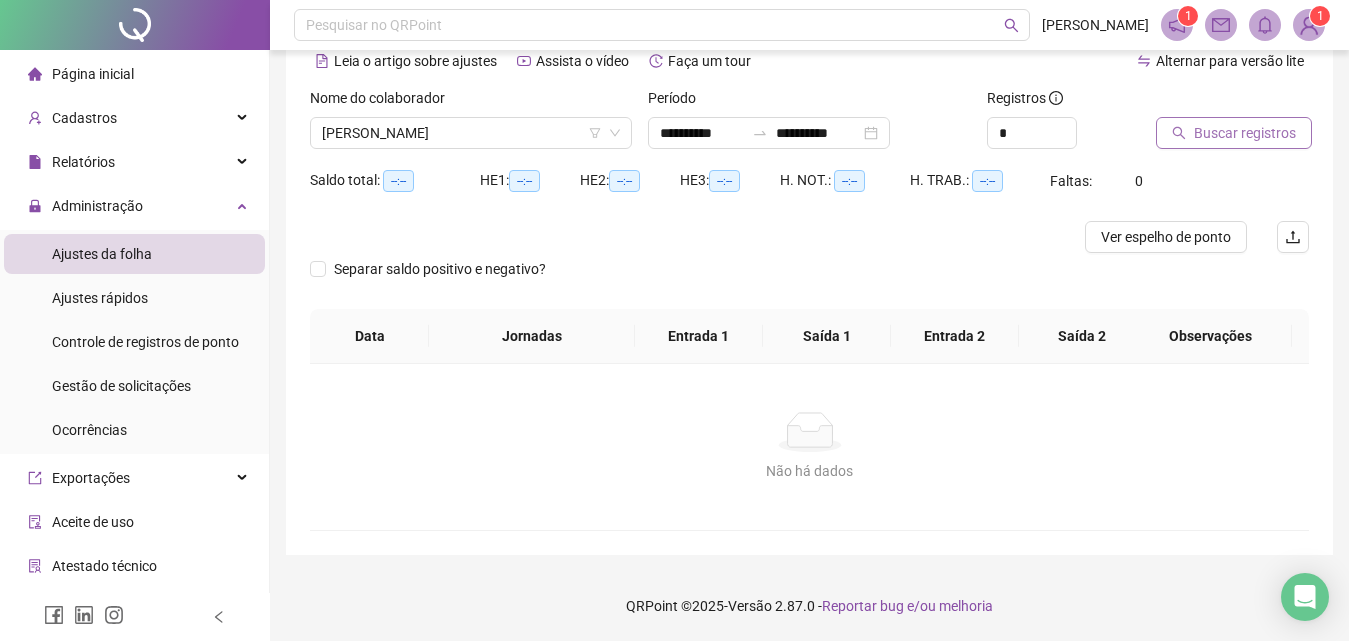 click on "Buscar registros" at bounding box center [1245, 133] 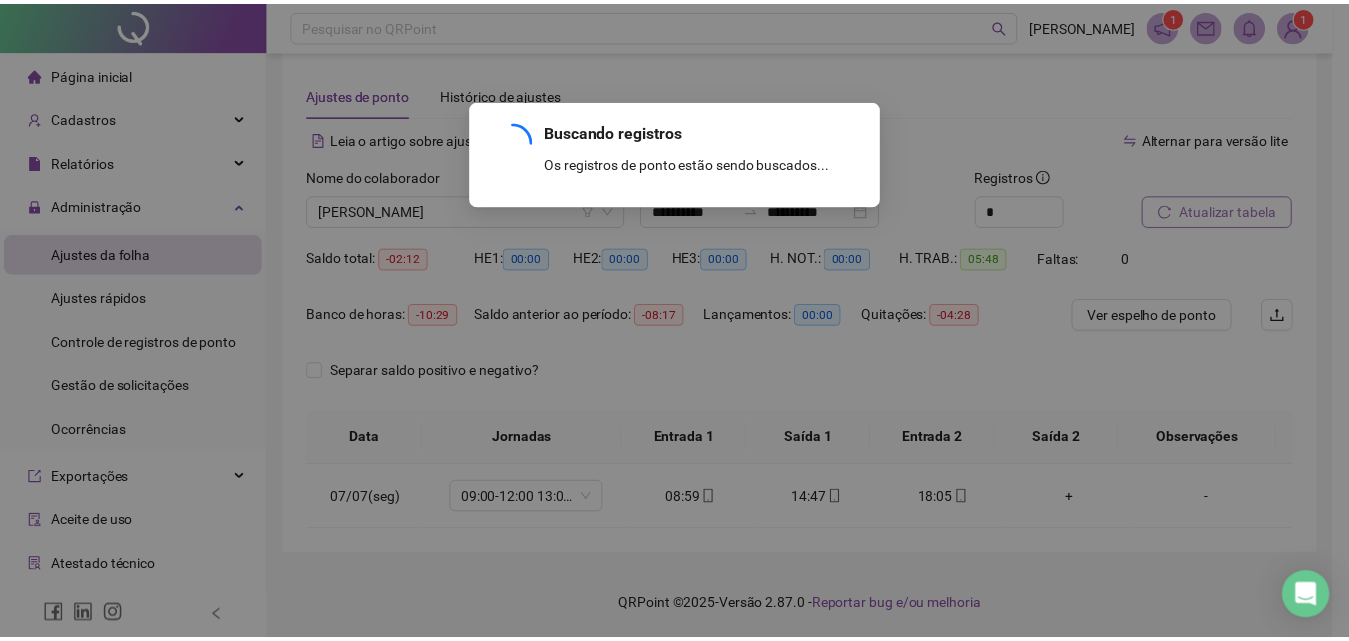 scroll, scrollTop: 19, scrollLeft: 0, axis: vertical 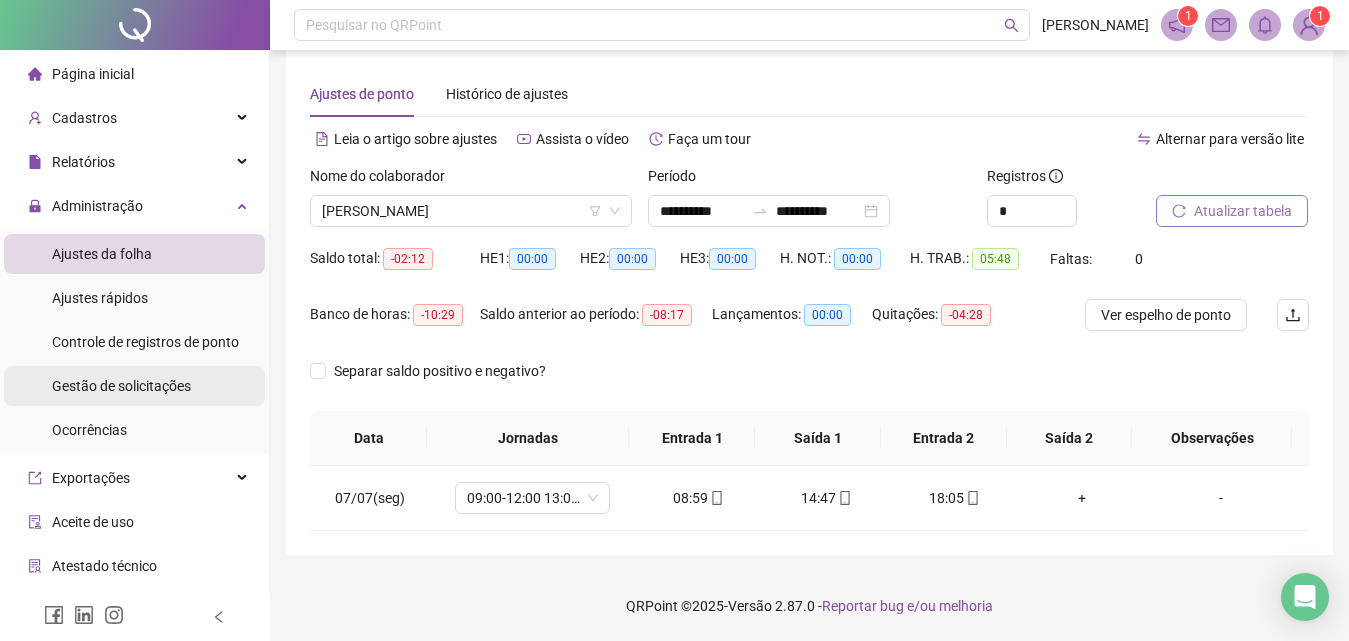 click on "Gestão de solicitações" at bounding box center (121, 386) 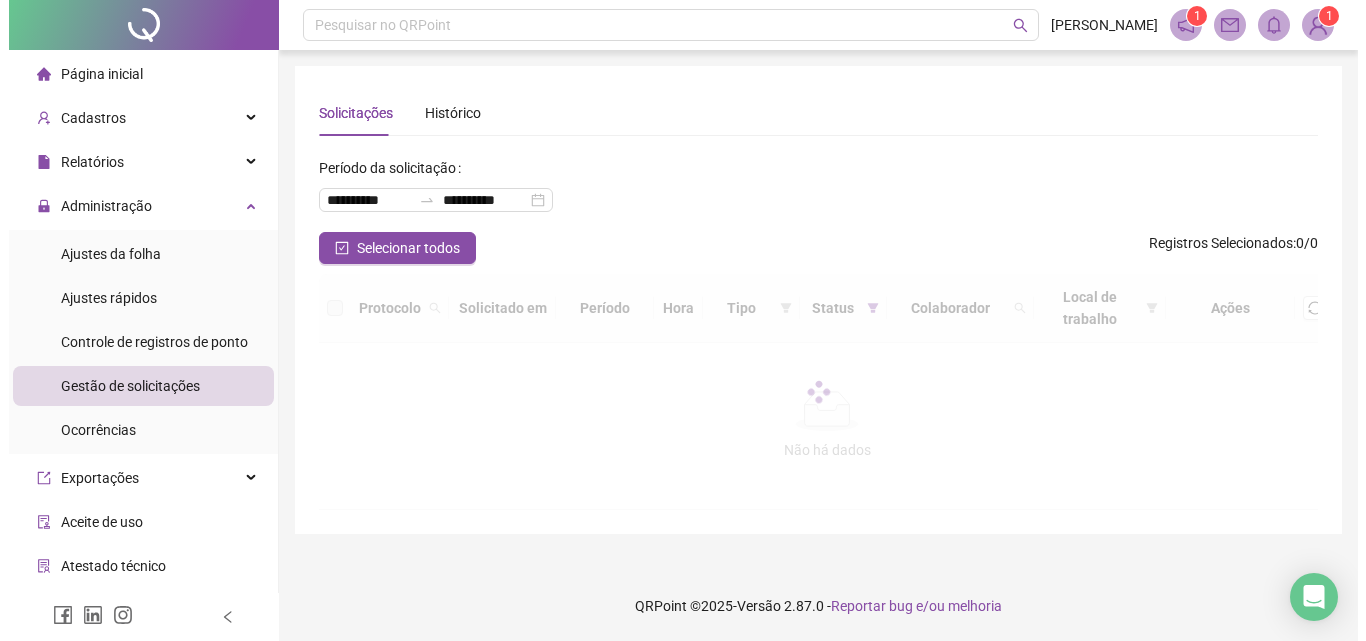 scroll, scrollTop: 0, scrollLeft: 0, axis: both 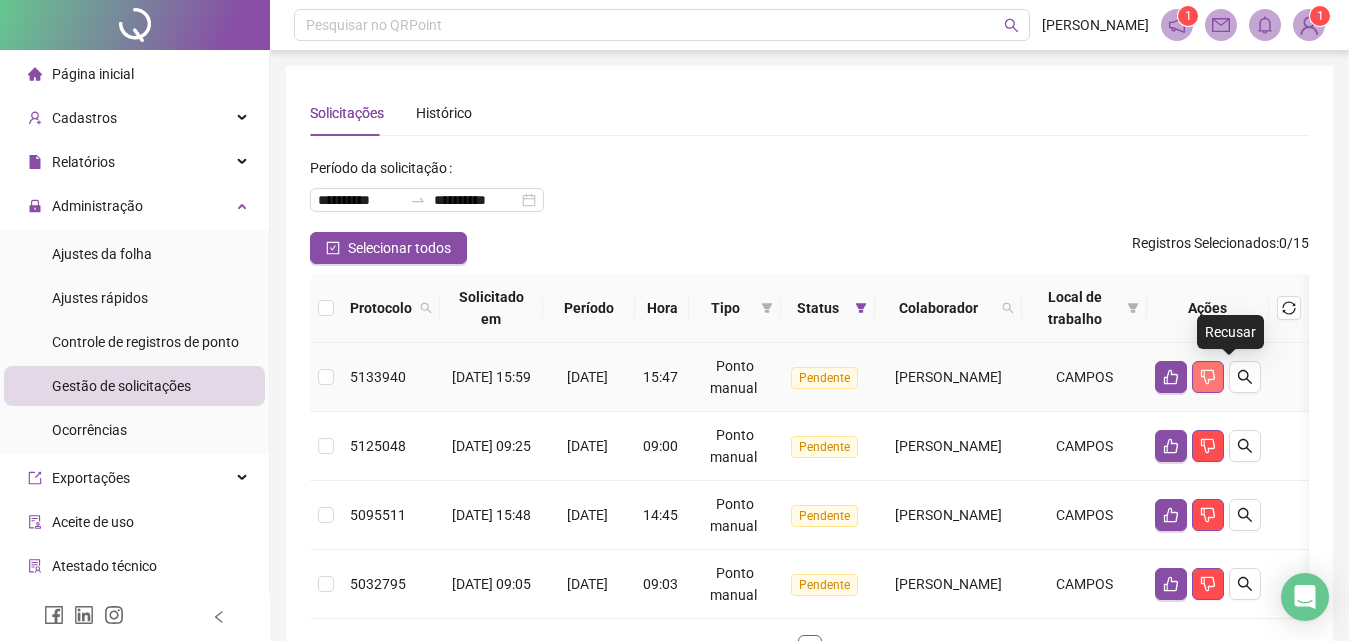 click 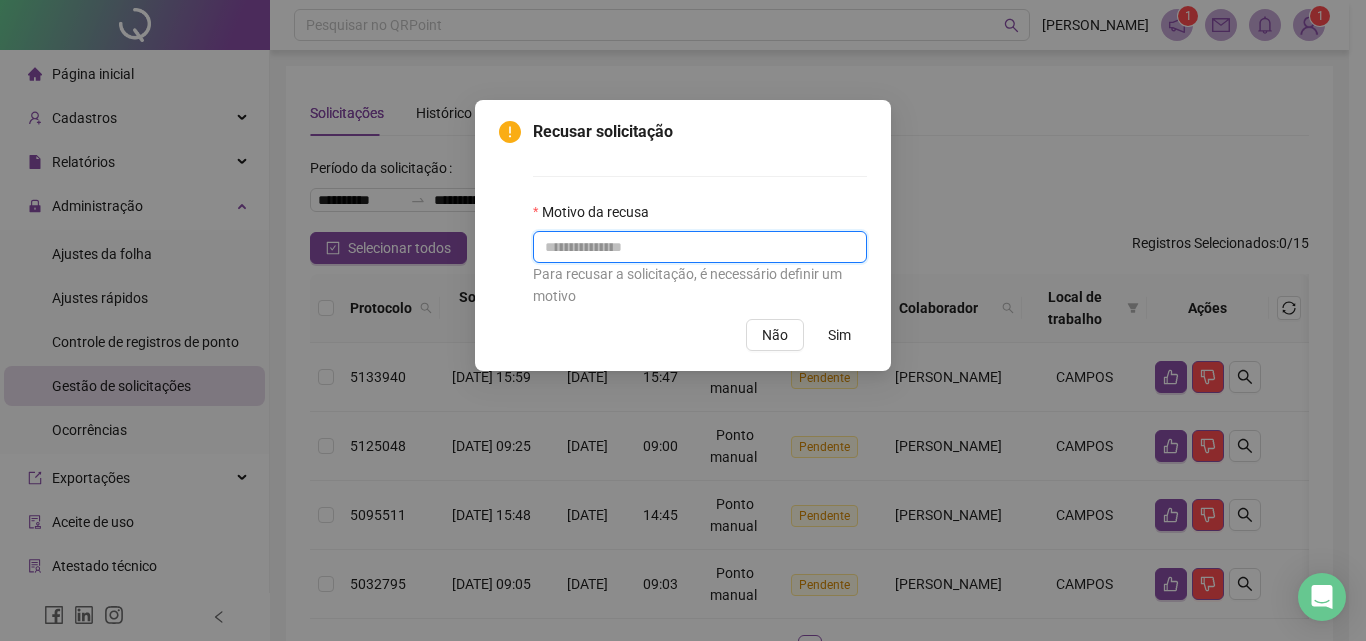 click at bounding box center [700, 247] 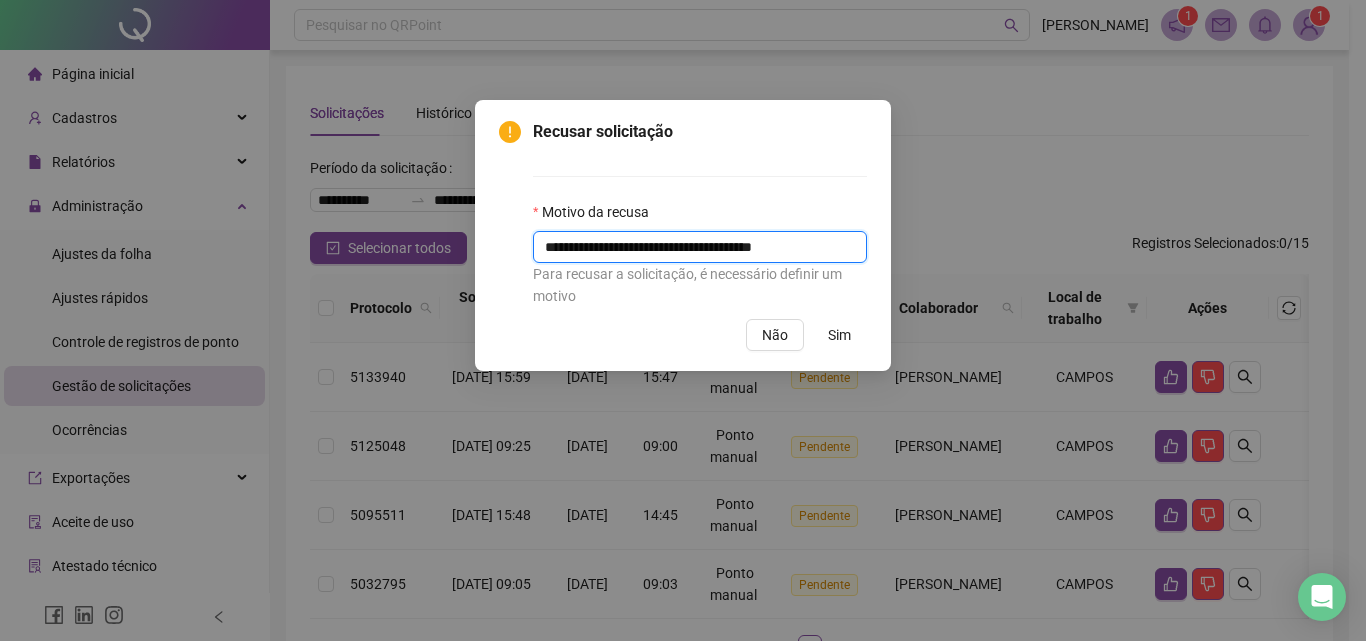 scroll, scrollTop: 0, scrollLeft: 20, axis: horizontal 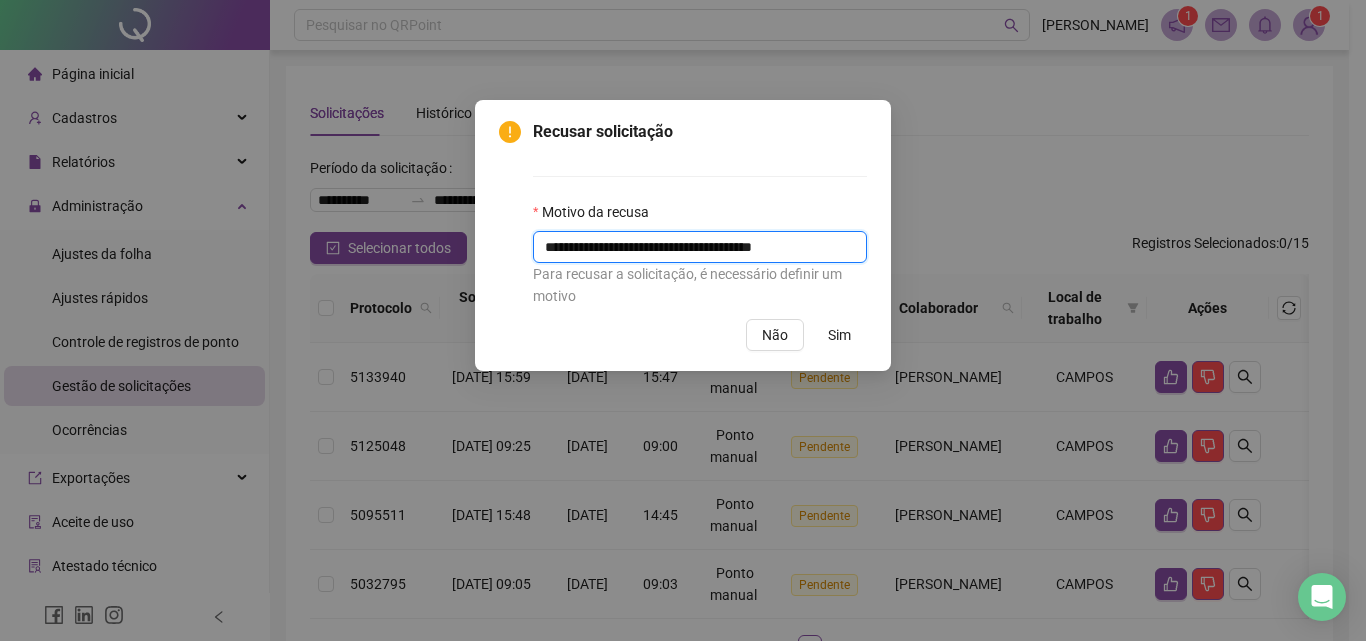 type on "**********" 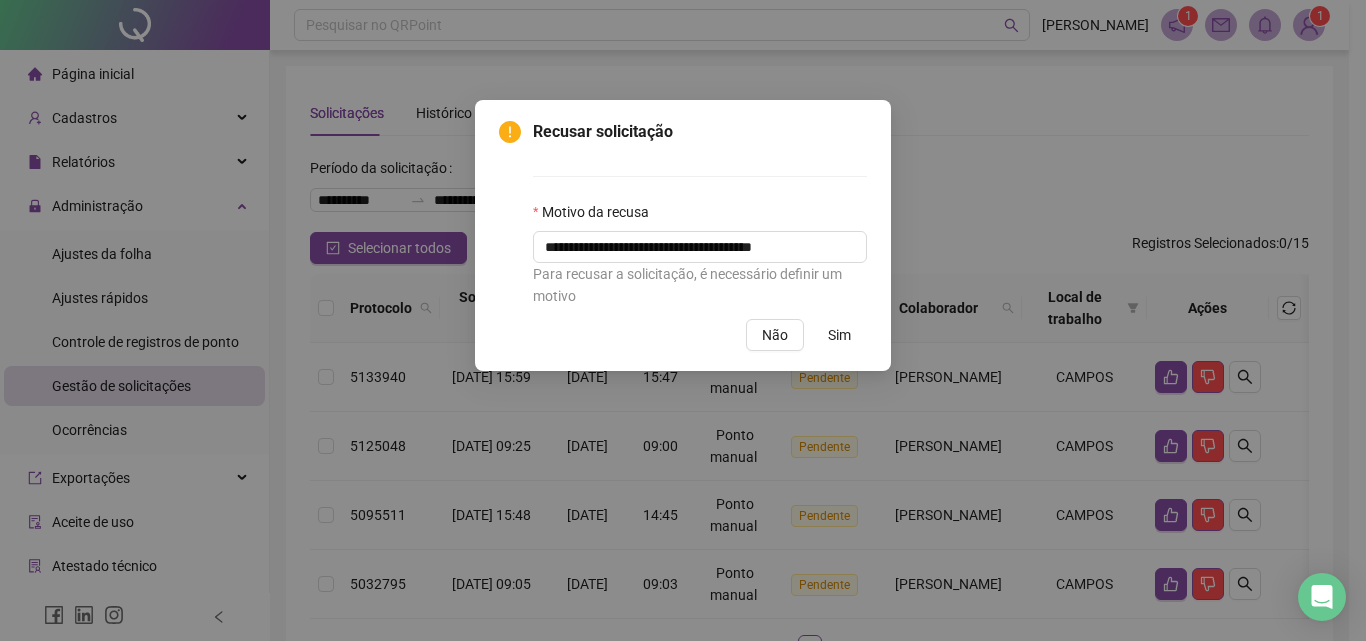click on "Sim" at bounding box center (839, 335) 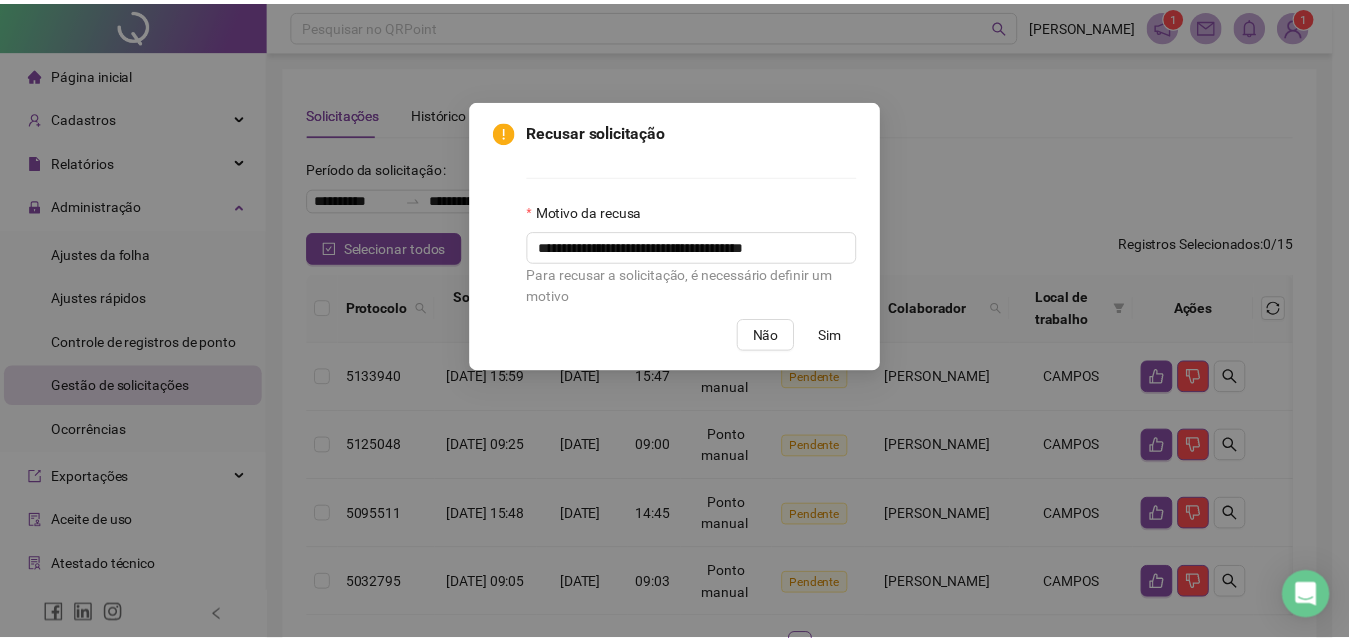scroll, scrollTop: 0, scrollLeft: 0, axis: both 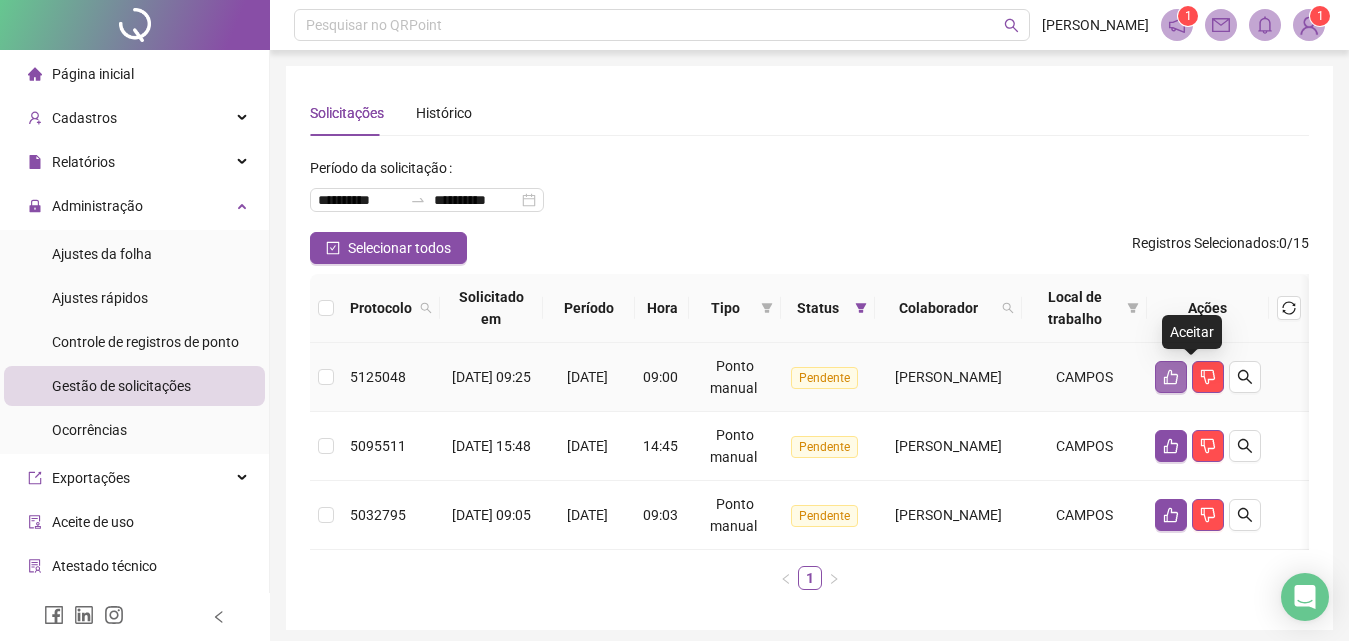 click 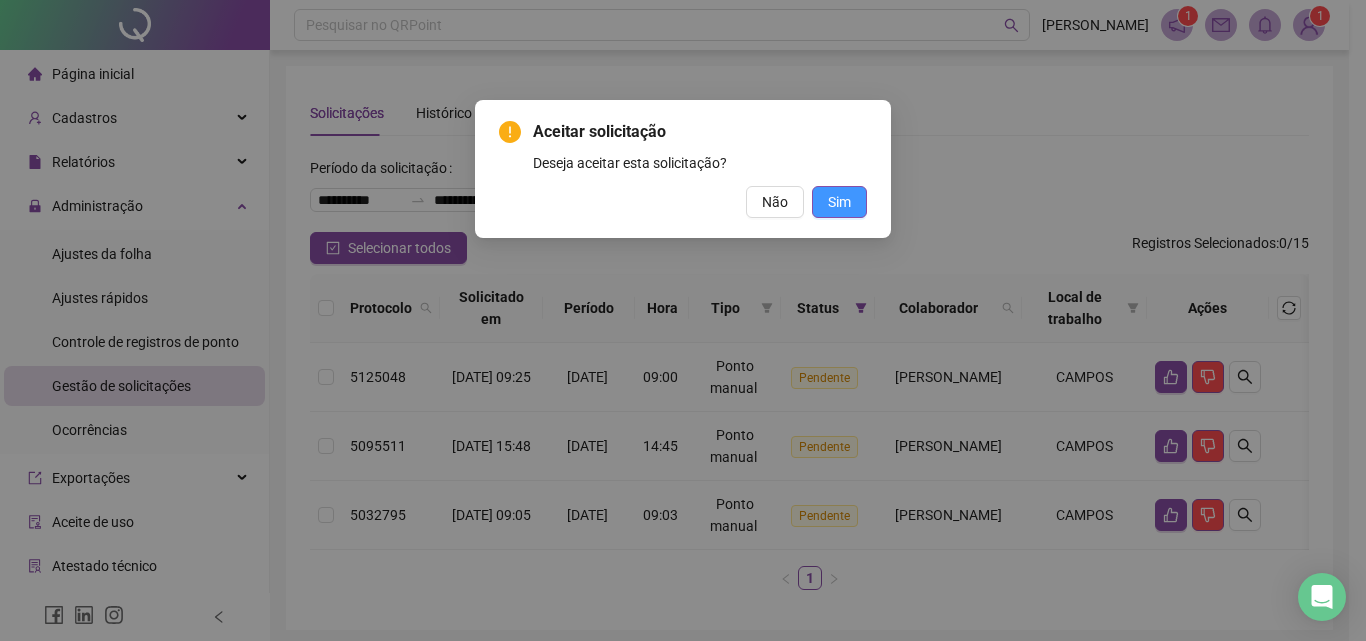 click on "Sim" at bounding box center [839, 202] 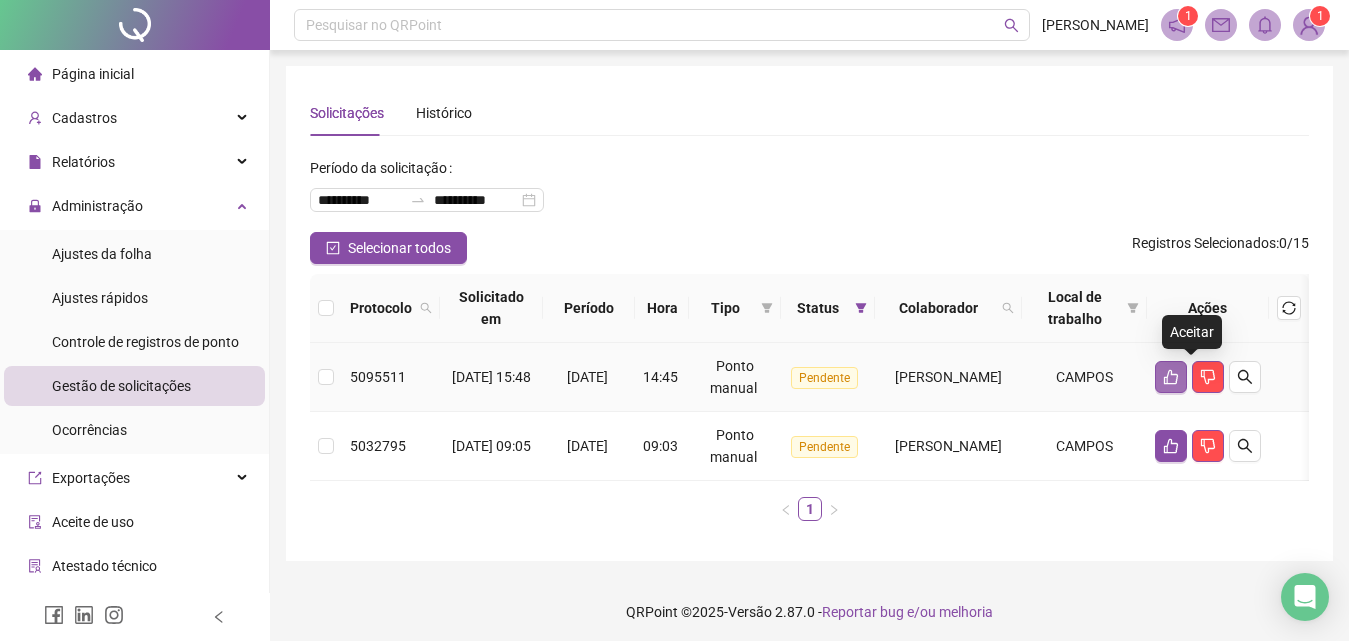 click 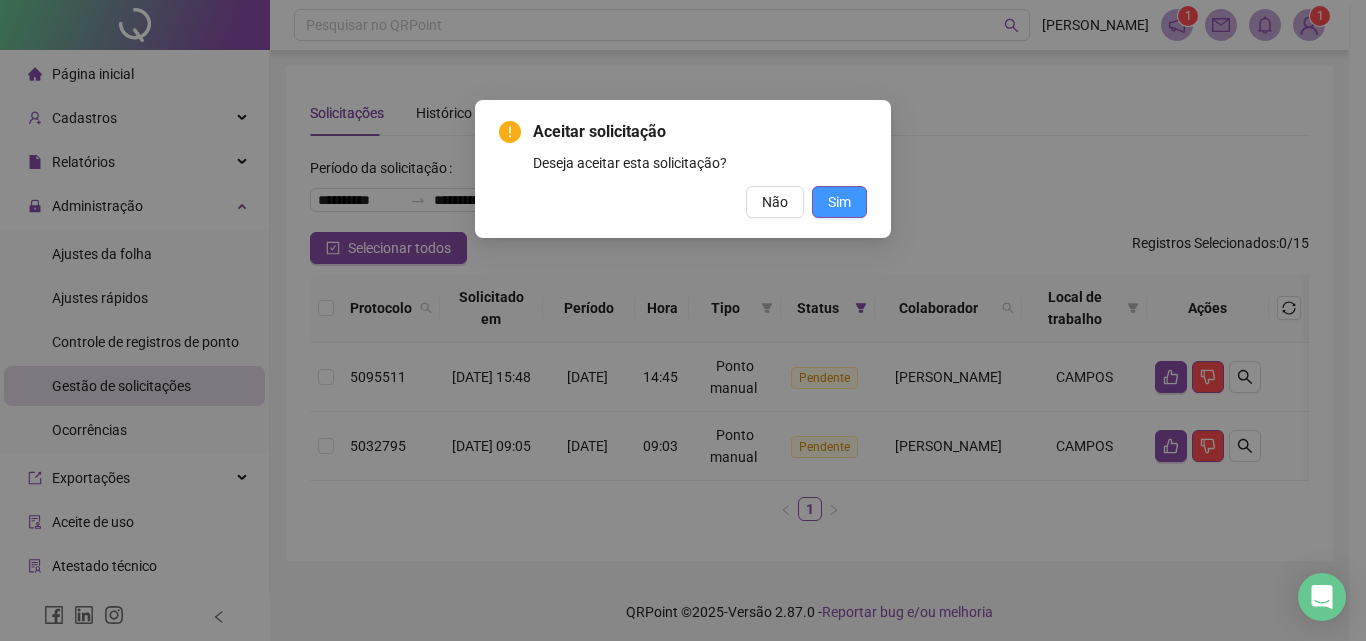 click on "Sim" at bounding box center (839, 202) 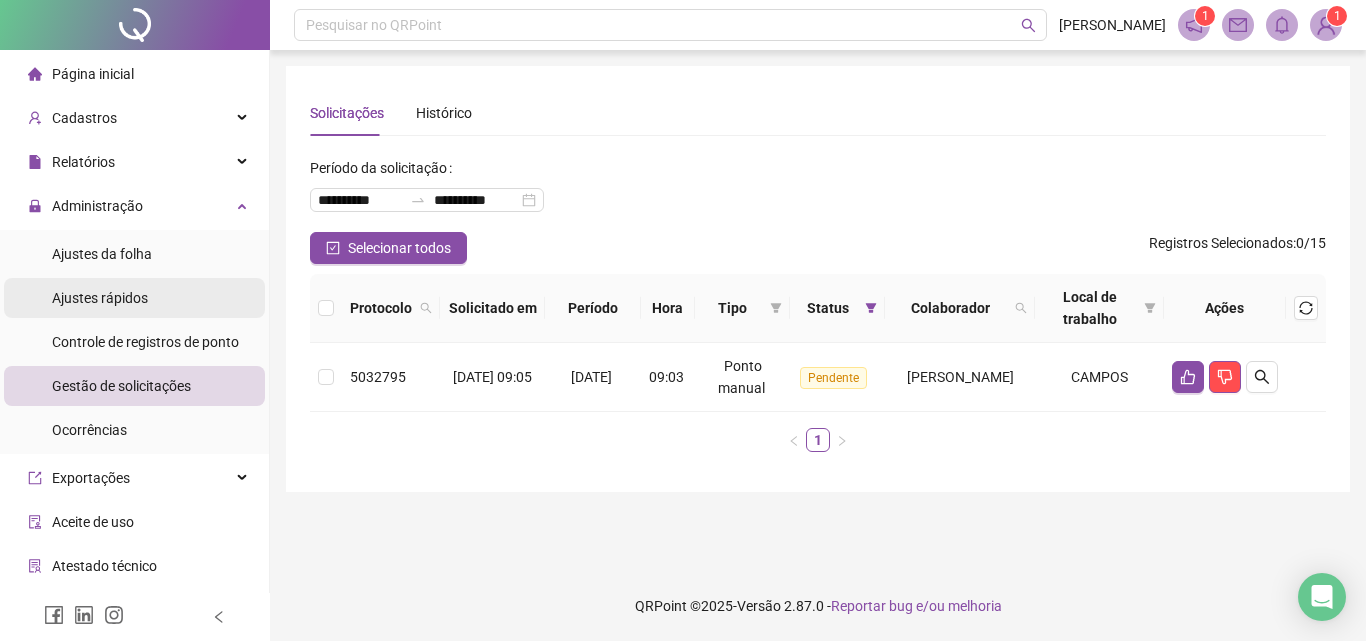 click on "Ajustes rápidos" at bounding box center [100, 298] 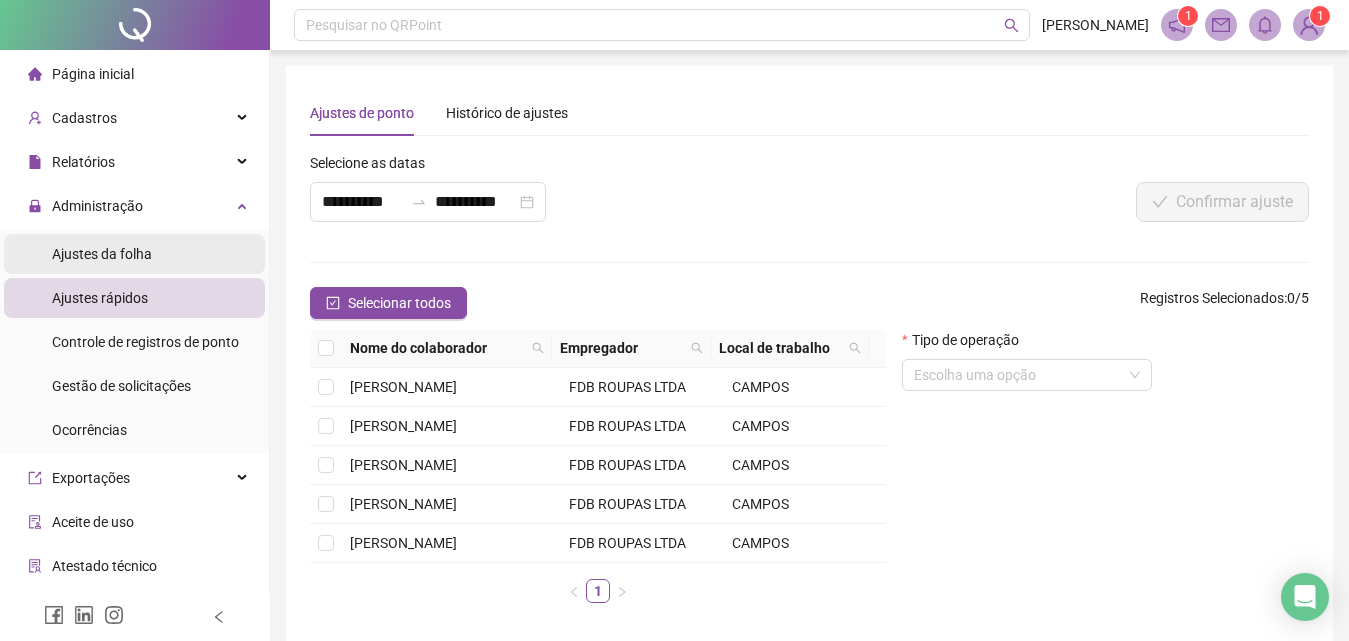 drag, startPoint x: 121, startPoint y: 237, endPoint x: 154, endPoint y: 240, distance: 33.13608 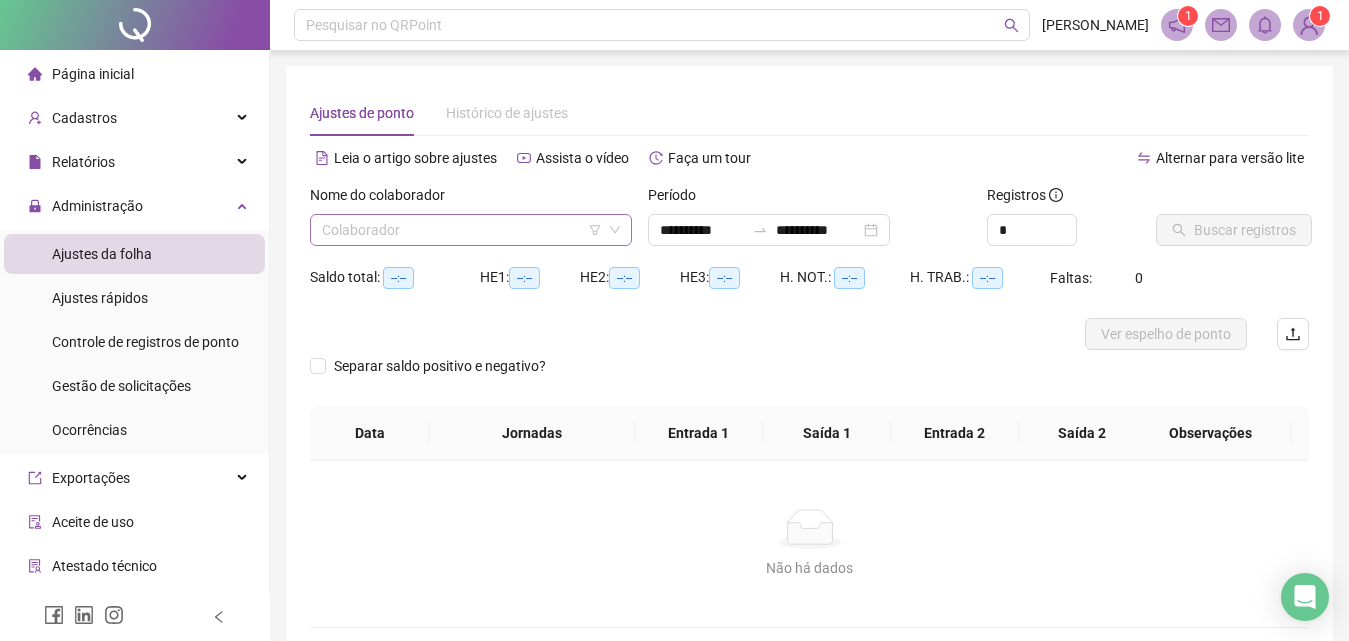 click at bounding box center (465, 230) 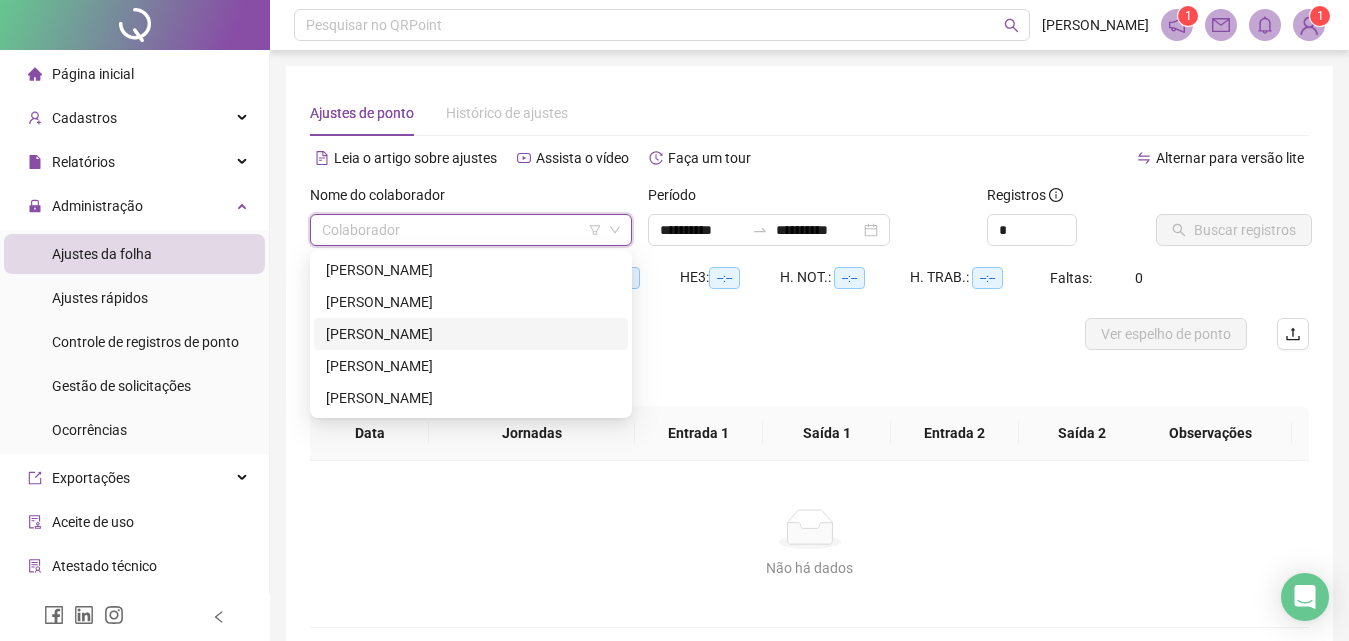 click on "[PERSON_NAME]" at bounding box center [471, 334] 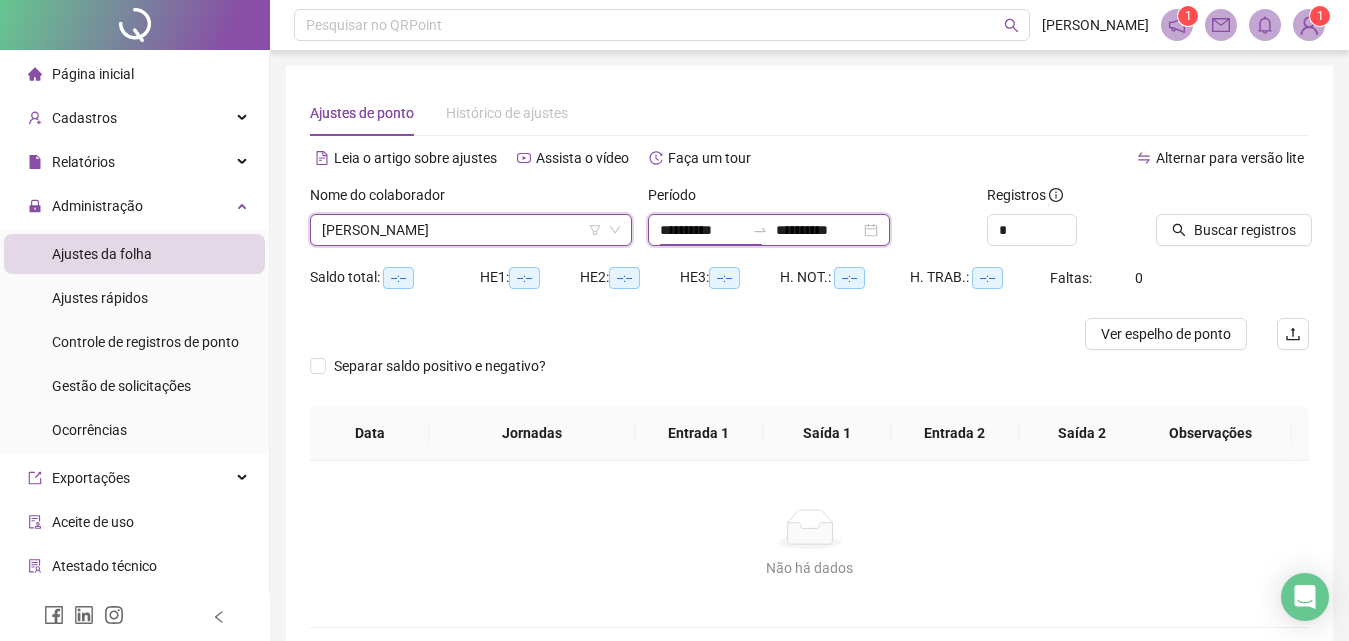 click on "**********" at bounding box center [702, 230] 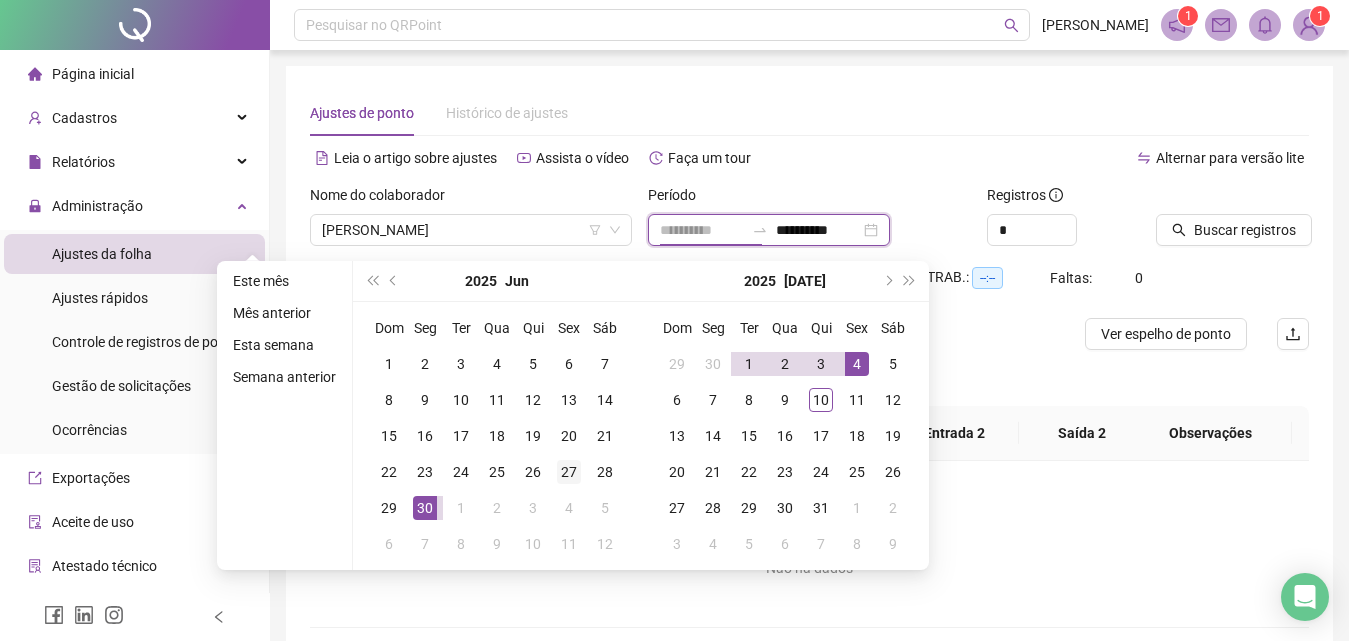type on "**********" 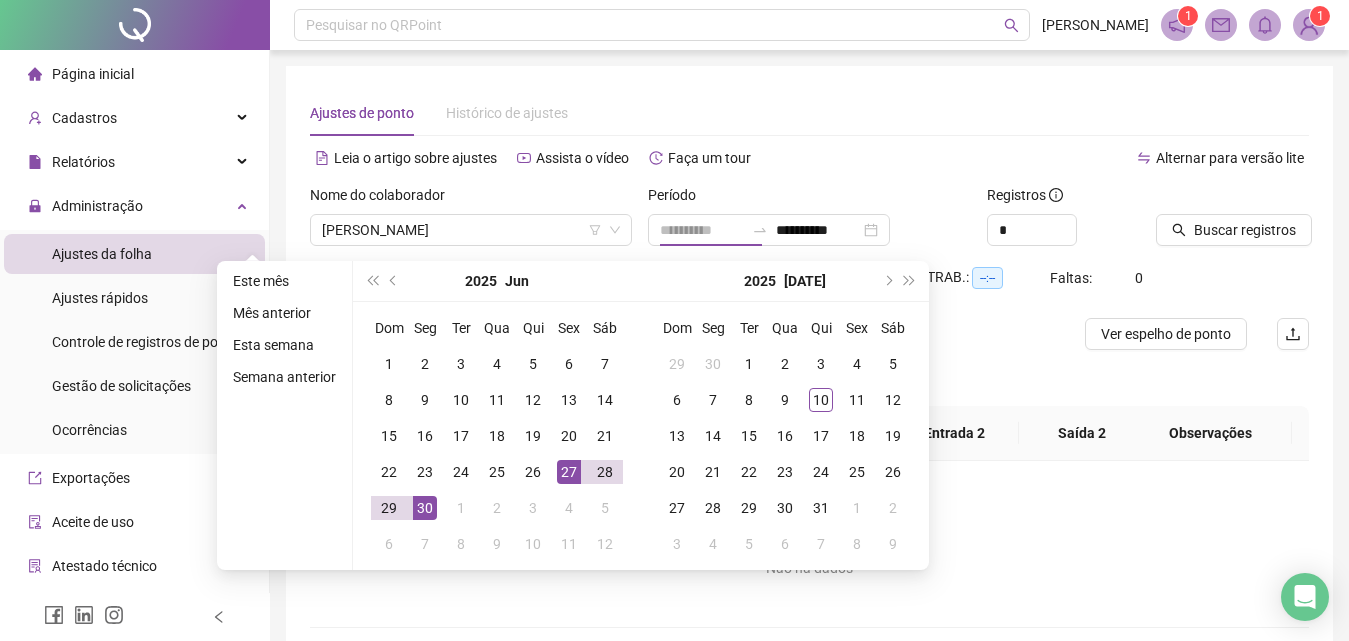 click on "27" at bounding box center [569, 472] 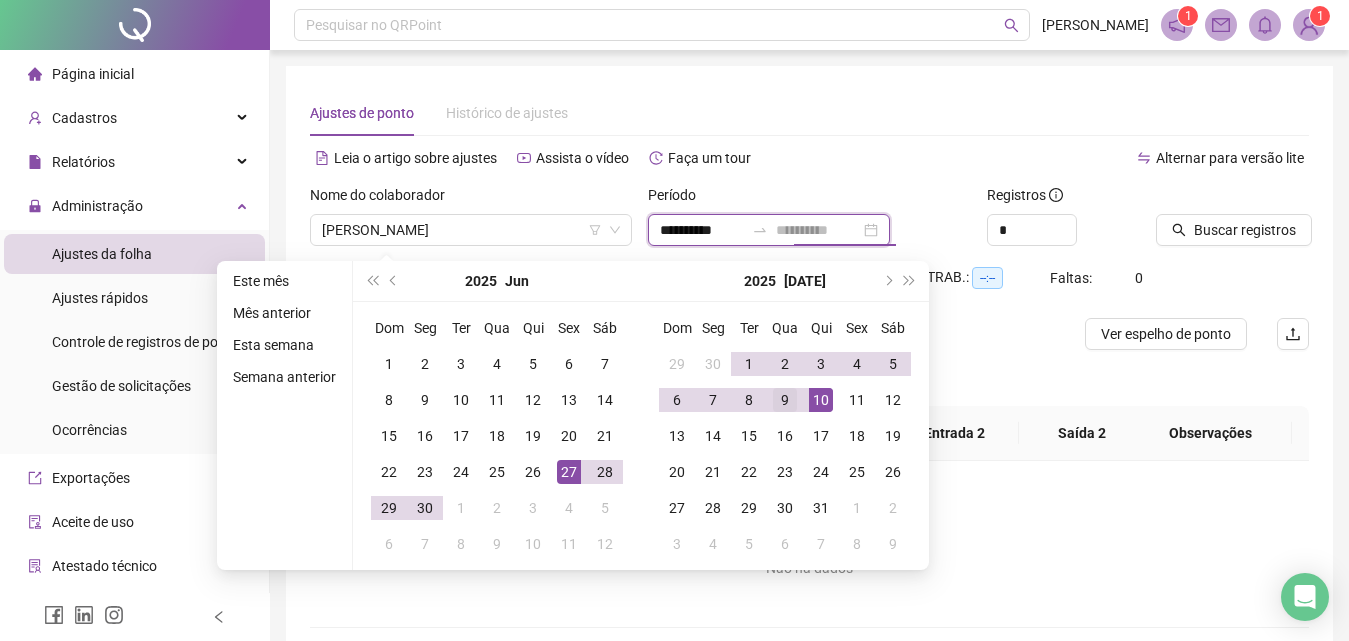 type on "**********" 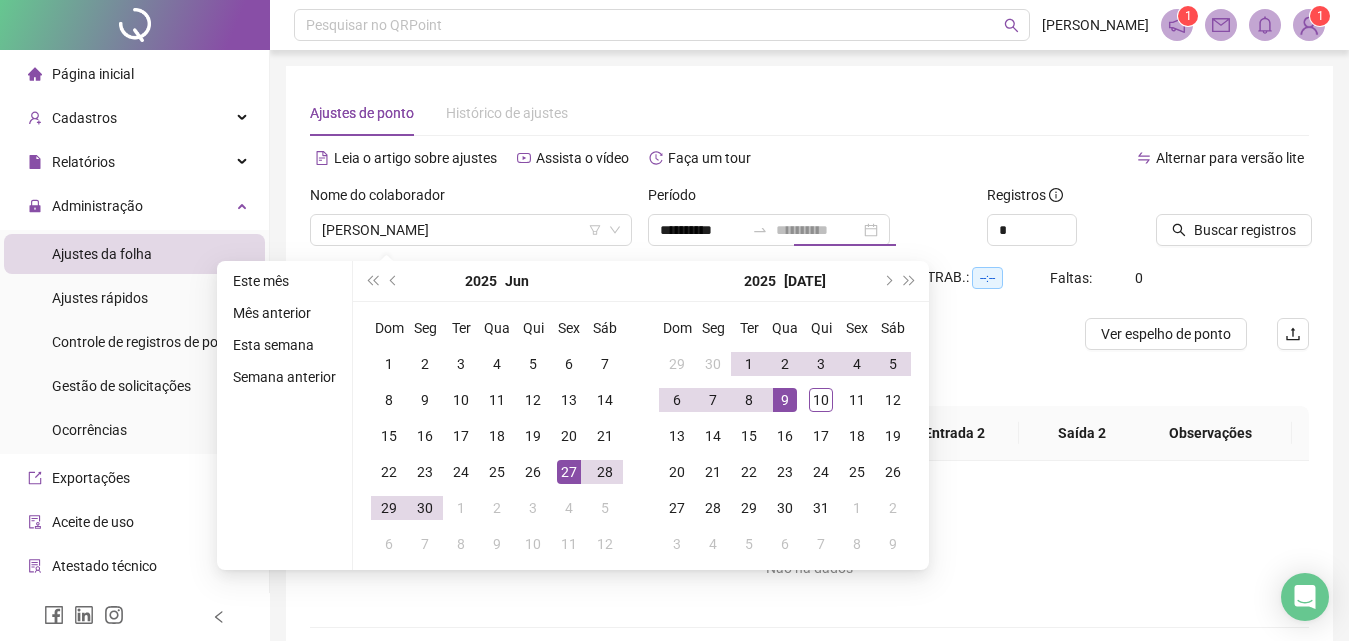 click on "9" at bounding box center [785, 400] 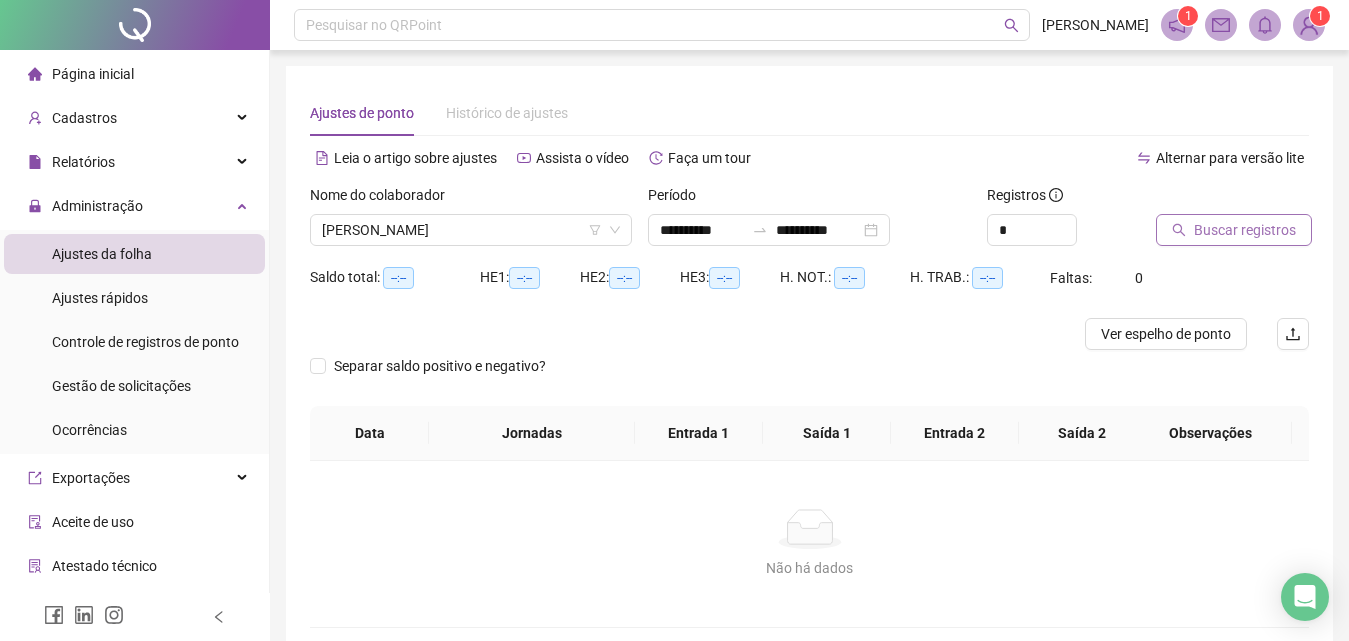 click on "Buscar registros" at bounding box center (1245, 230) 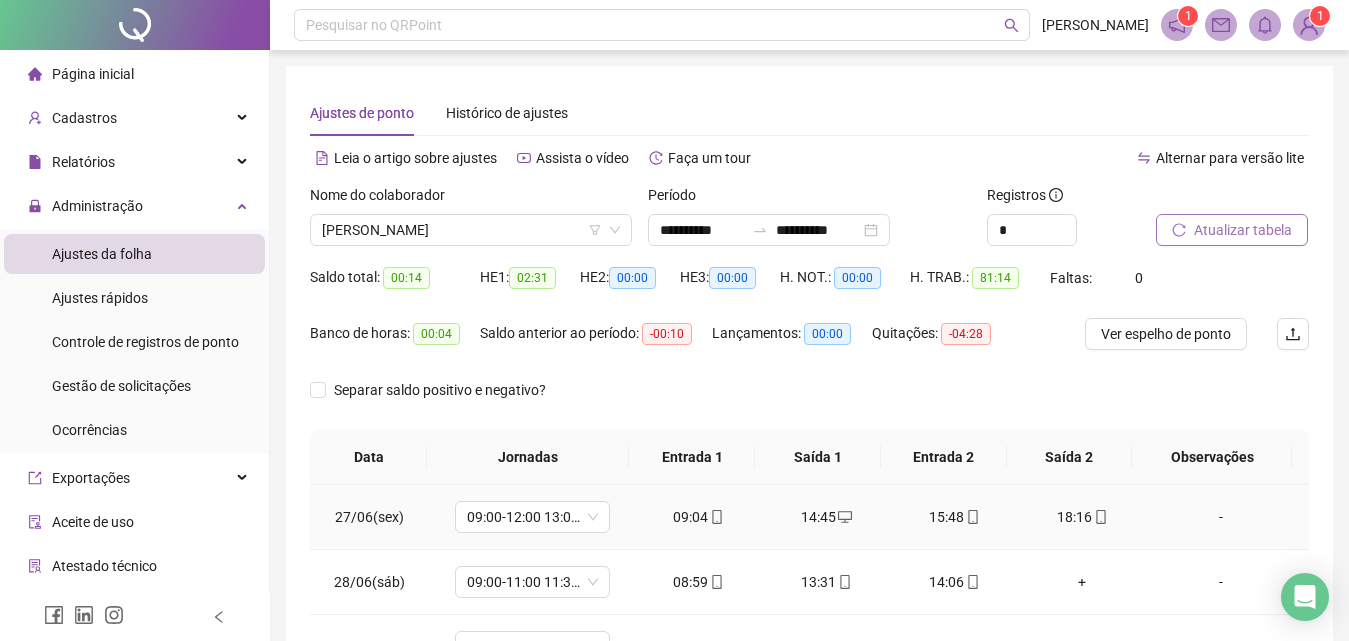 scroll, scrollTop: 100, scrollLeft: 0, axis: vertical 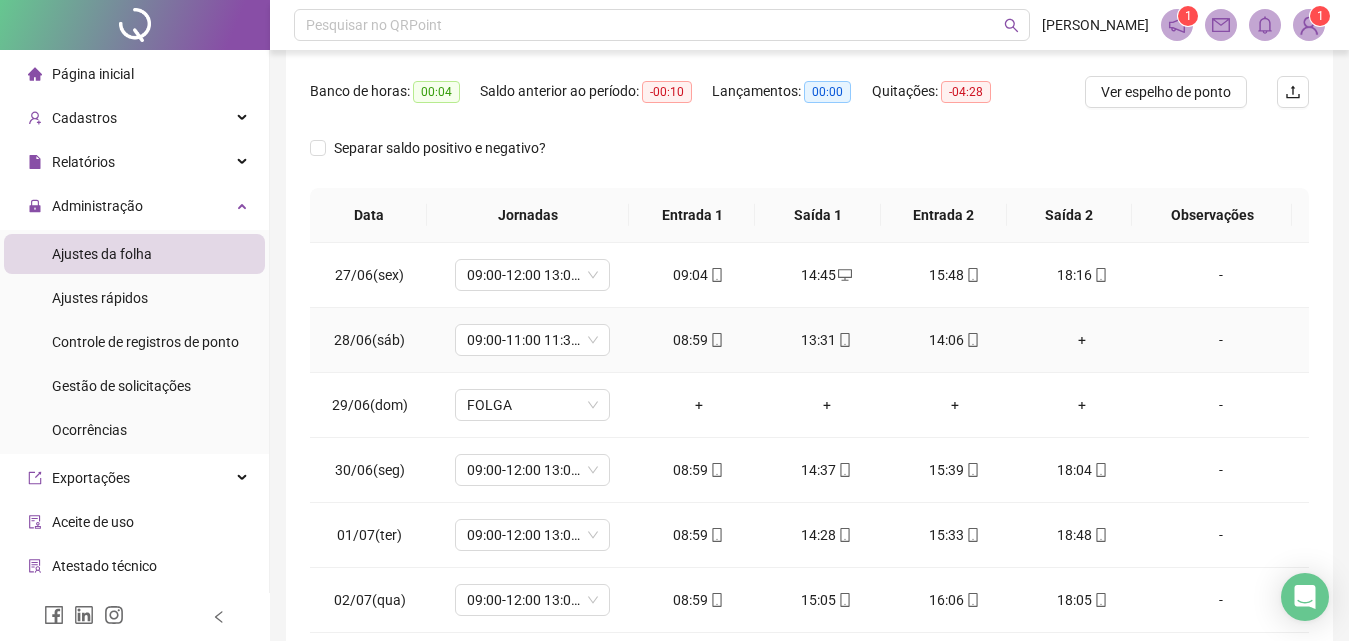 click on "+" at bounding box center [1083, 340] 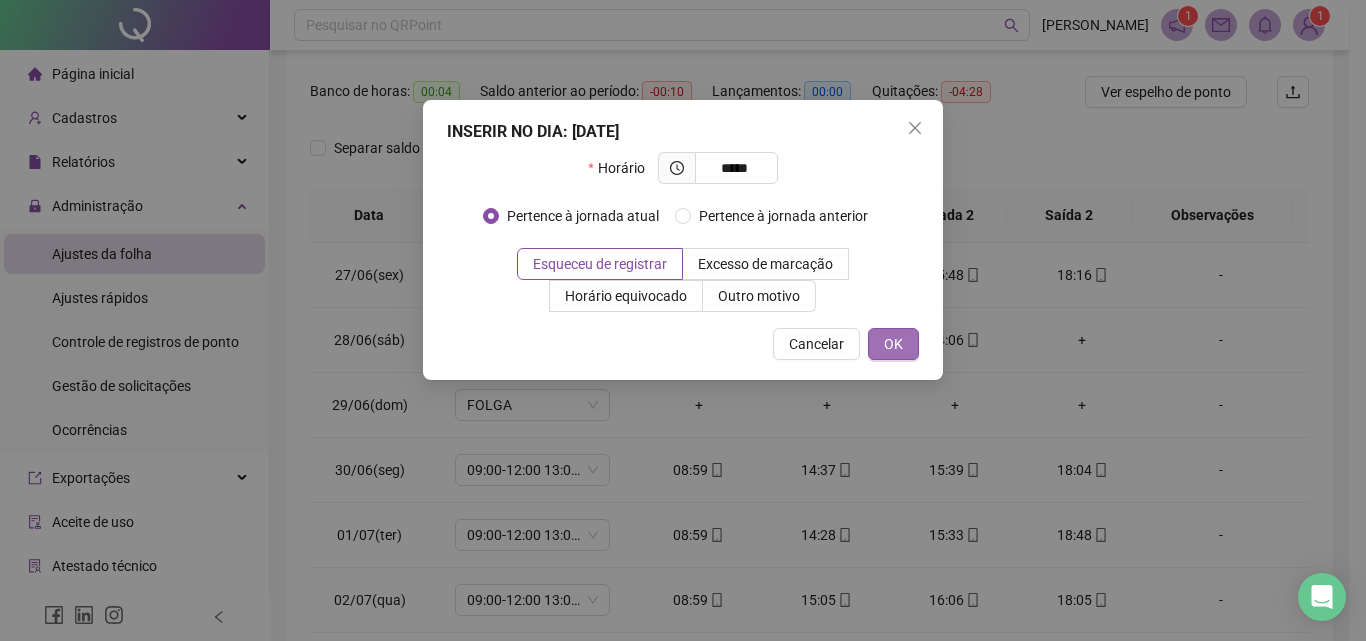type on "*****" 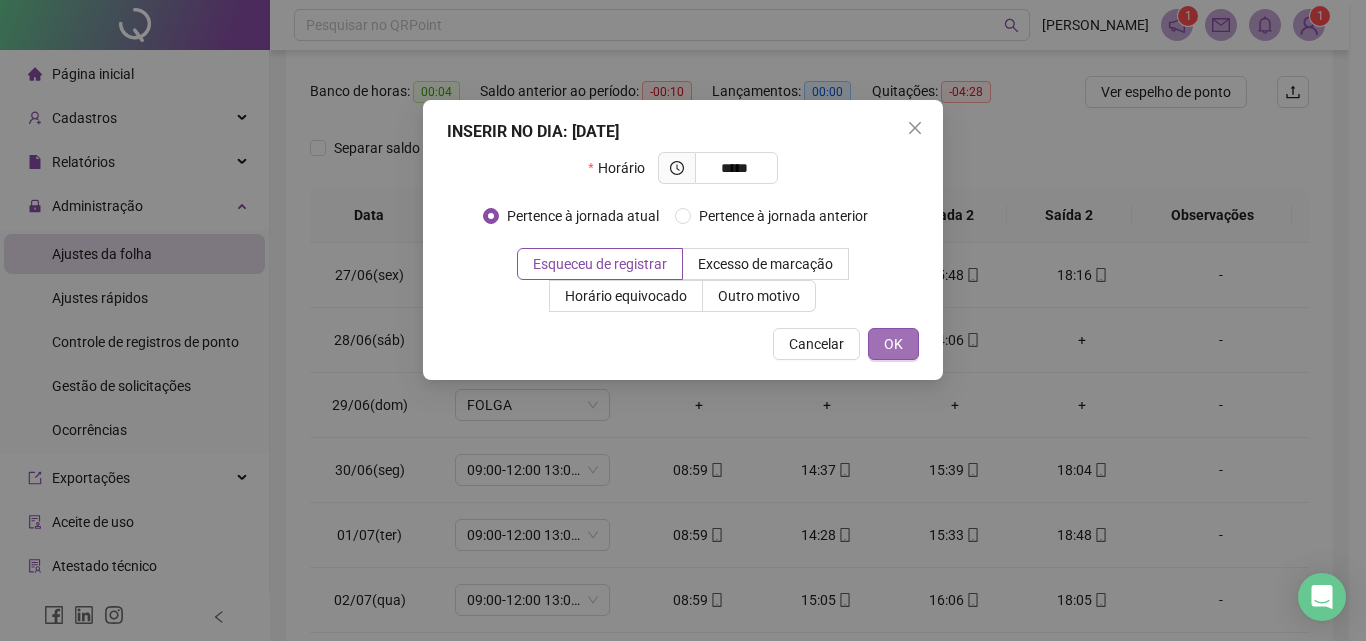 click on "OK" at bounding box center (893, 344) 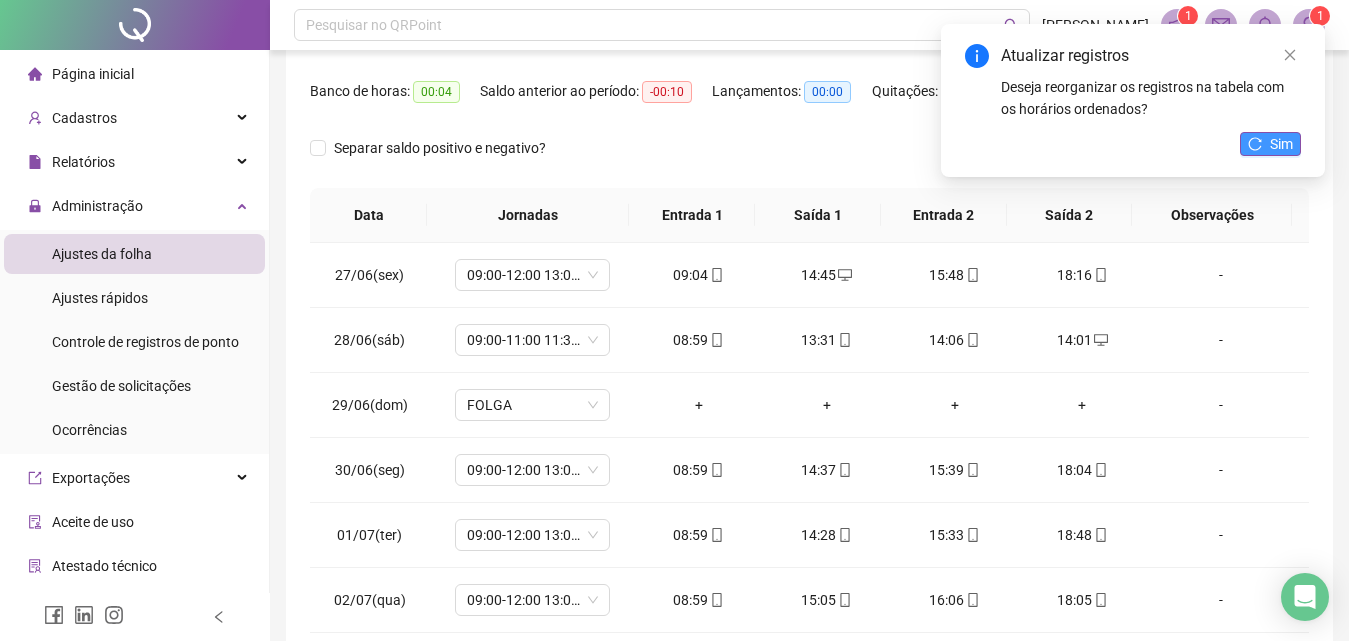 click on "Sim" at bounding box center (1270, 144) 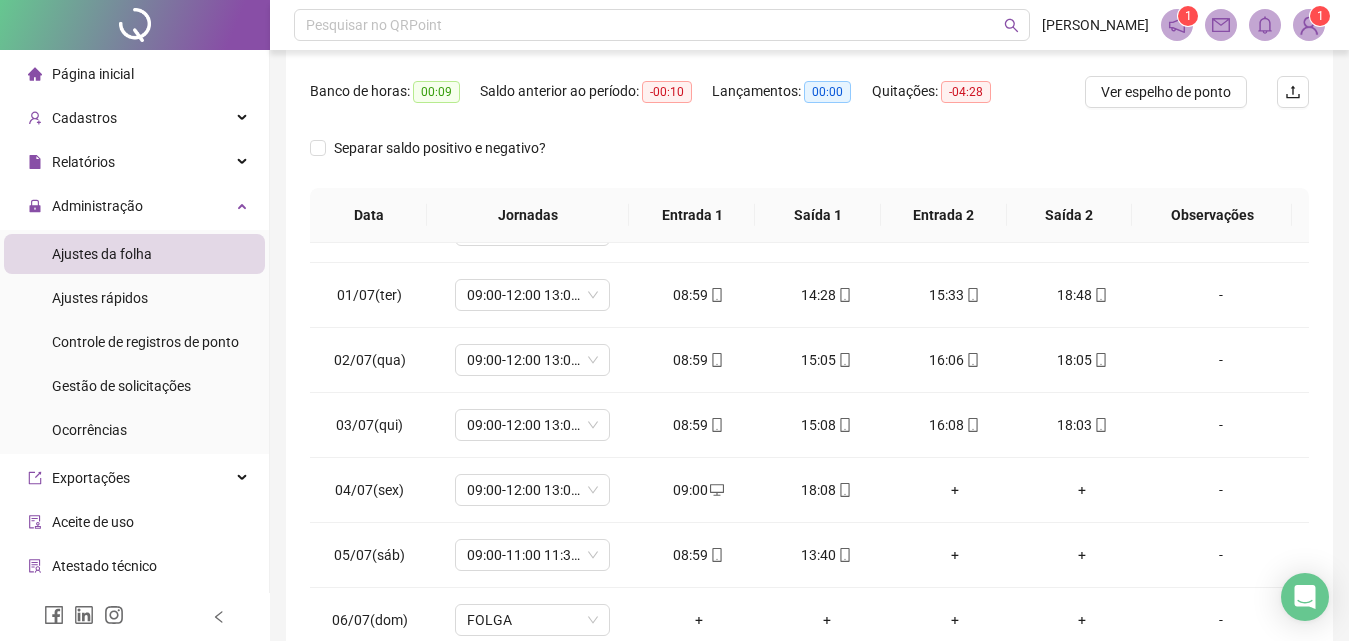 scroll, scrollTop: 246, scrollLeft: 0, axis: vertical 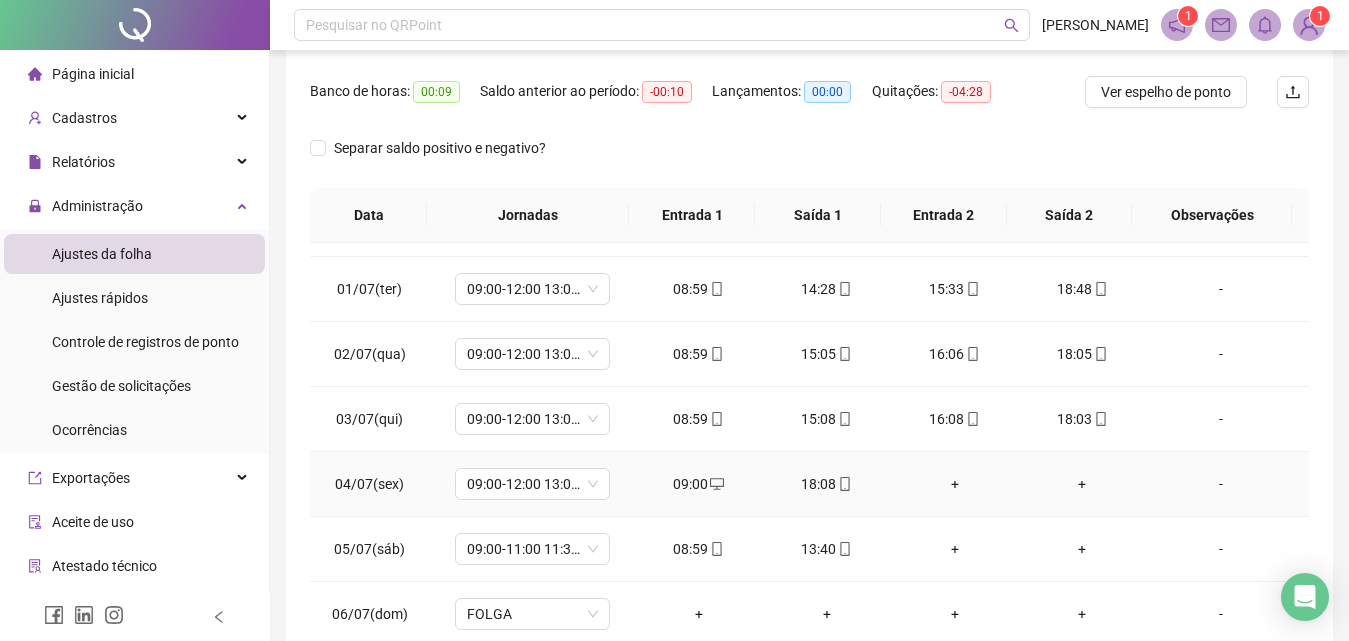 click on "+" at bounding box center [955, 484] 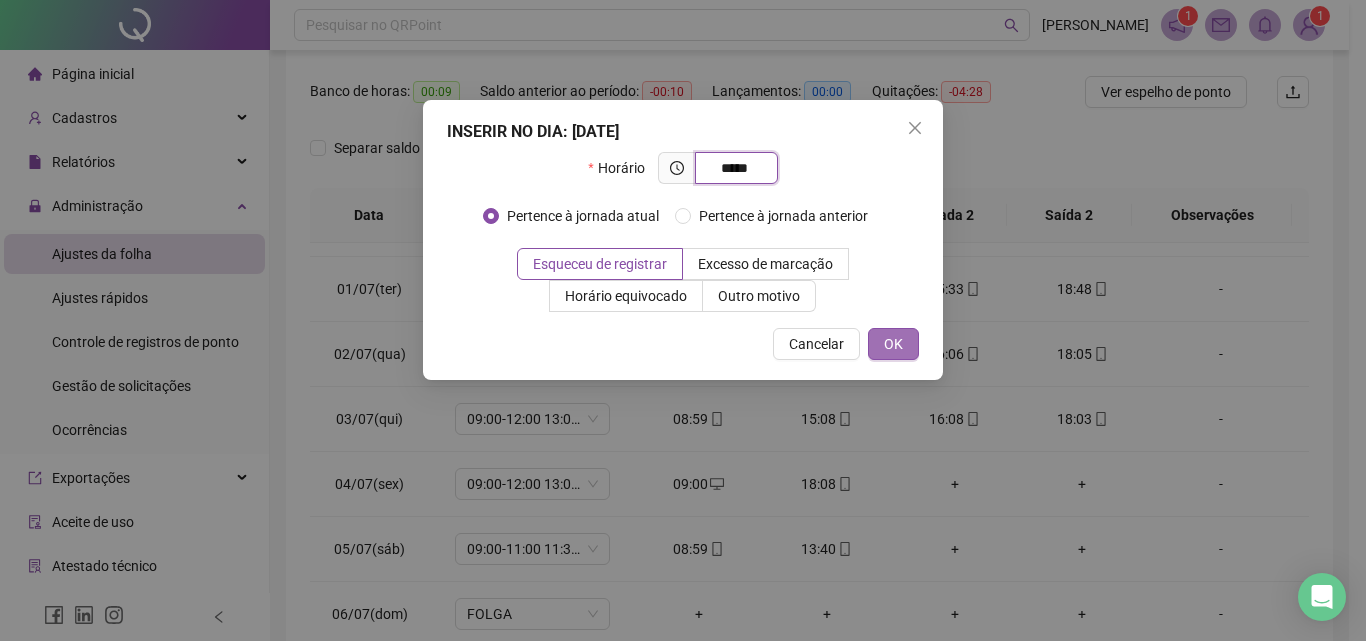 type on "*****" 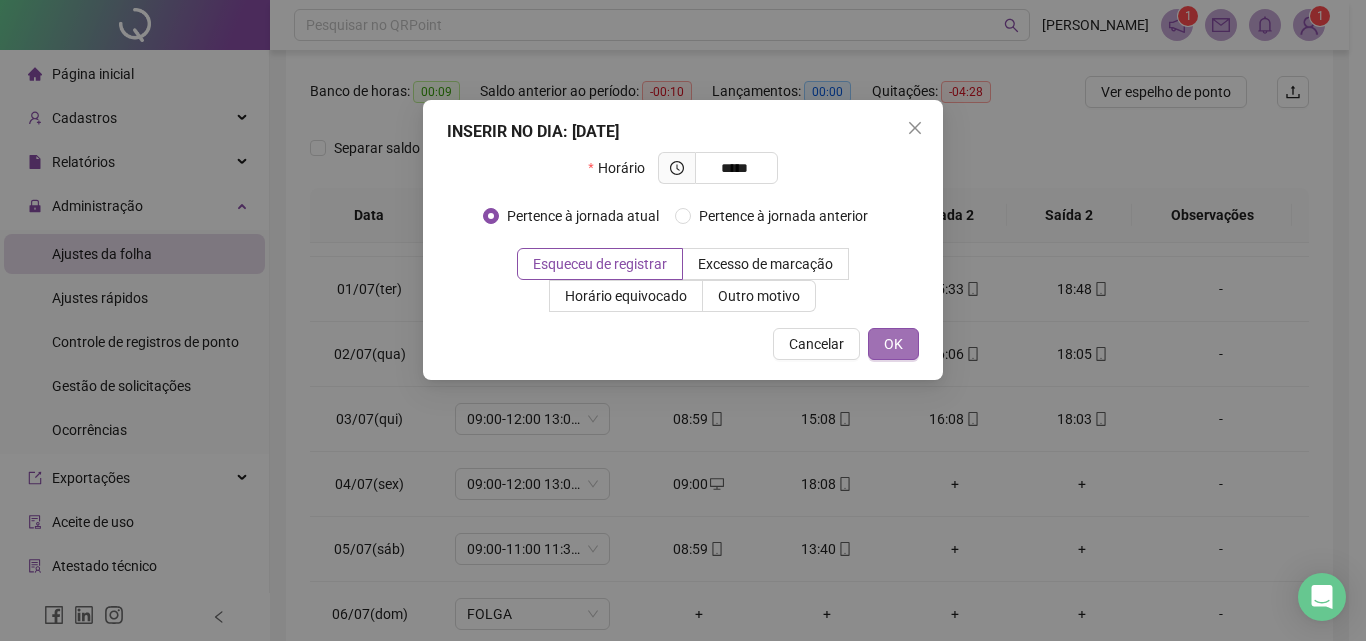 click on "OK" at bounding box center (893, 344) 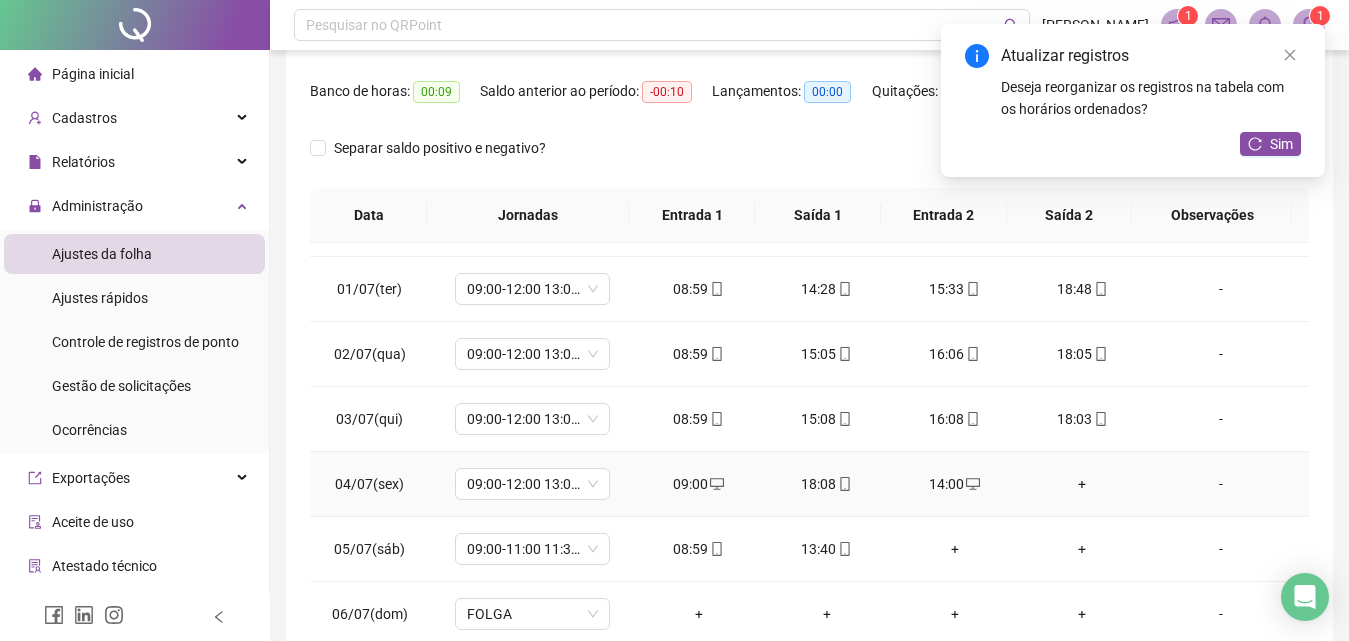 click on "+" at bounding box center [1083, 484] 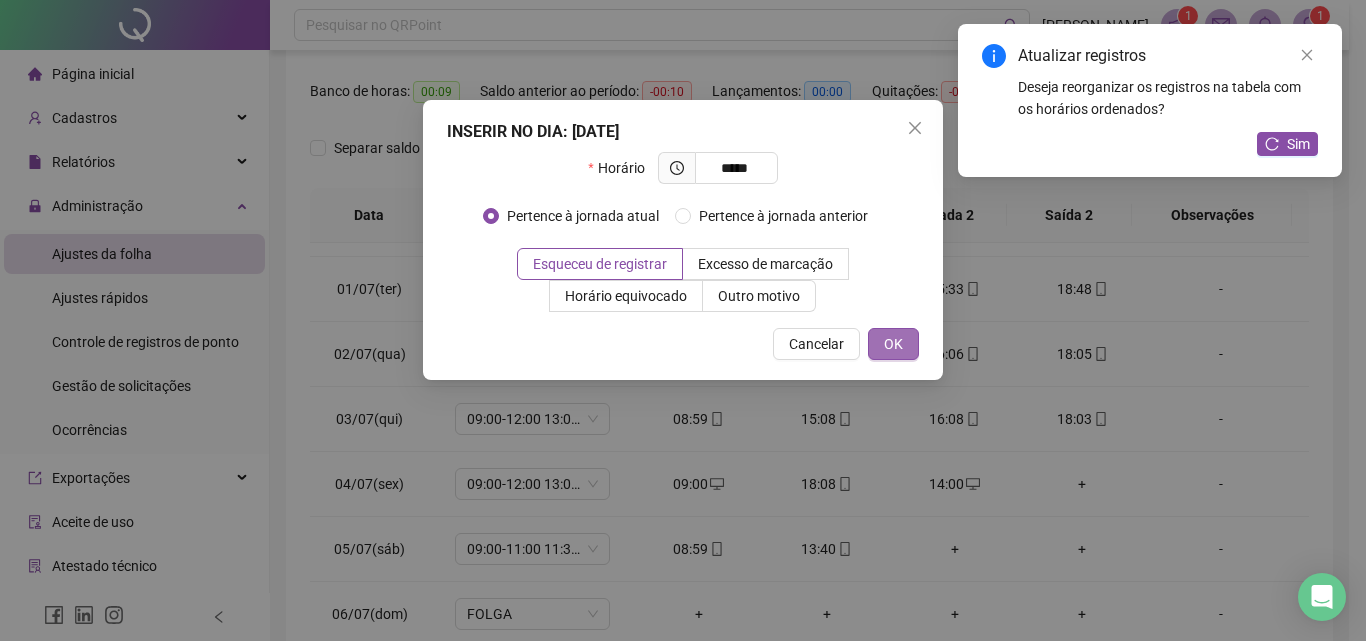 type on "*****" 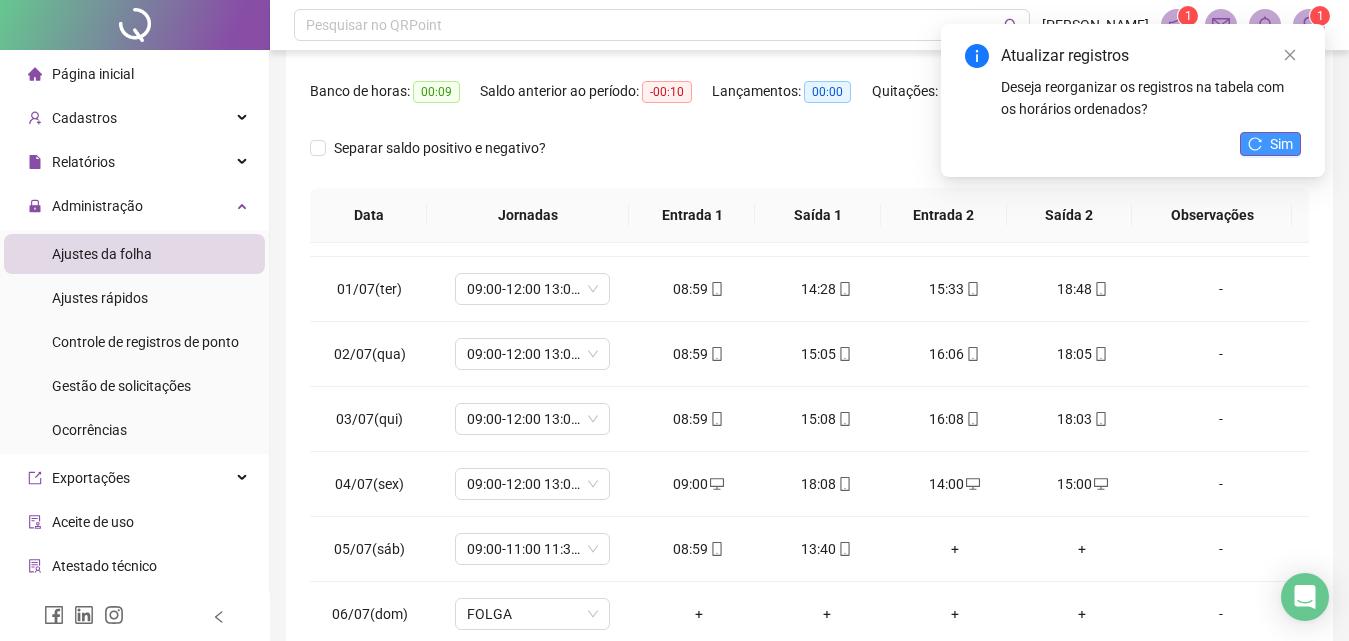 click on "Sim" at bounding box center (1270, 144) 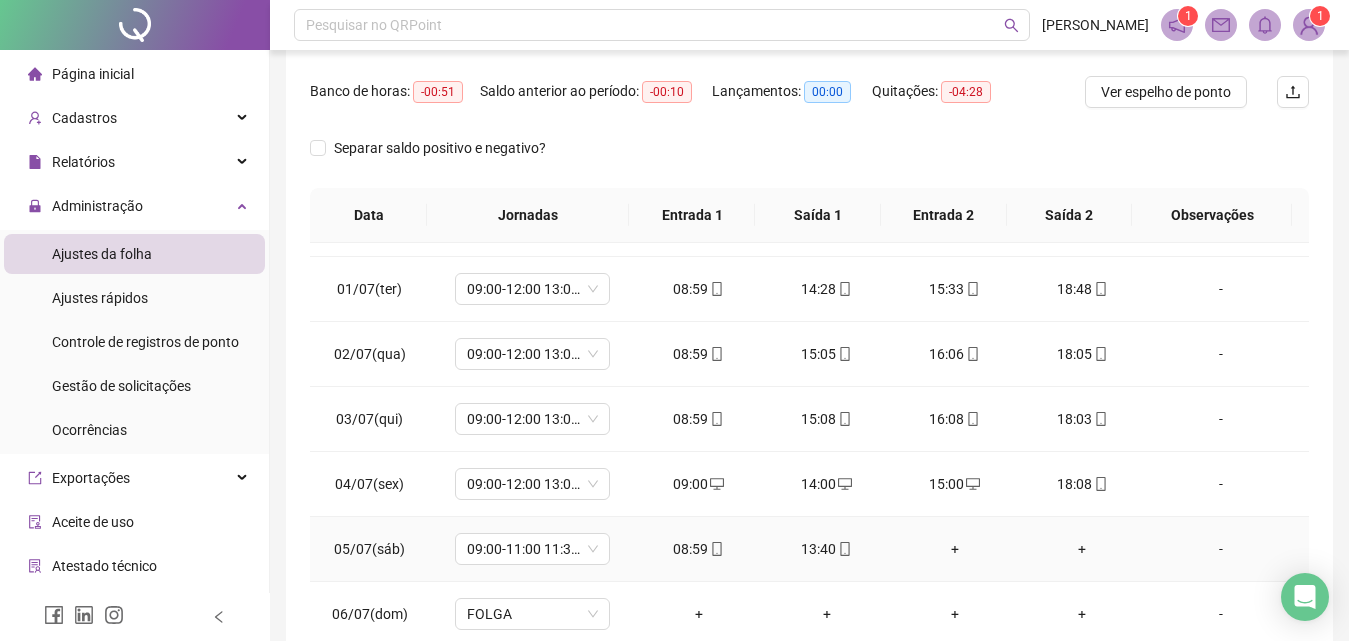 click on "+" at bounding box center [955, 549] 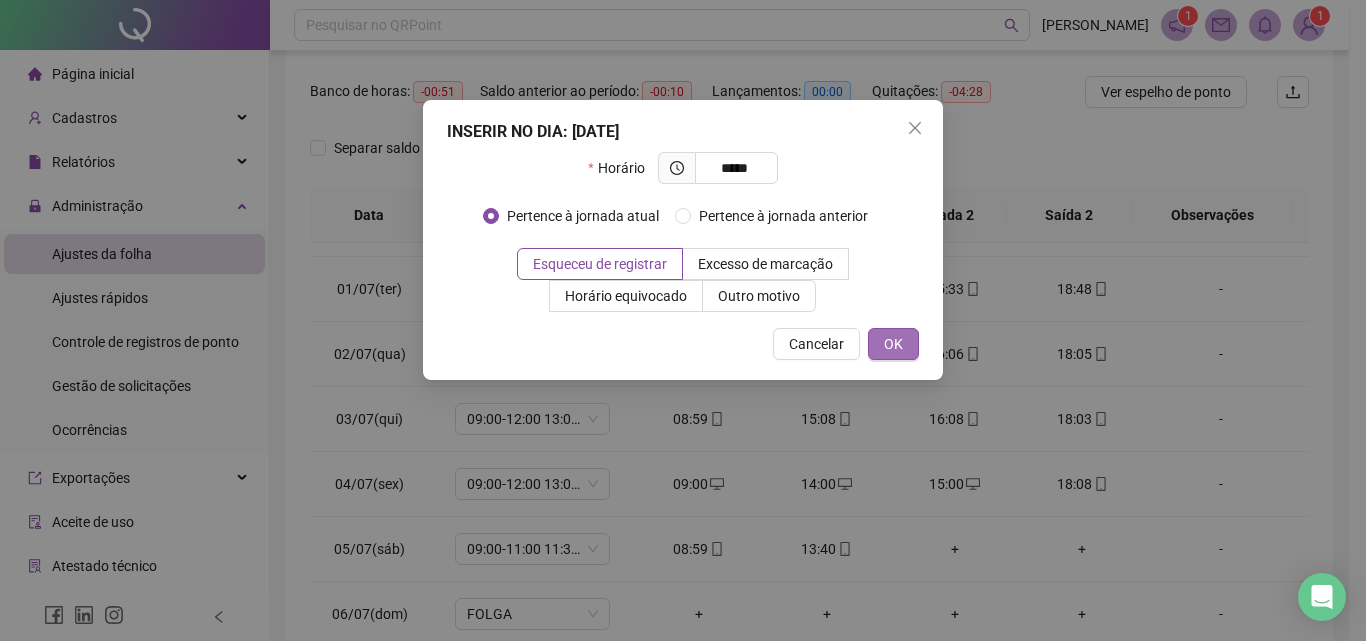 type on "*****" 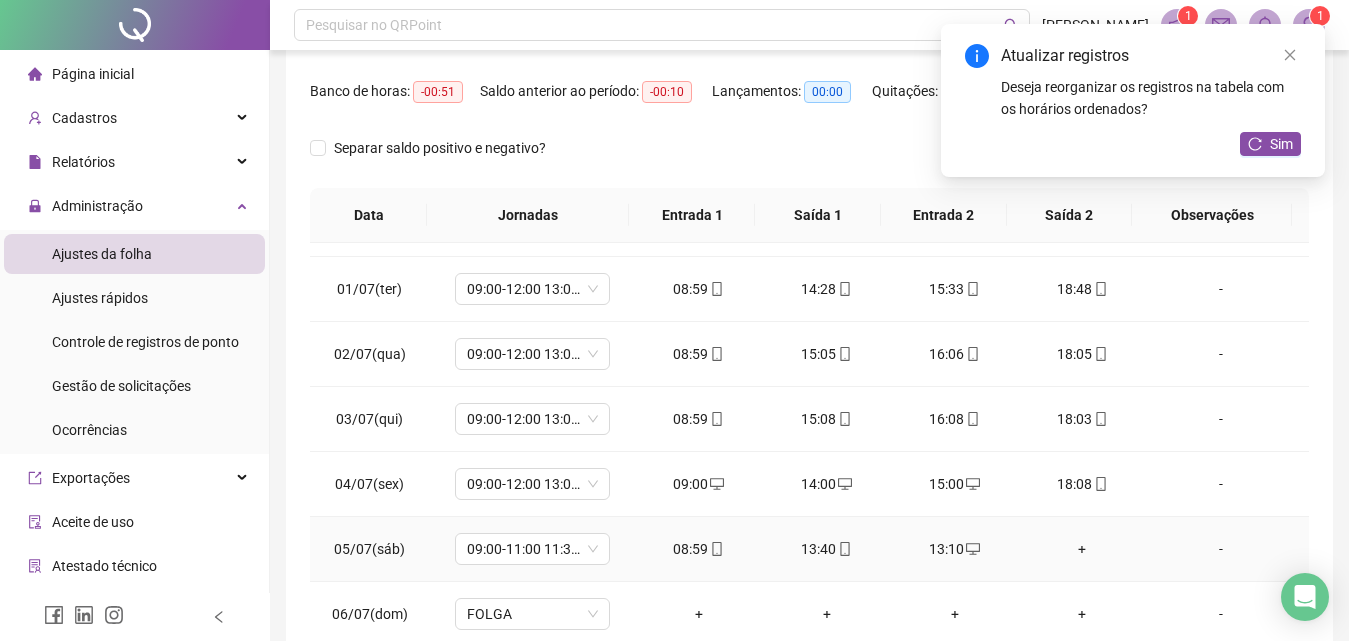 click on "+" at bounding box center [1083, 549] 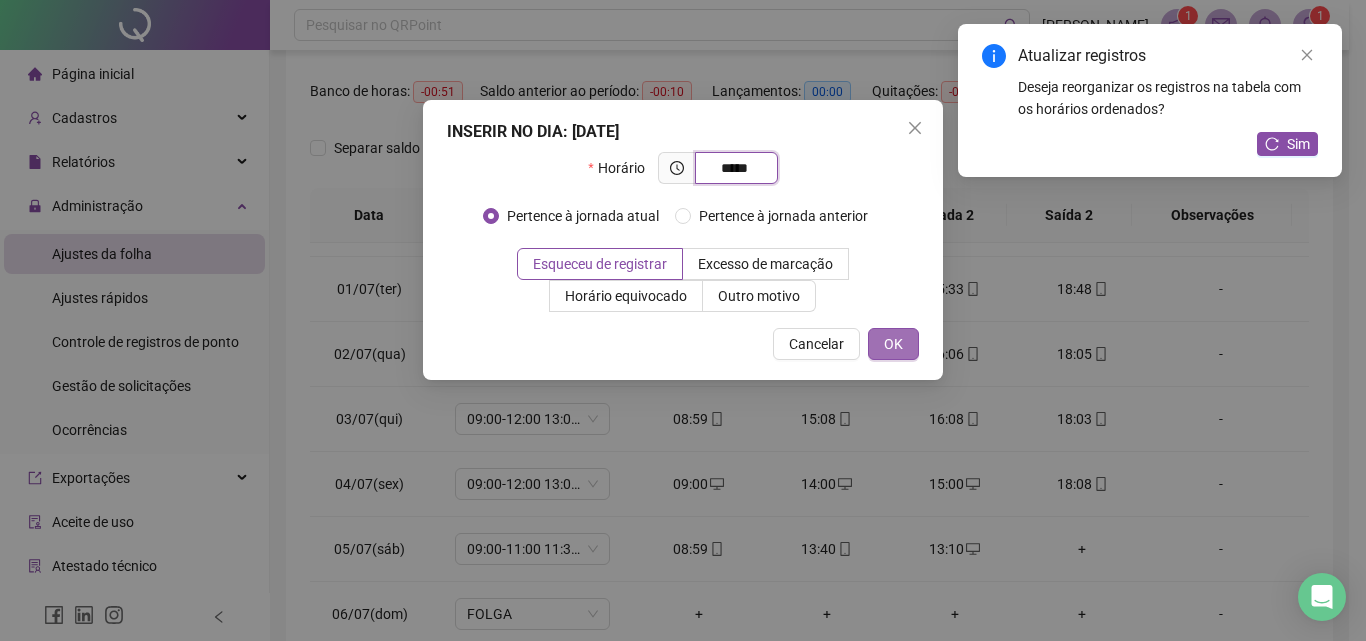 type on "*****" 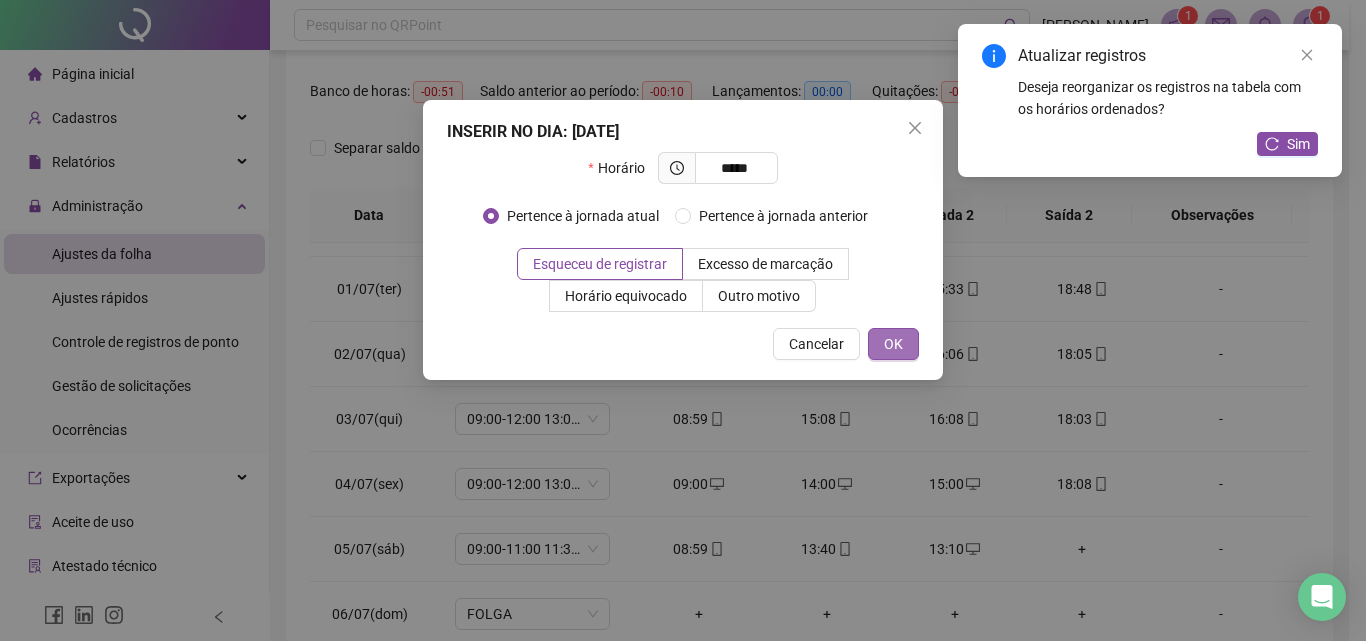 click on "OK" at bounding box center [893, 344] 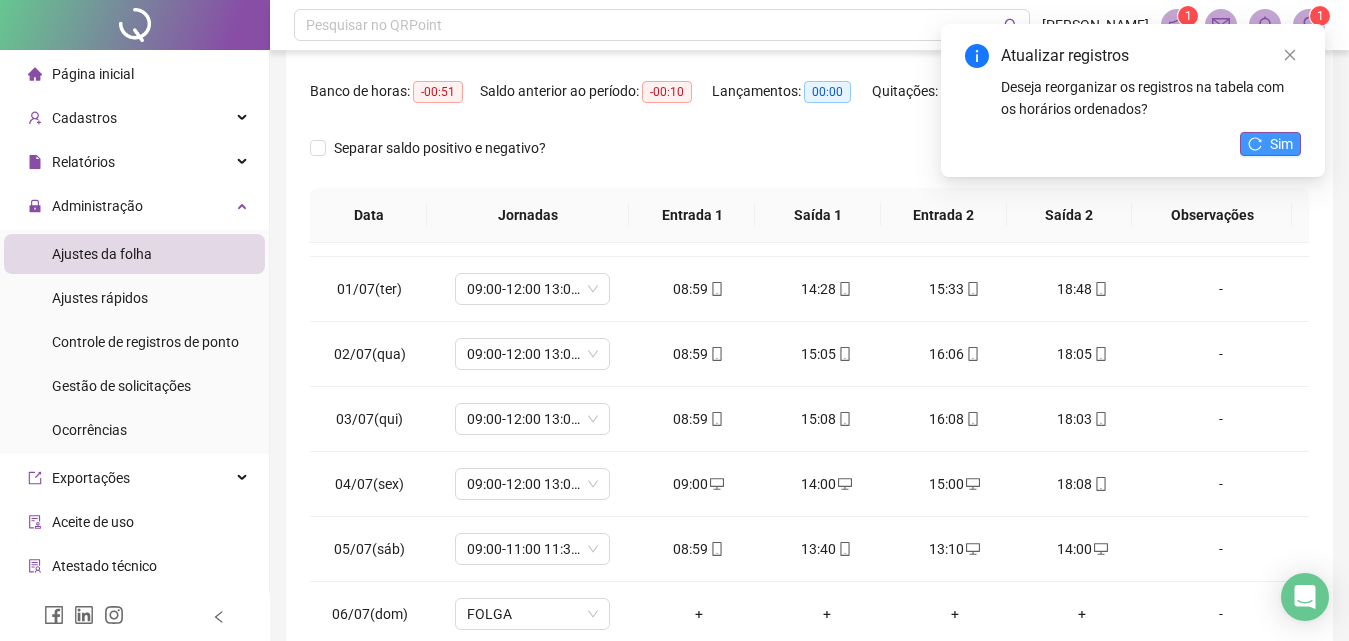 click on "Sim" at bounding box center (1281, 144) 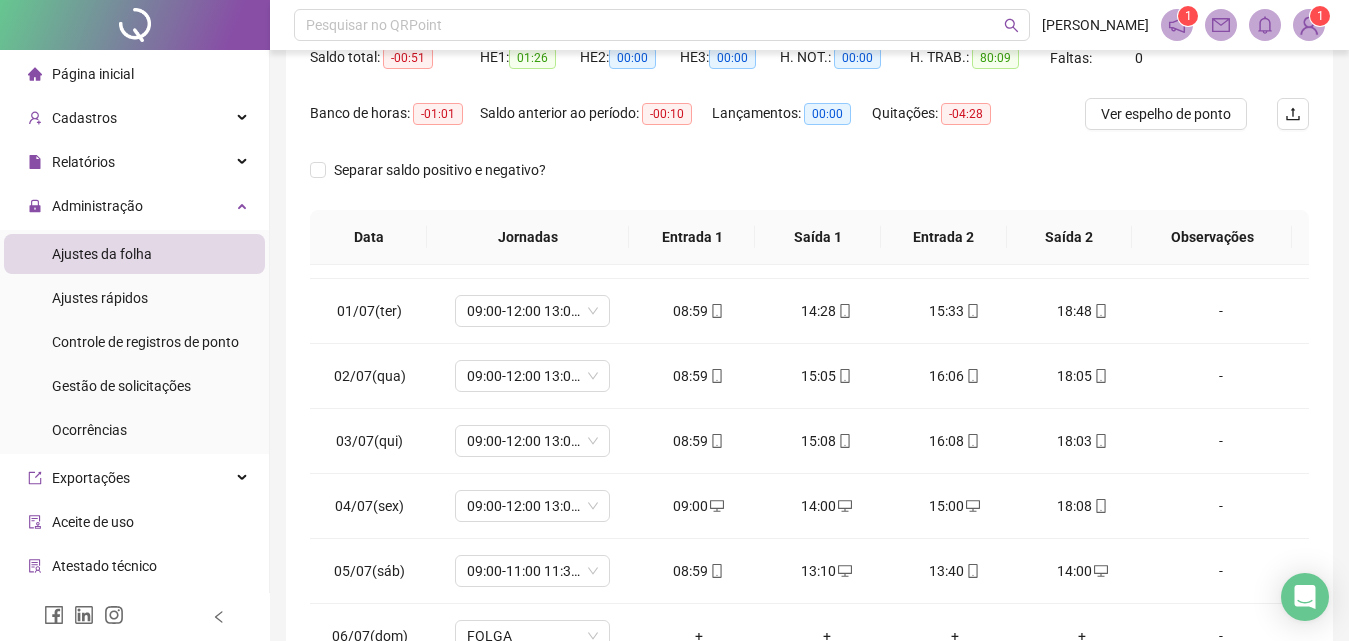 scroll, scrollTop: 226, scrollLeft: 0, axis: vertical 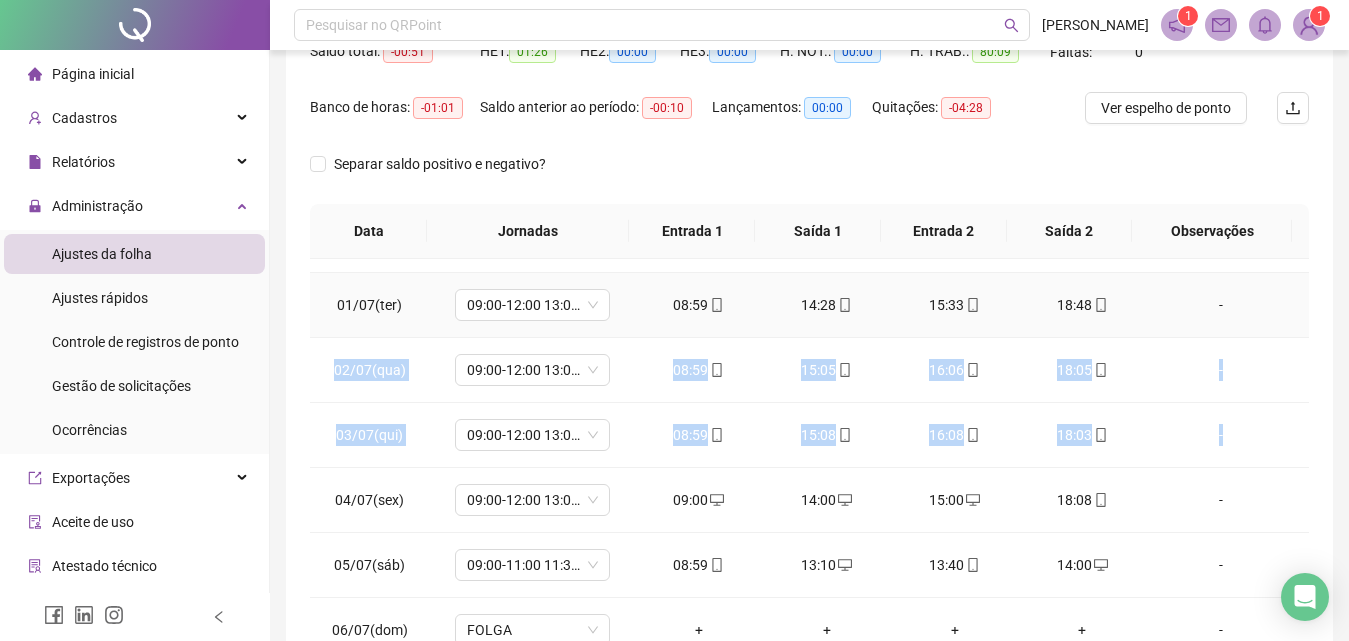 drag, startPoint x: 1285, startPoint y: 444, endPoint x: 1257, endPoint y: 337, distance: 110.60289 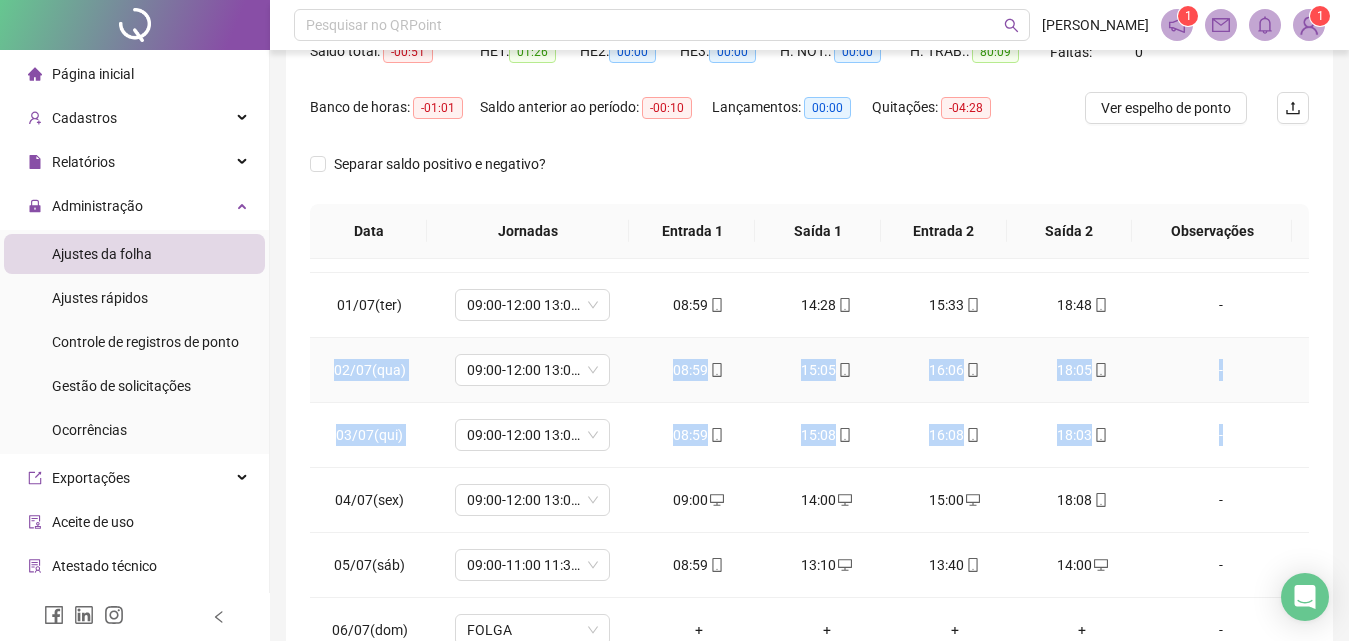 click on "-" at bounding box center (1227, 370) 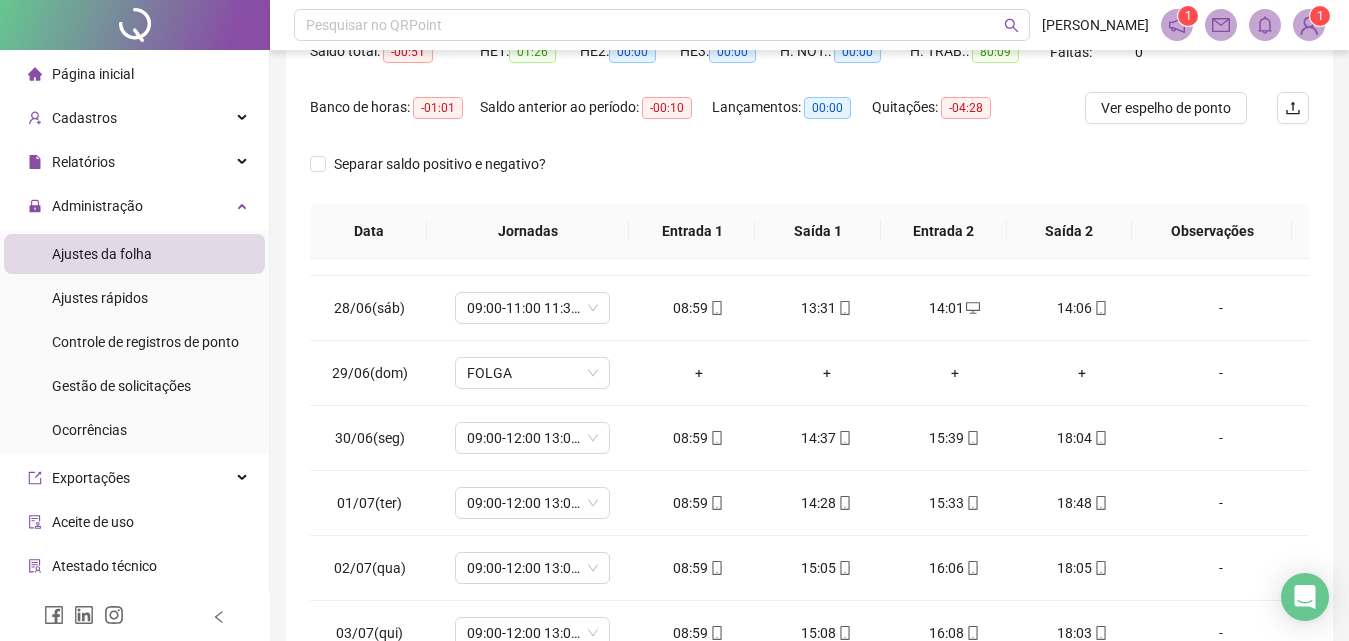 scroll, scrollTop: 0, scrollLeft: 0, axis: both 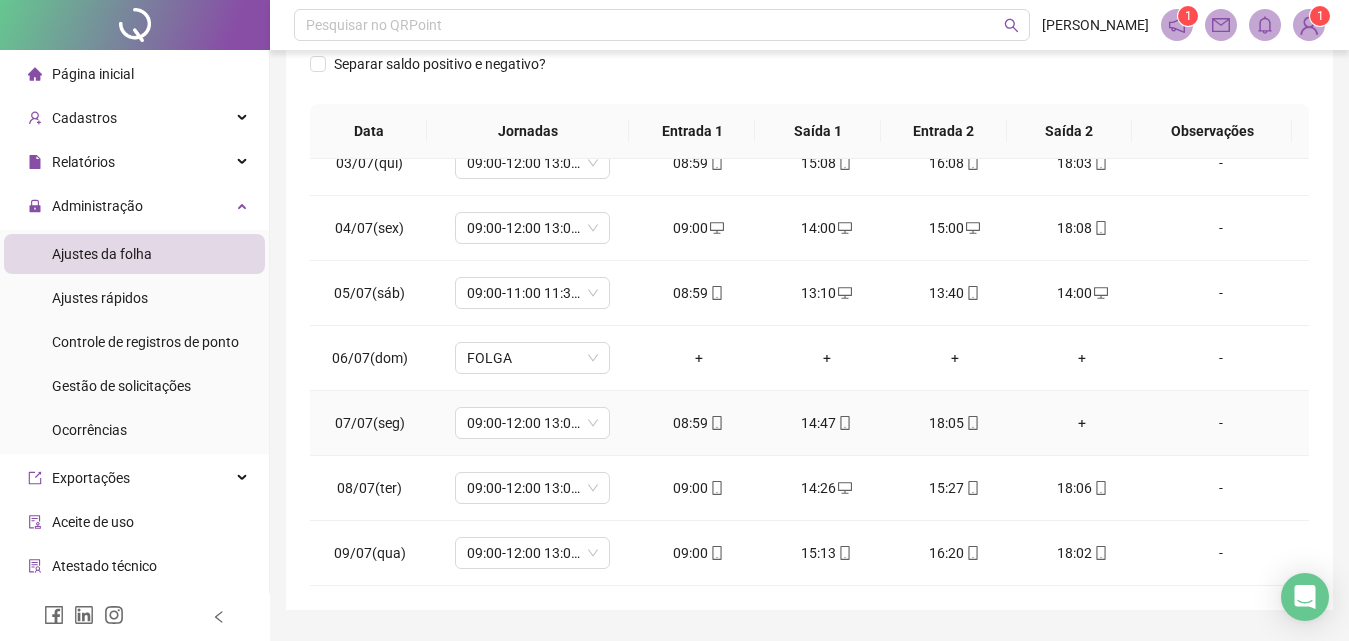 click on "+" at bounding box center [1083, 423] 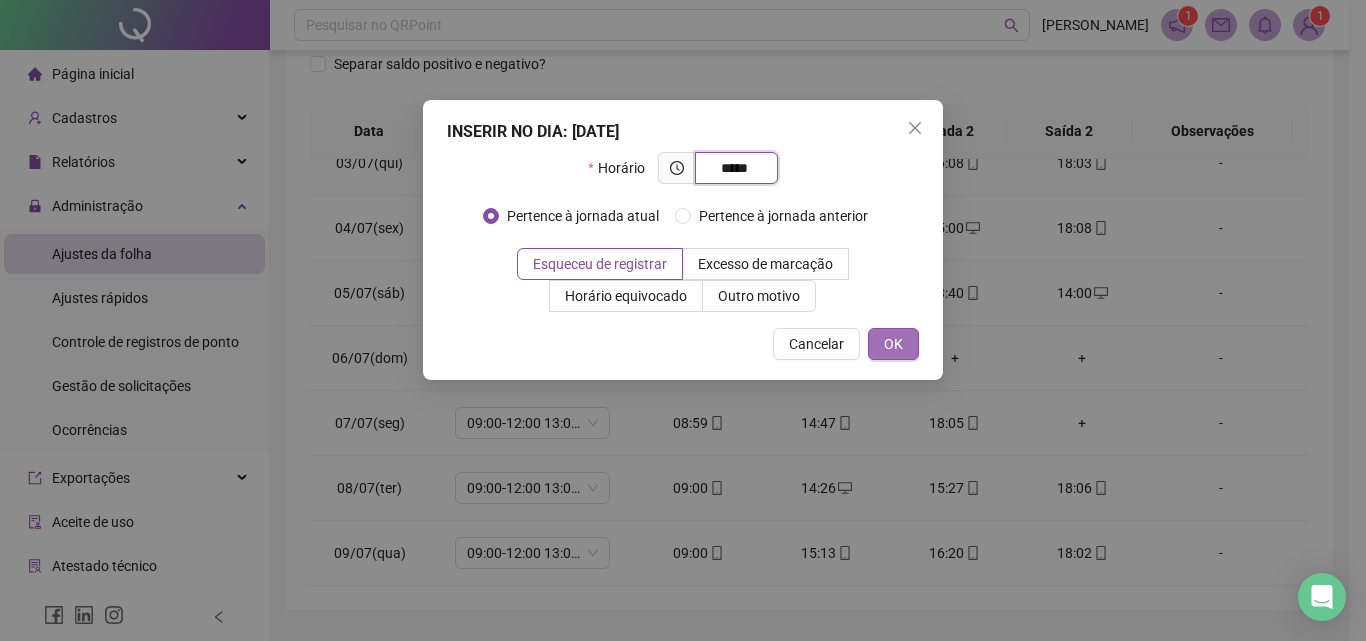 type on "*****" 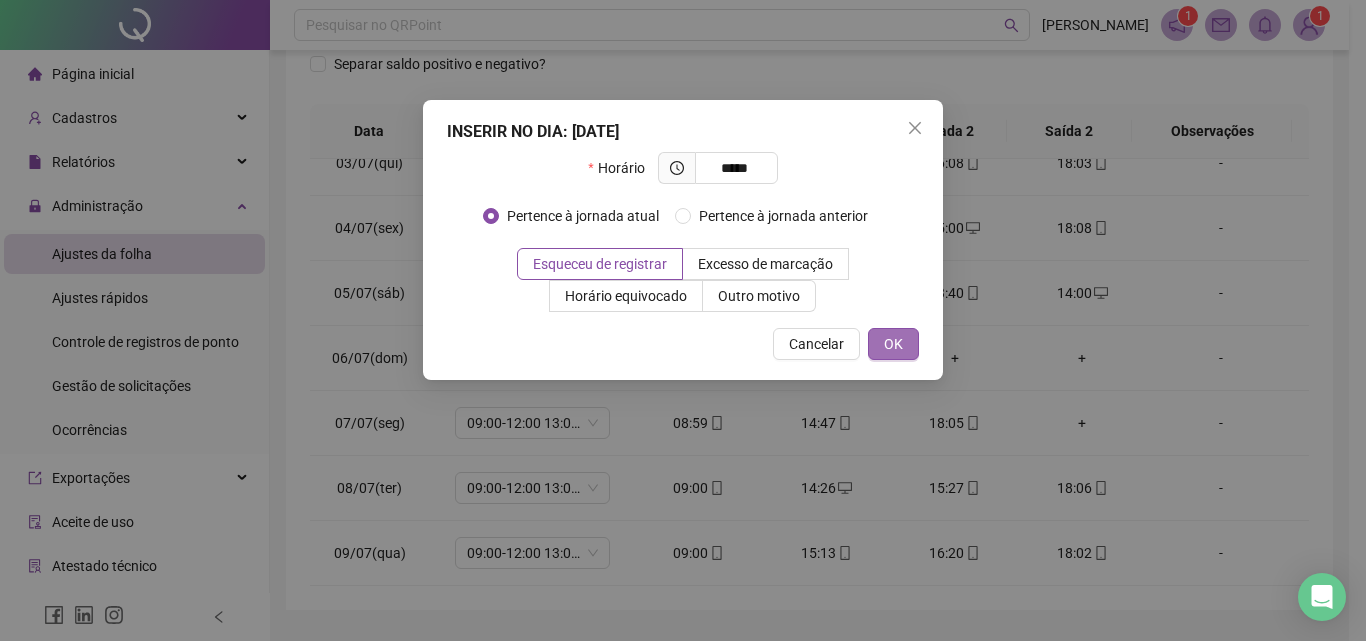 click on "OK" at bounding box center (893, 344) 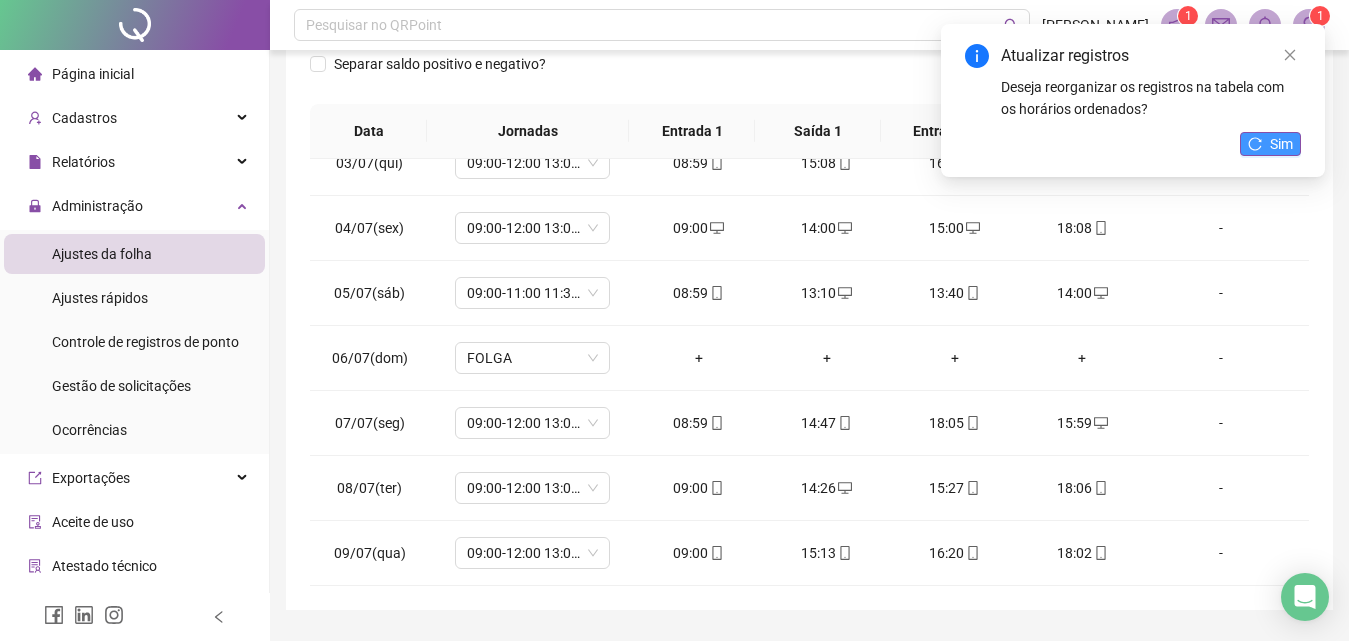 click 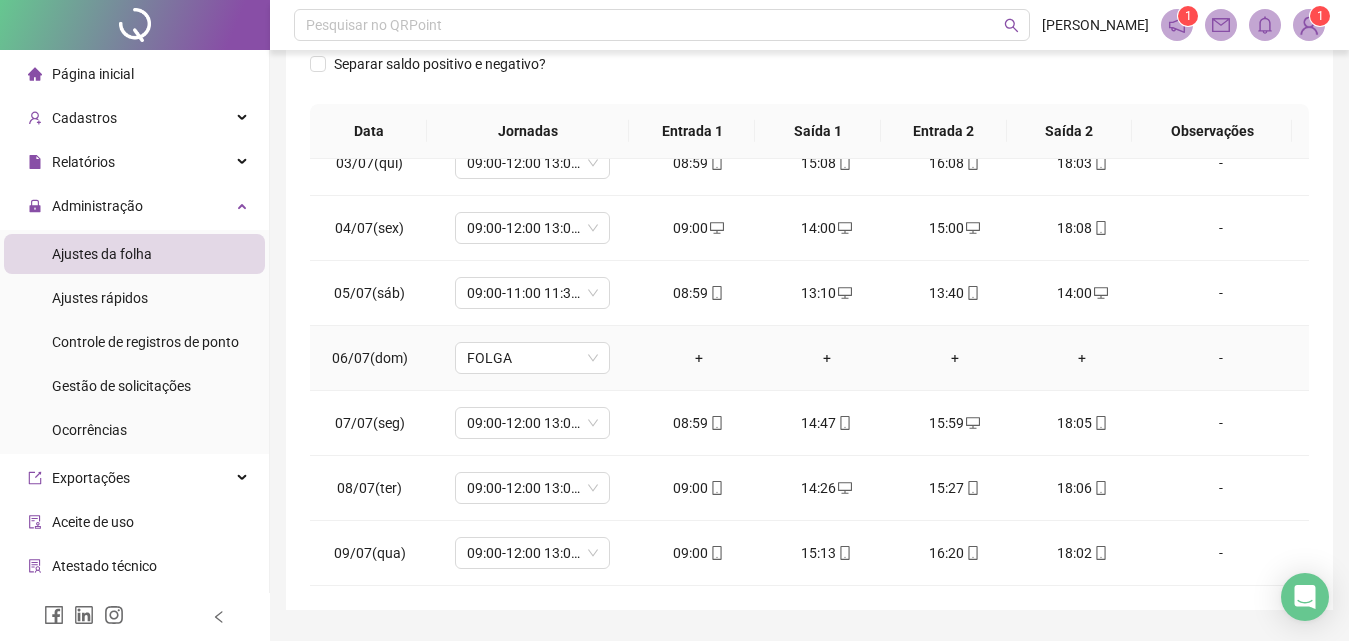 scroll, scrollTop: 381, scrollLeft: 0, axis: vertical 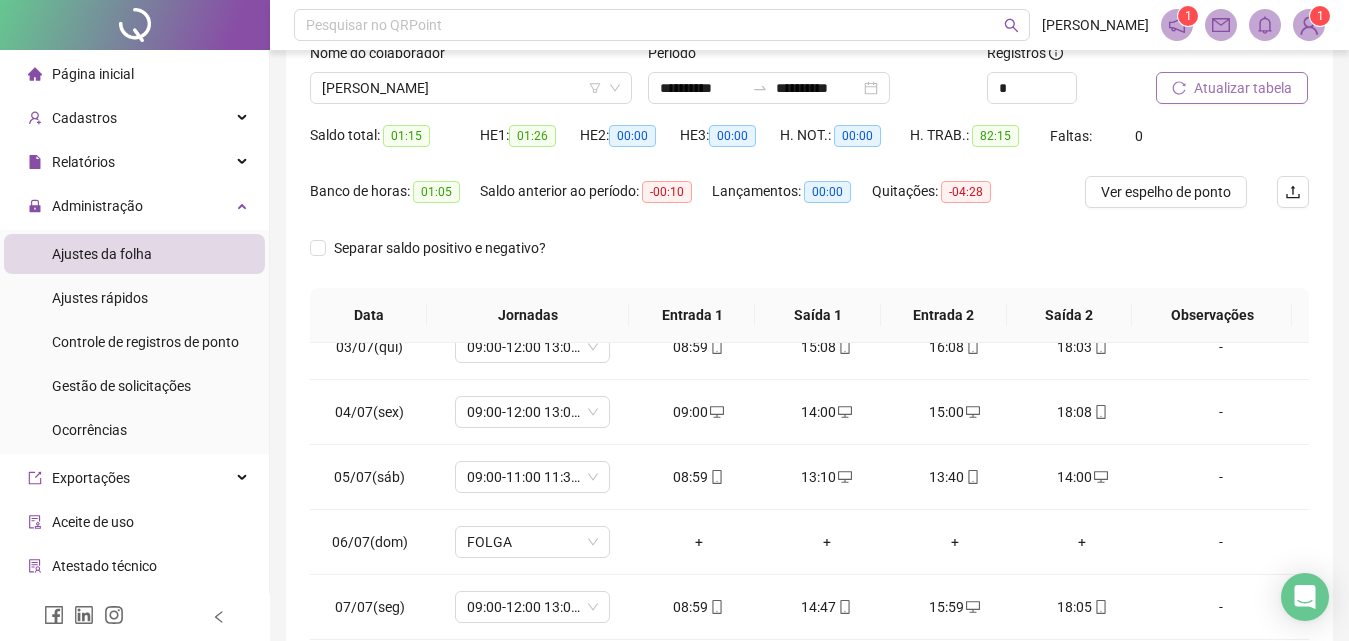 click on "Atualizar tabela" at bounding box center [1243, 88] 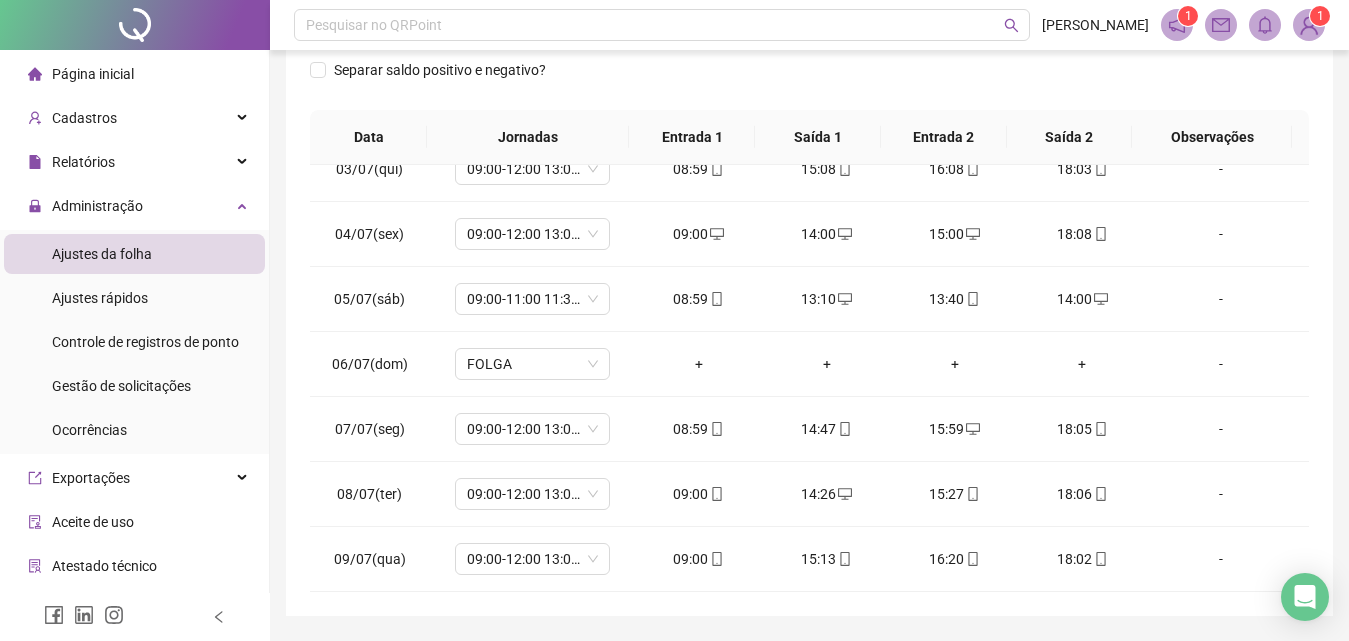 scroll, scrollTop: 339, scrollLeft: 0, axis: vertical 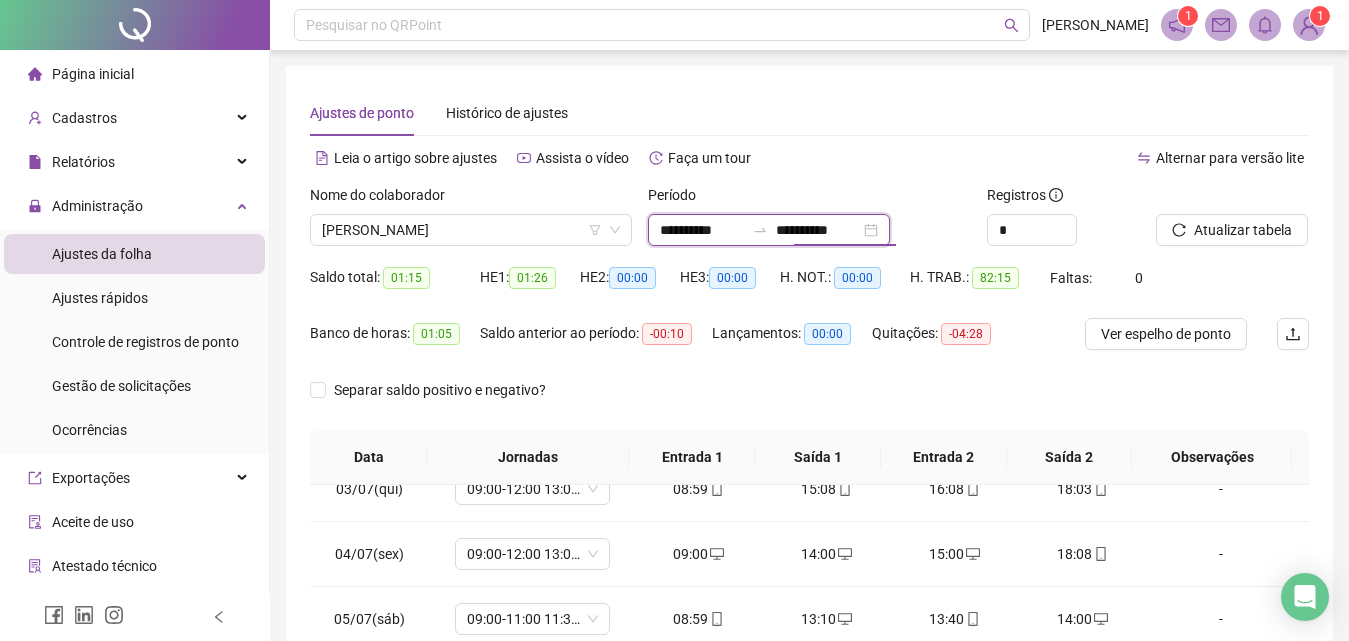 click on "**********" at bounding box center [818, 230] 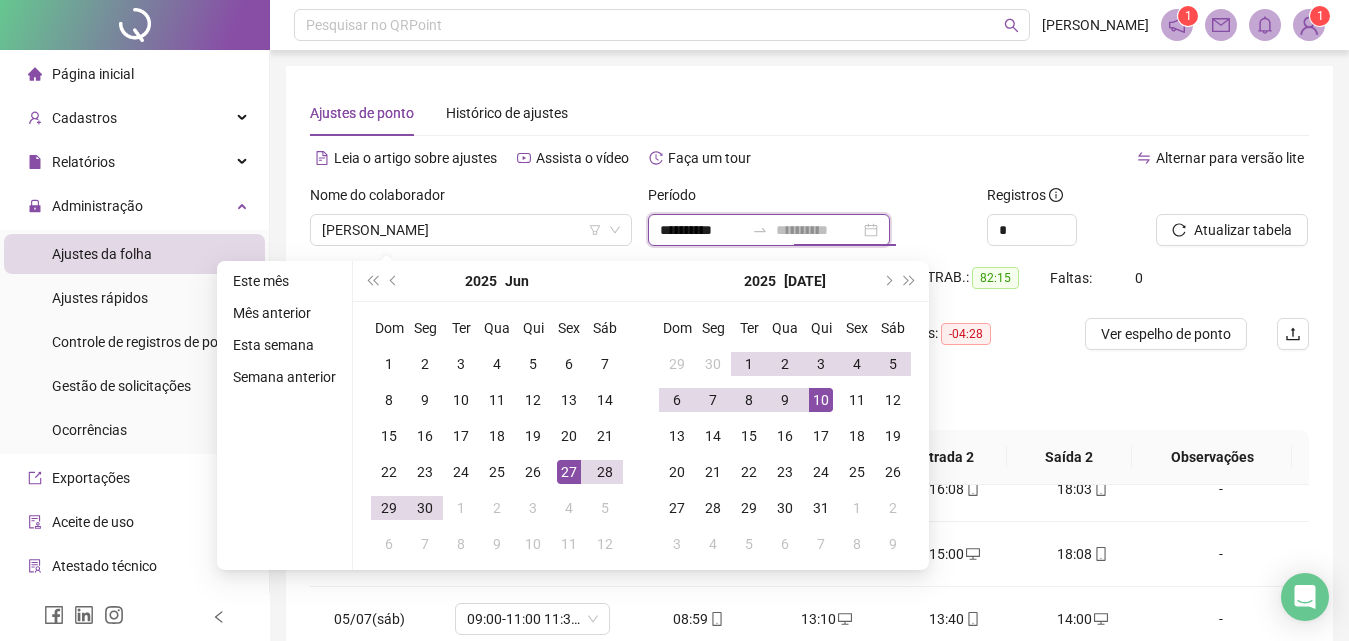 type on "**********" 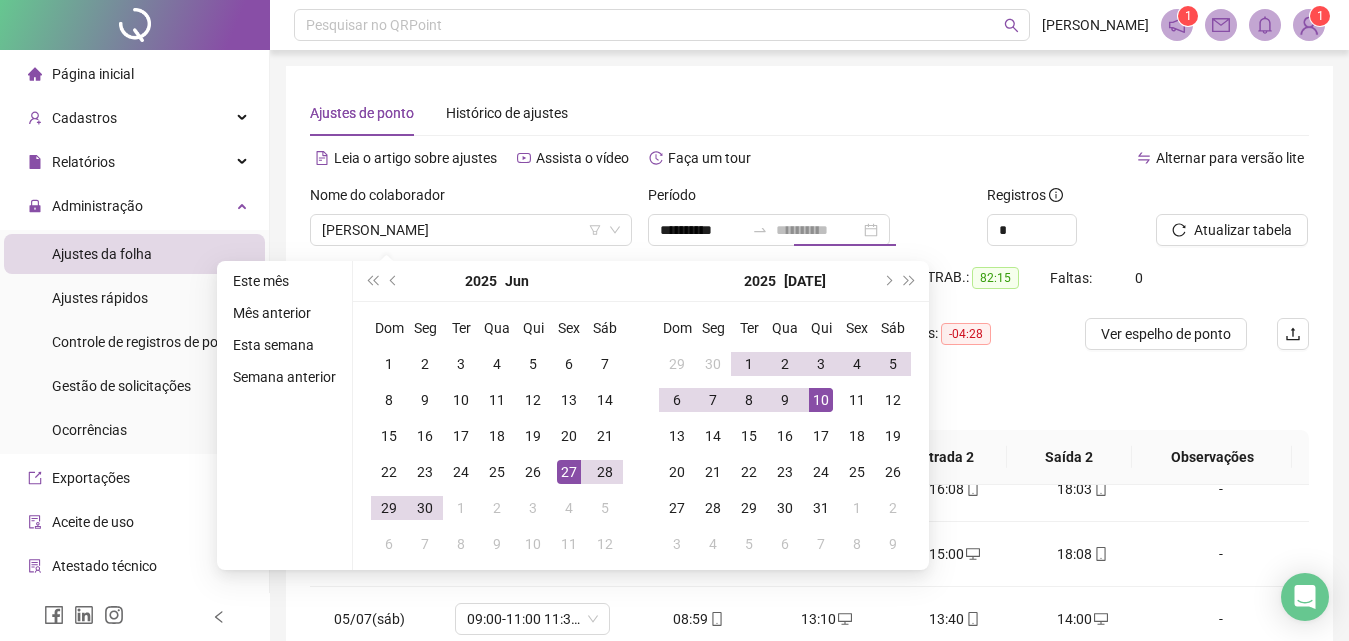 click on "10" at bounding box center (821, 400) 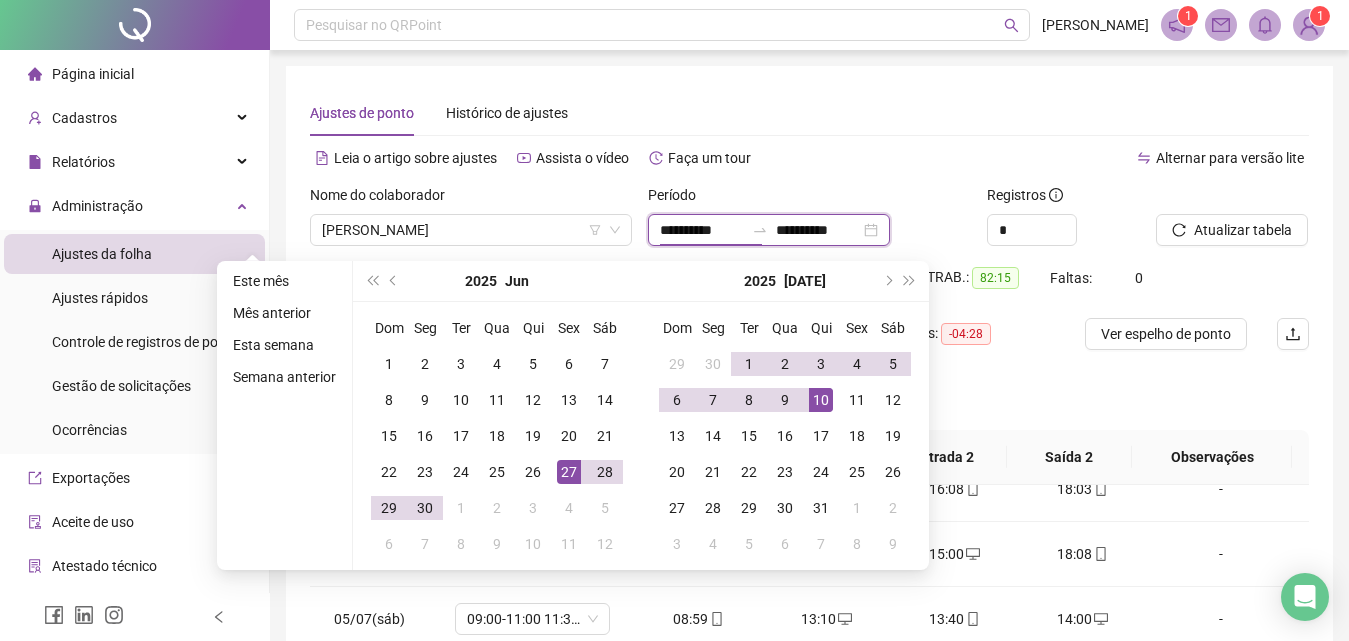type on "**********" 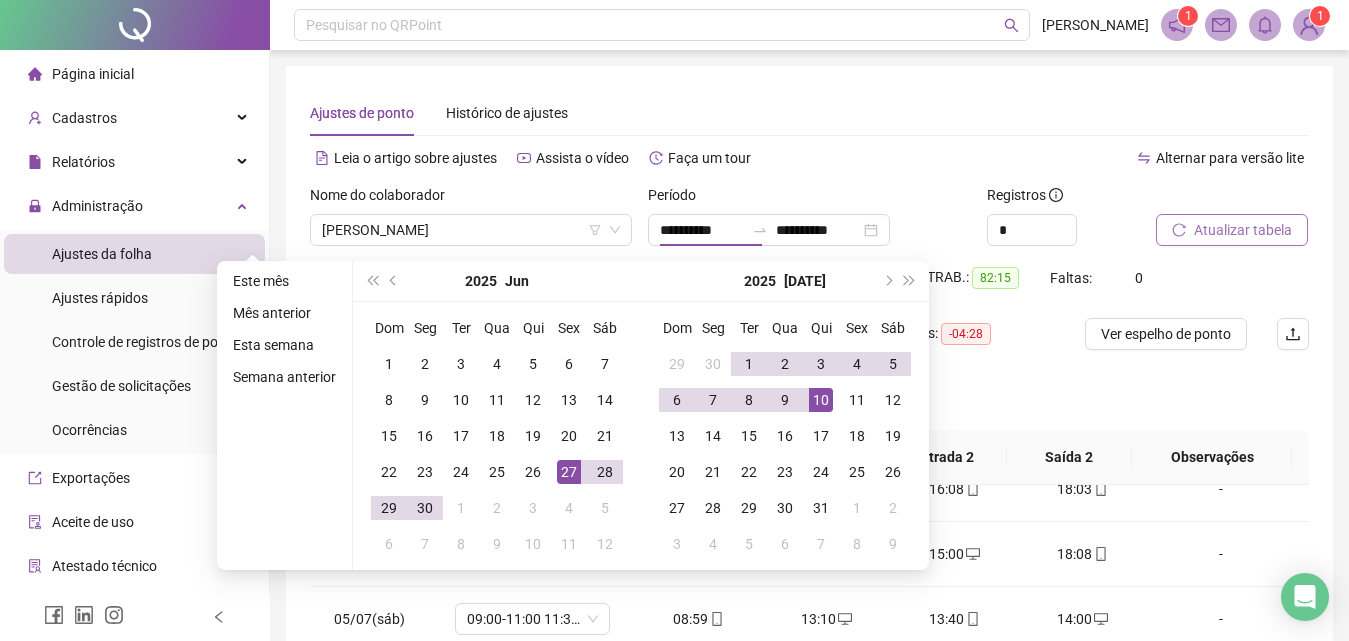 click on "Atualizar tabela" at bounding box center [1232, 230] 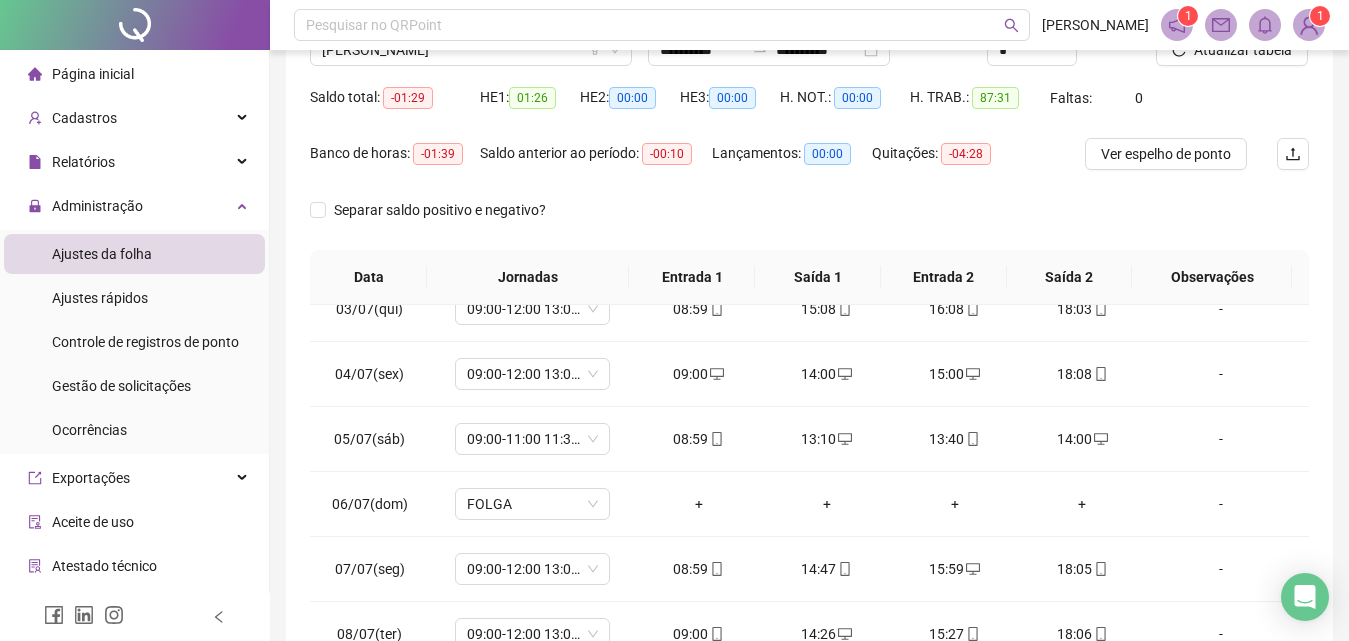 scroll, scrollTop: 381, scrollLeft: 0, axis: vertical 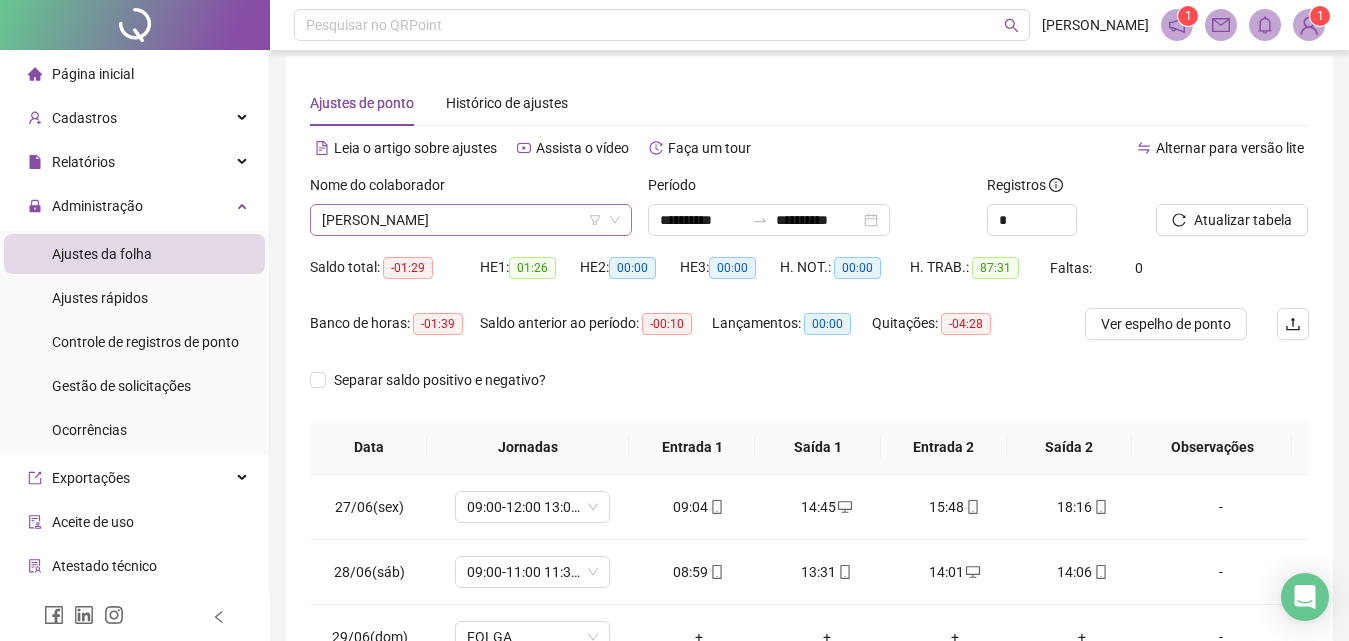 click on "[PERSON_NAME]" at bounding box center [471, 220] 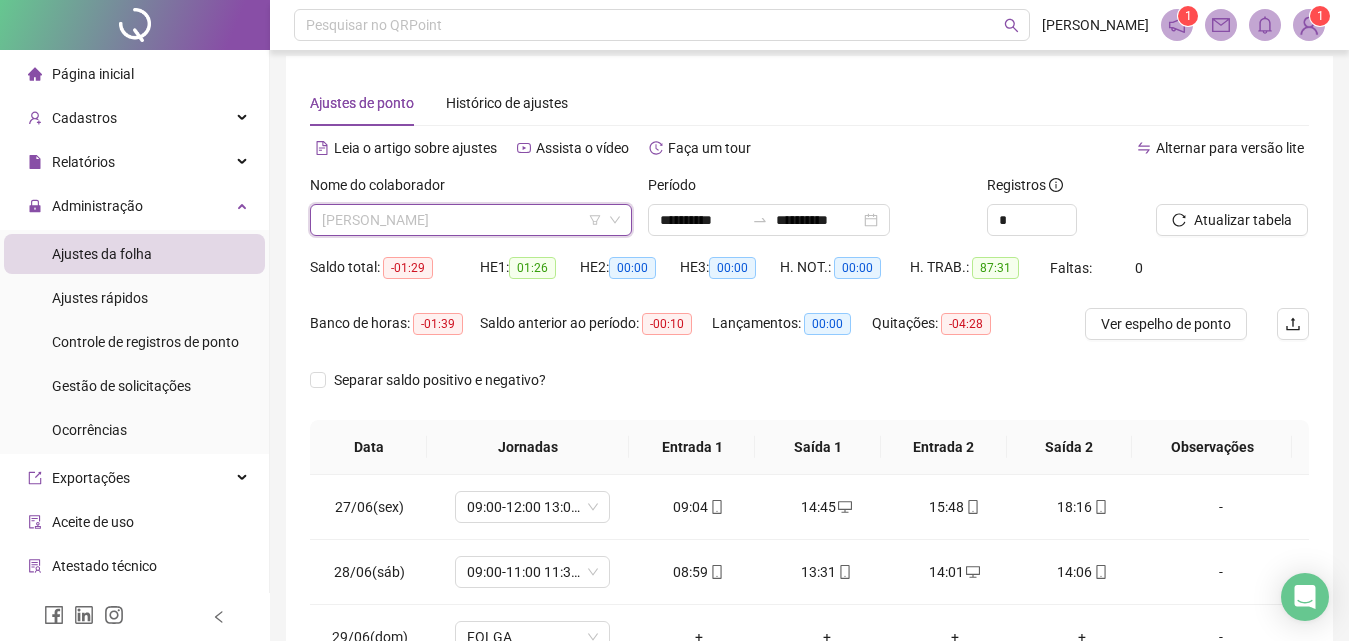 click on "[PERSON_NAME]" at bounding box center (471, 220) 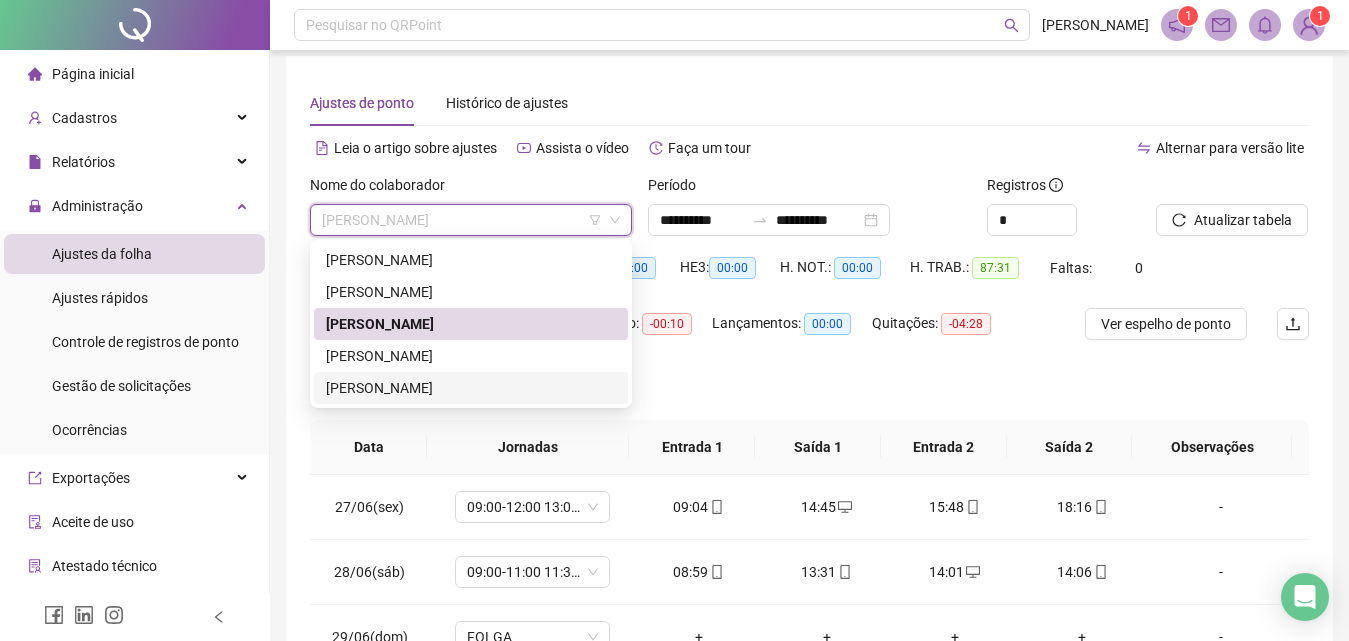 drag, startPoint x: 417, startPoint y: 398, endPoint x: 504, endPoint y: 352, distance: 98.4124 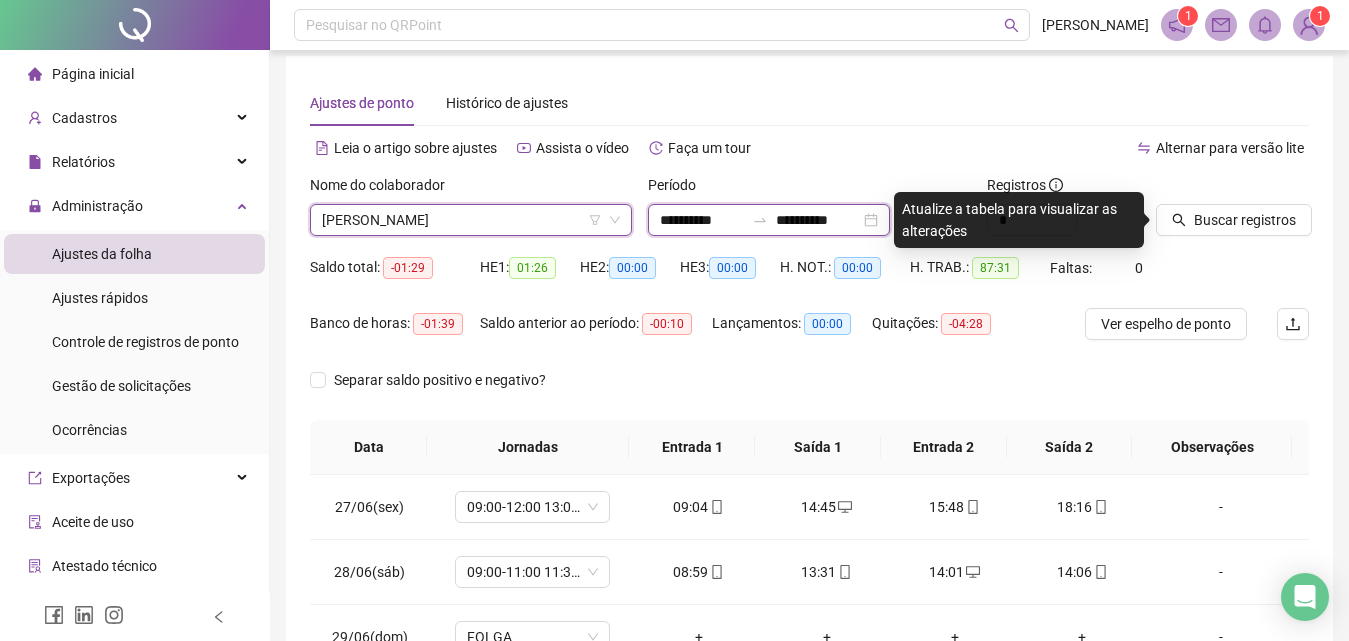 click on "**********" at bounding box center [818, 220] 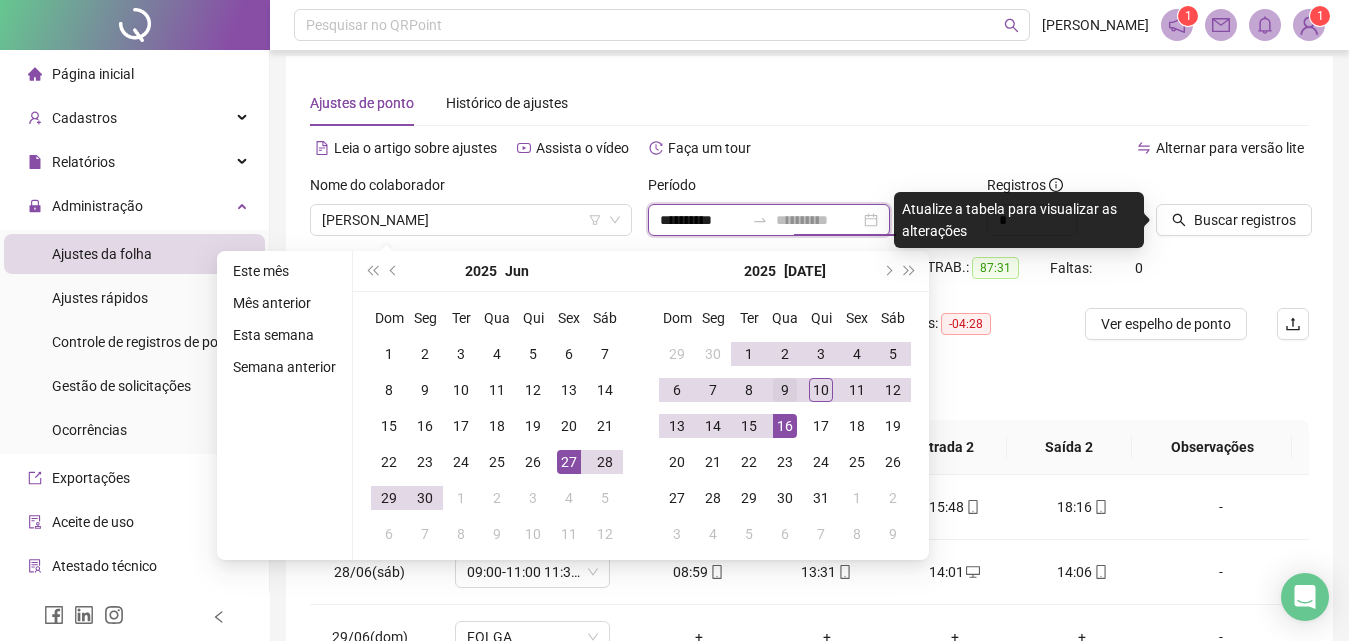 type on "**********" 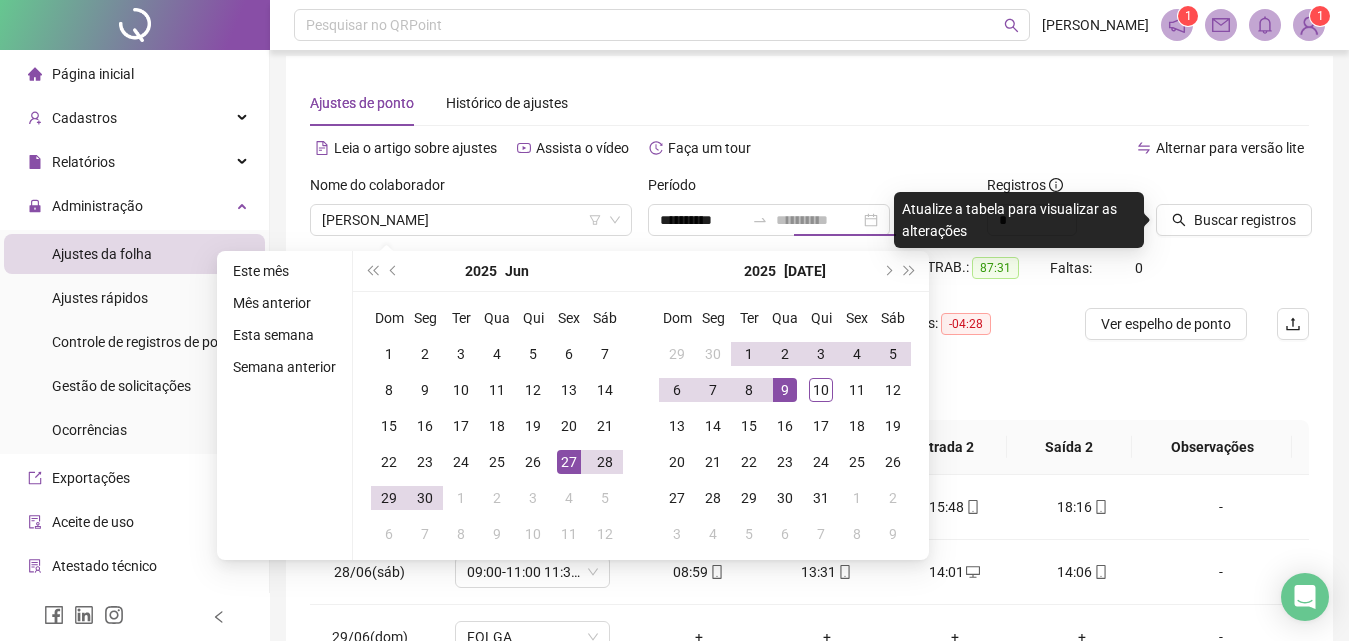 click on "9" at bounding box center [785, 390] 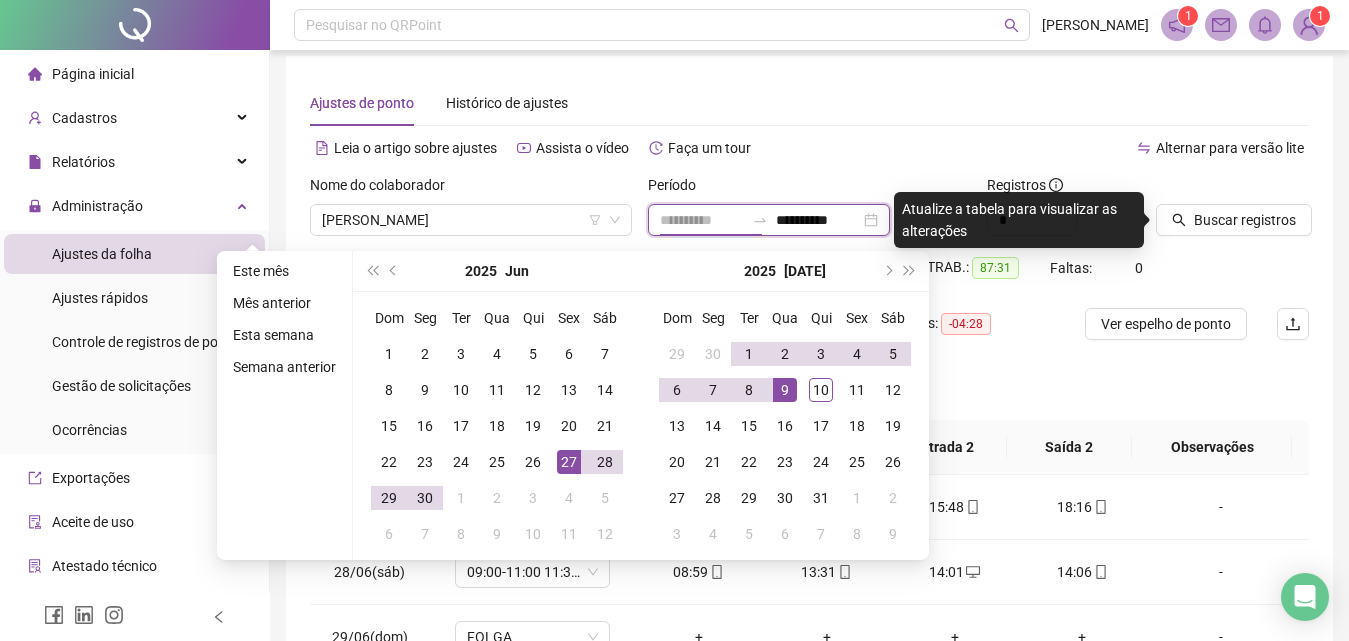 type on "**********" 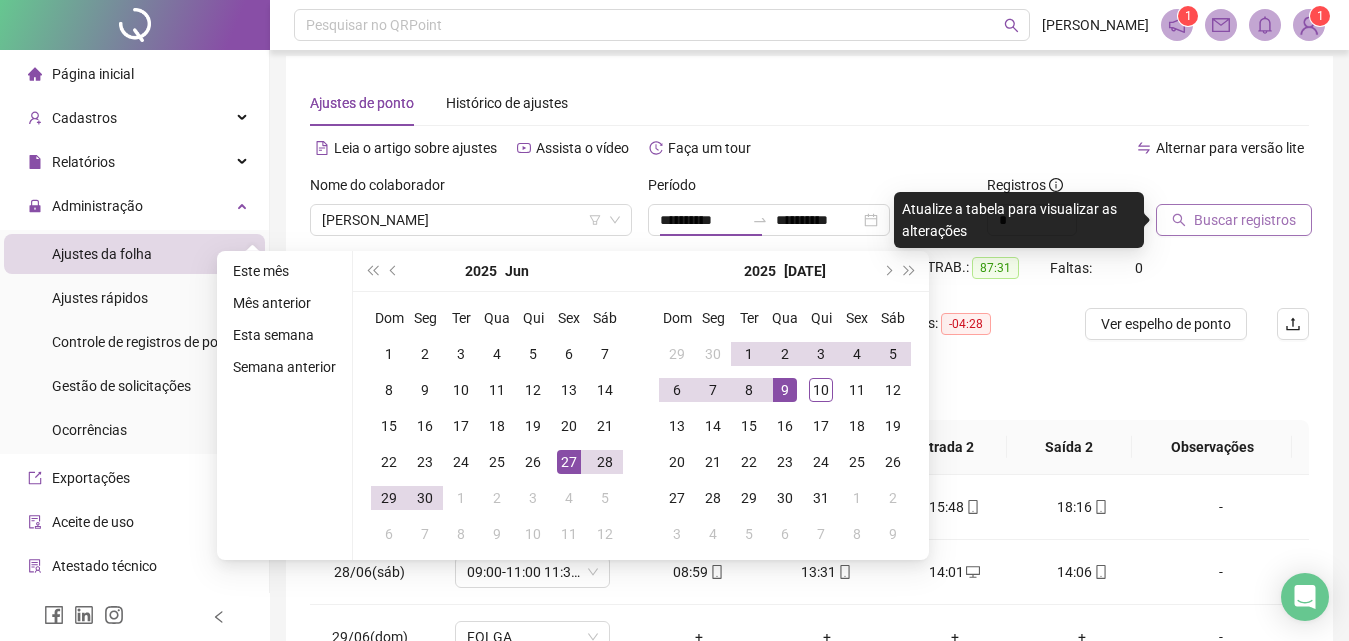 click on "Buscar registros" at bounding box center (1245, 220) 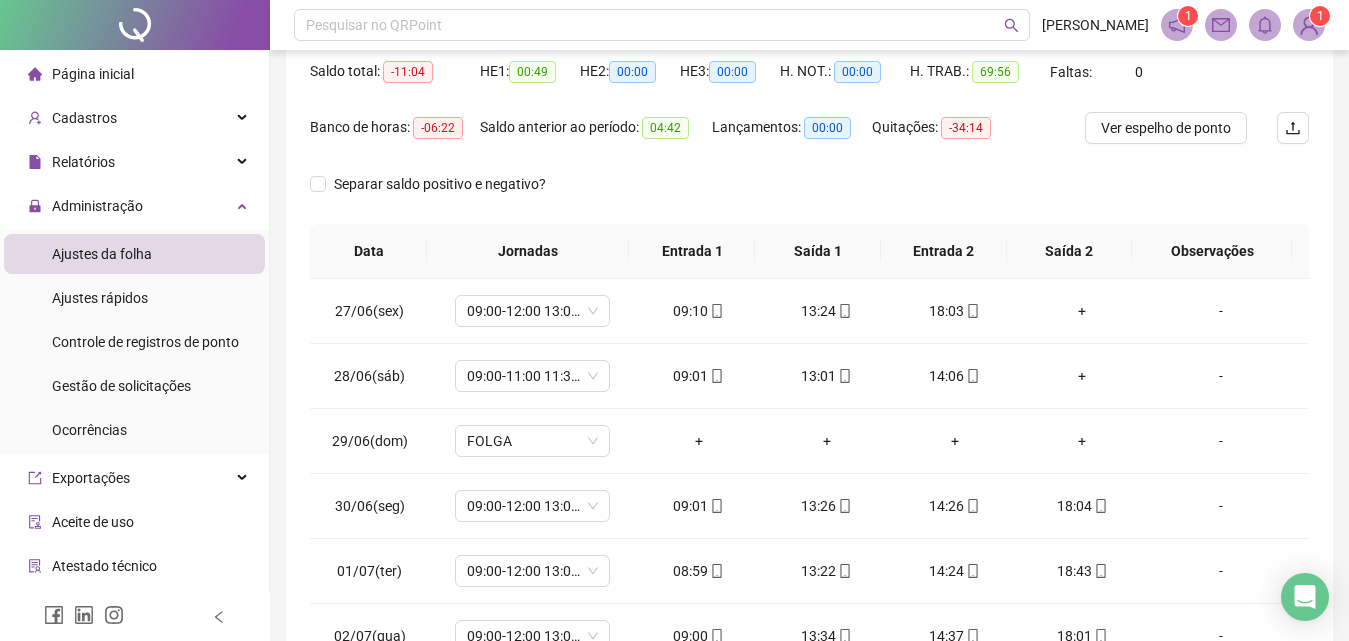 scroll, scrollTop: 211, scrollLeft: 0, axis: vertical 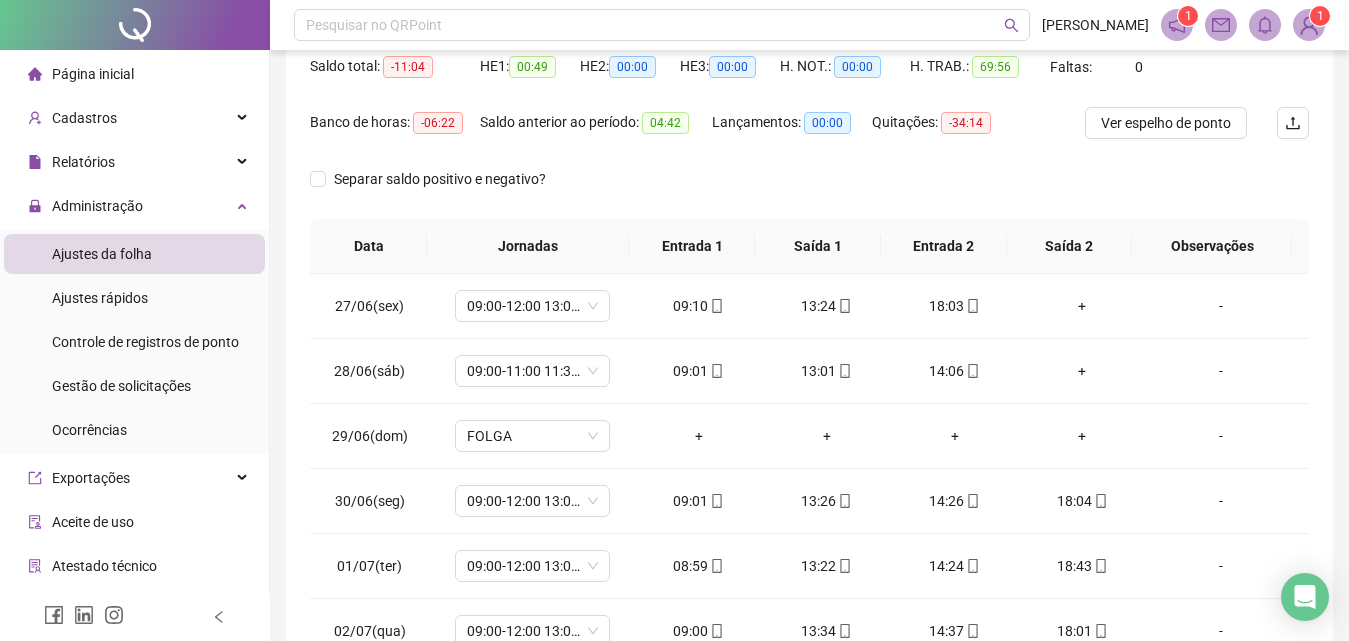 type 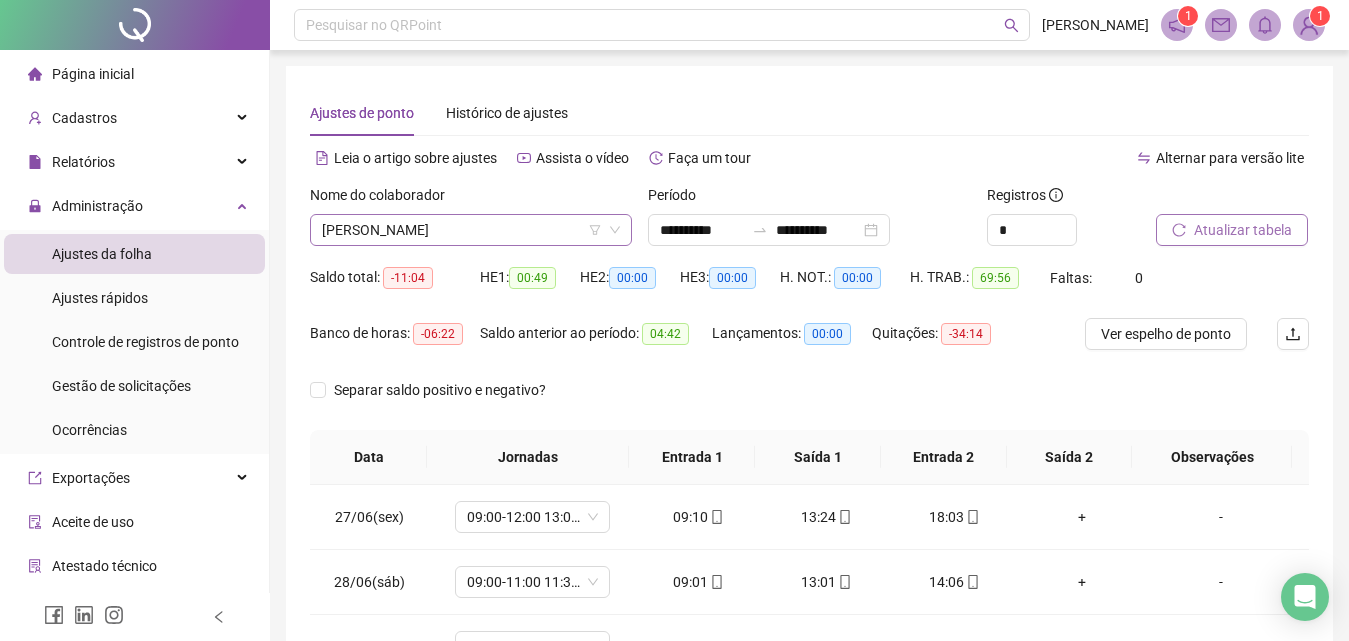 click on "[PERSON_NAME]" at bounding box center (471, 230) 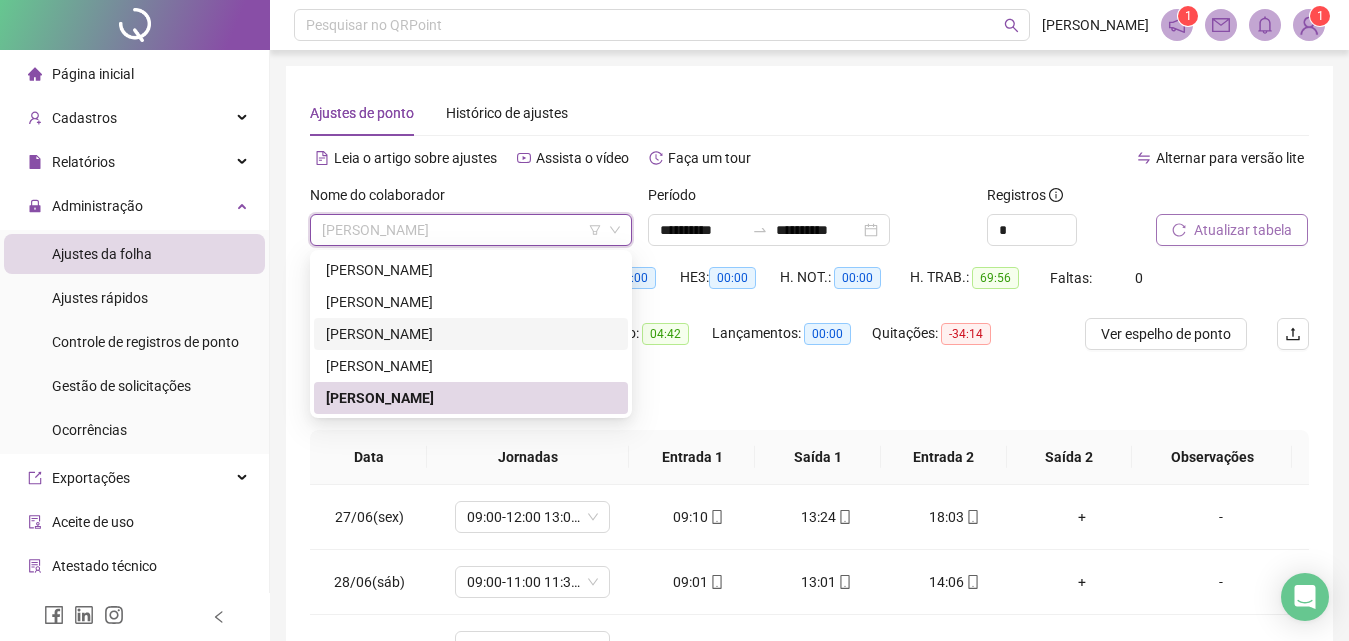 click on "[PERSON_NAME]" at bounding box center [471, 334] 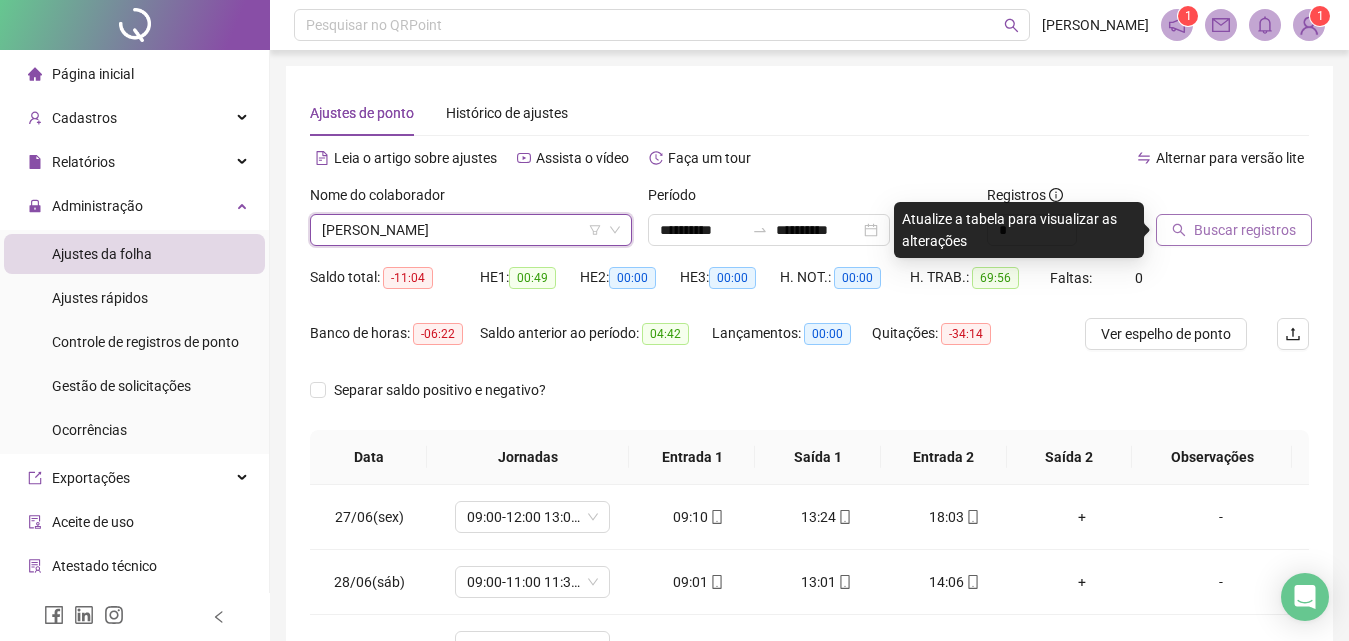 click on "Buscar registros" at bounding box center [1245, 230] 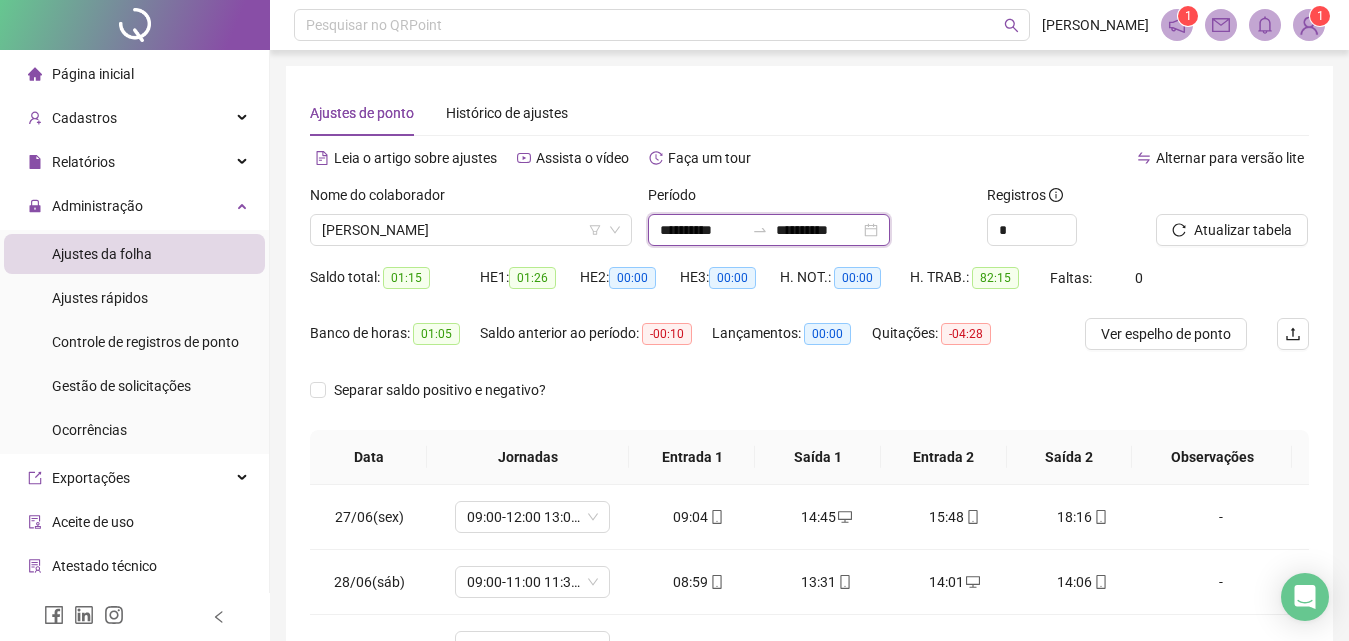 click on "**********" at bounding box center (818, 230) 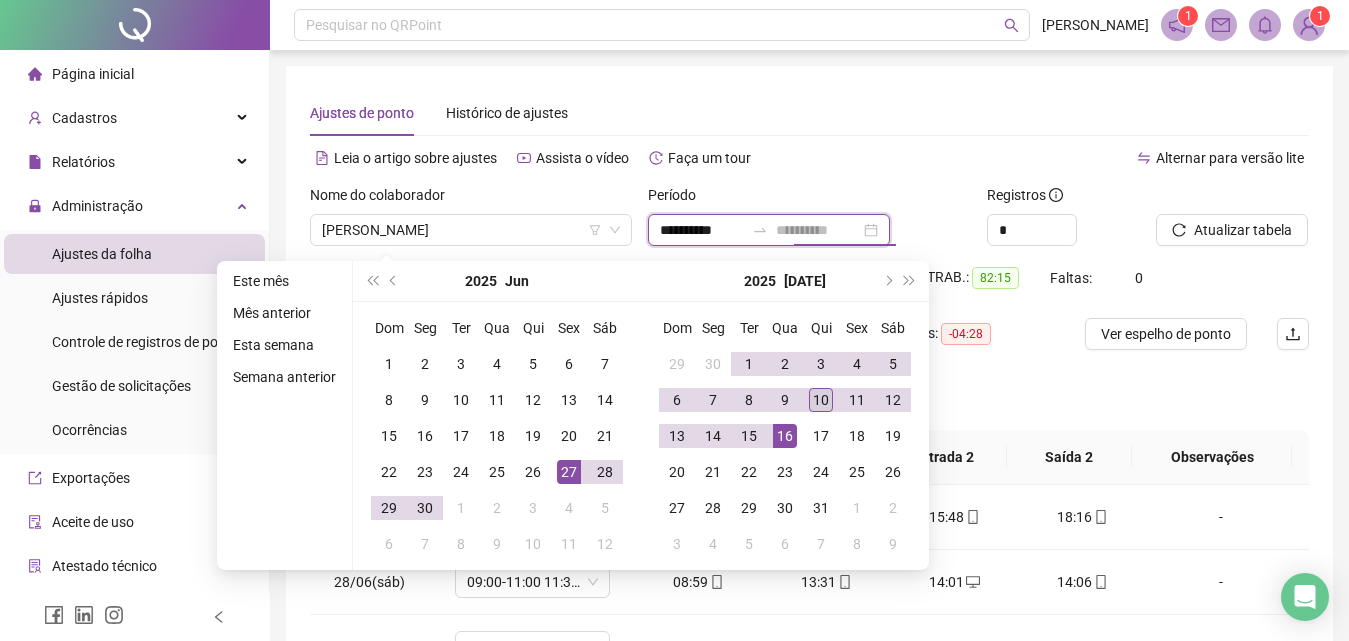 type on "**********" 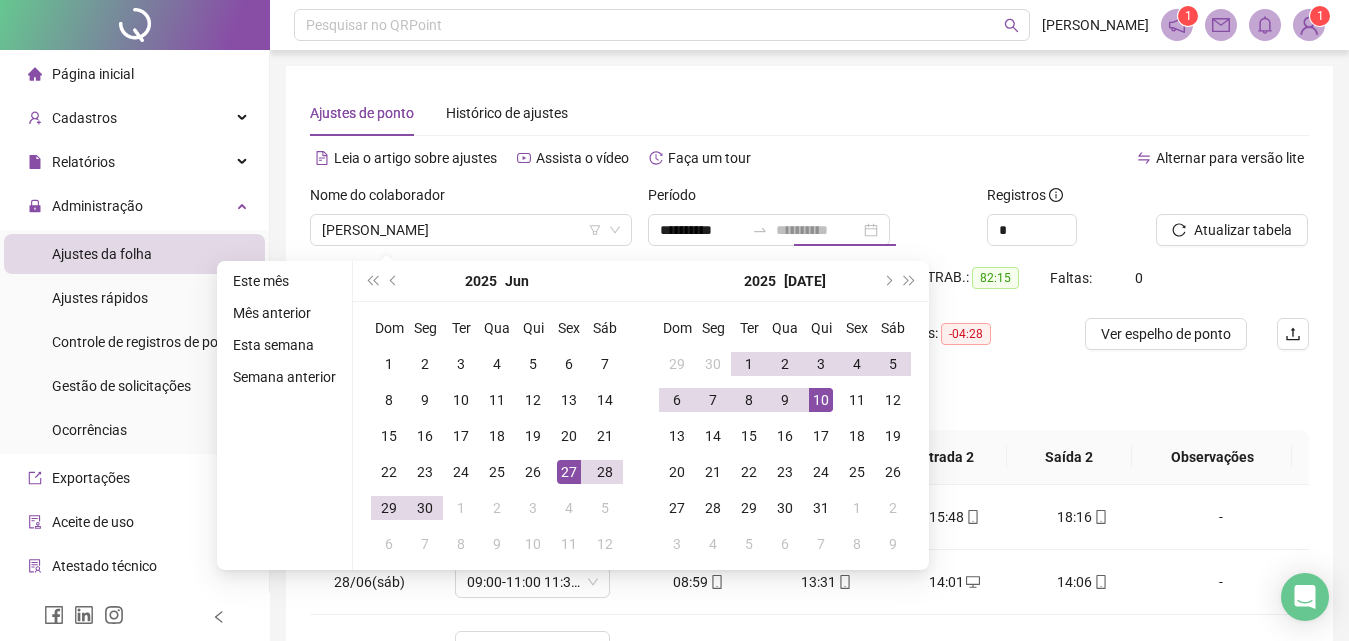 click on "10" at bounding box center (821, 400) 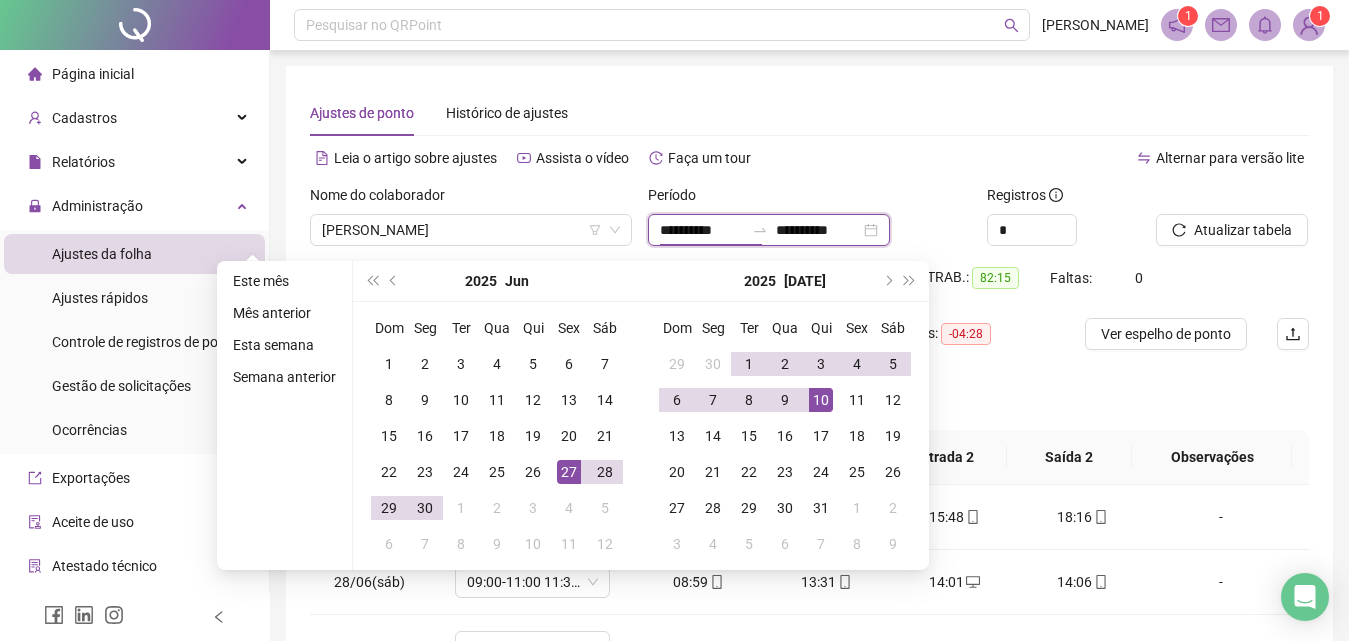 type on "**********" 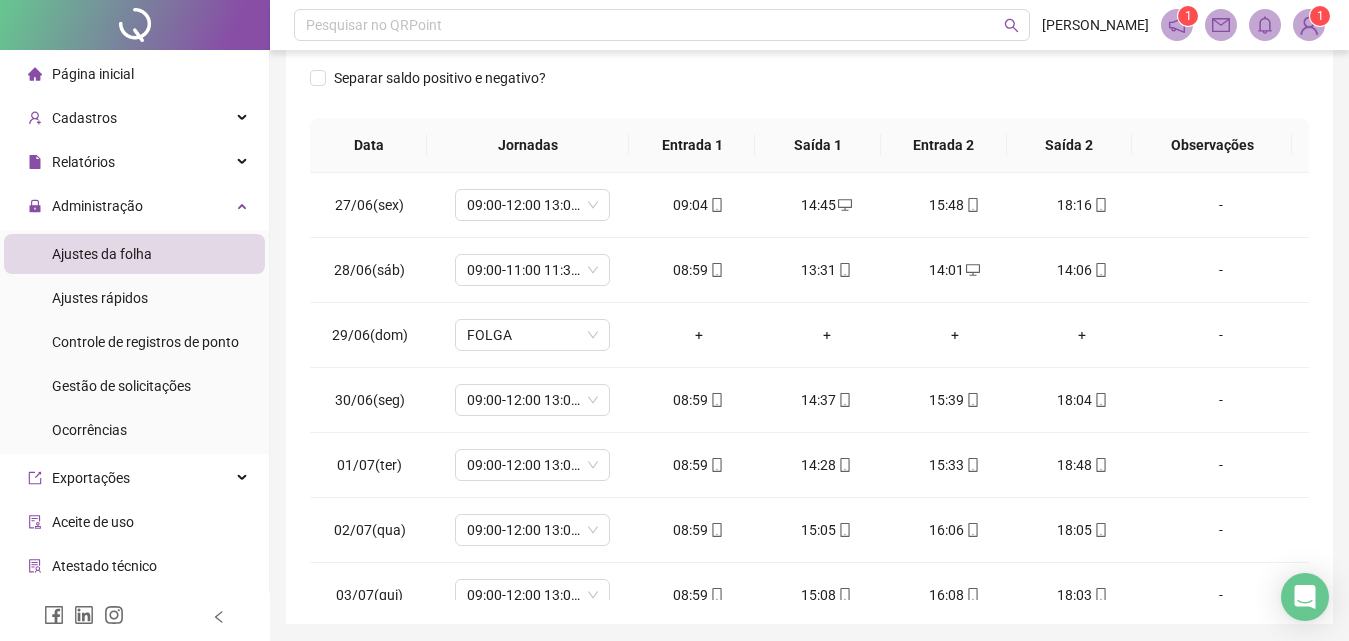 scroll, scrollTop: 381, scrollLeft: 0, axis: vertical 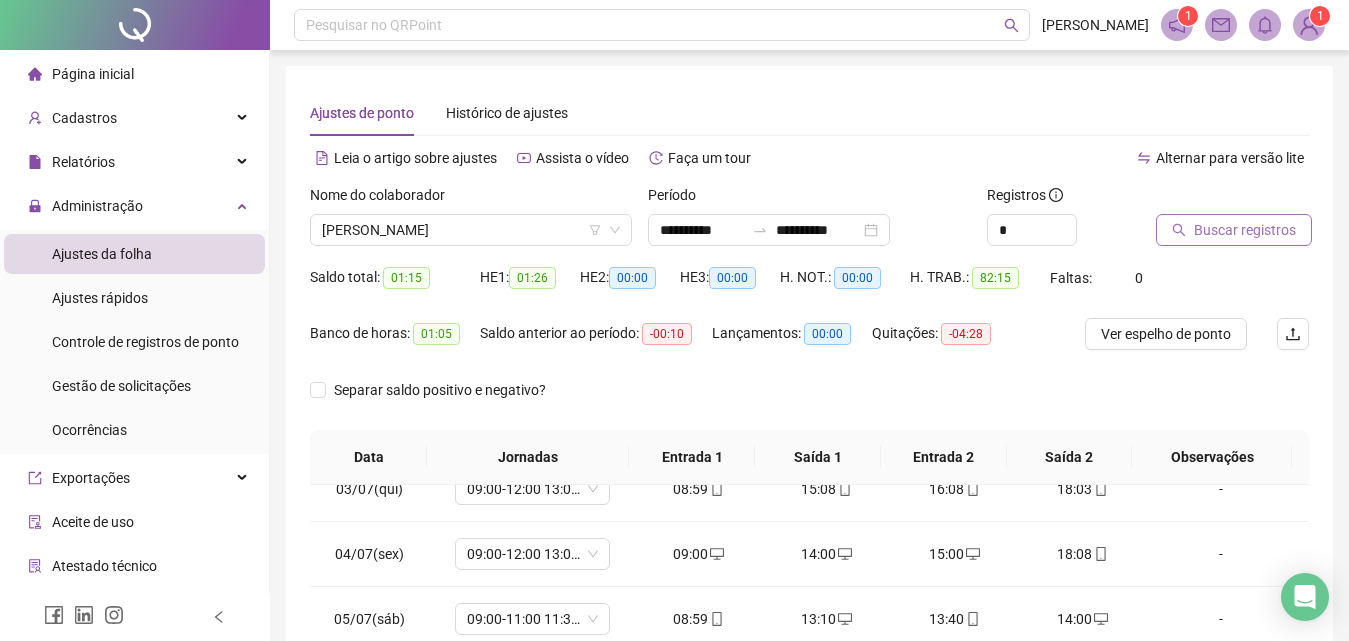click on "Buscar registros" at bounding box center [1245, 230] 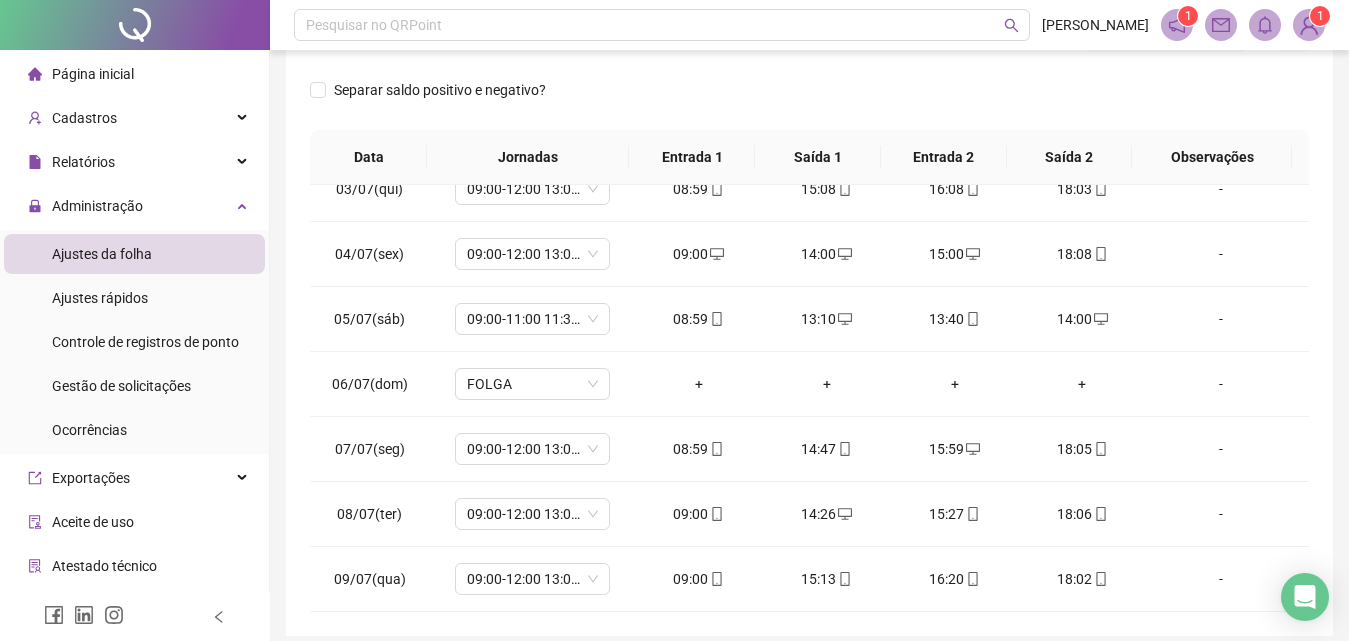 scroll, scrollTop: 381, scrollLeft: 0, axis: vertical 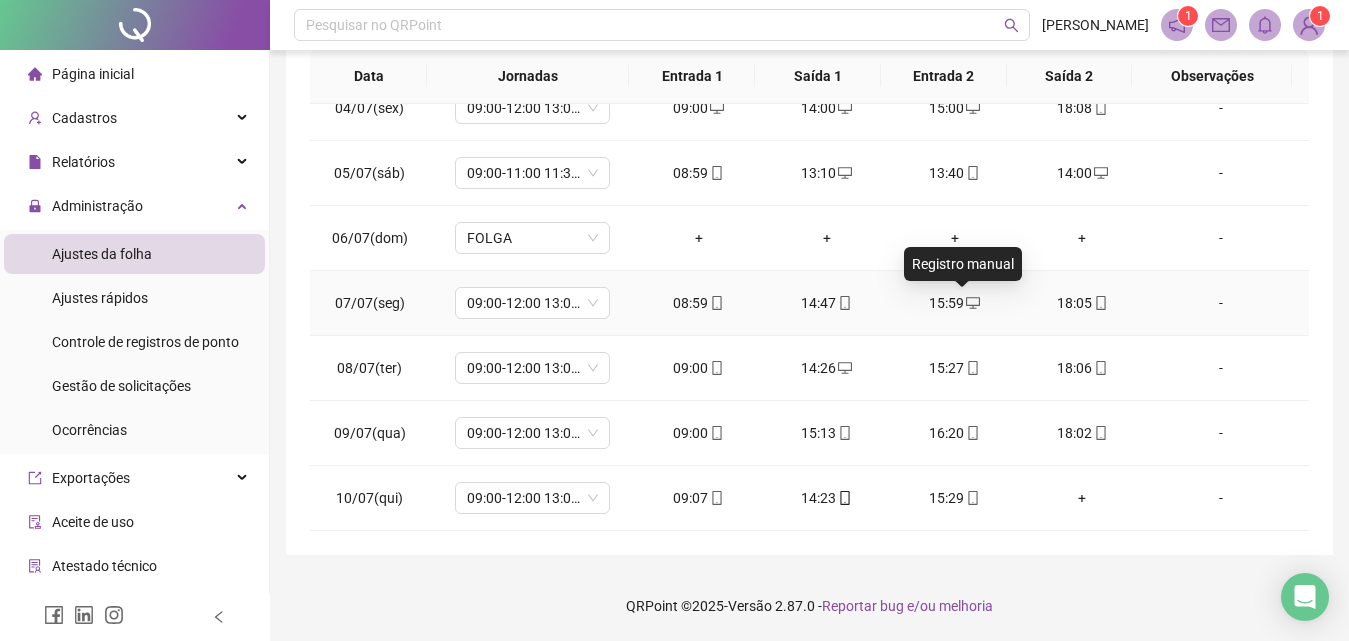 click 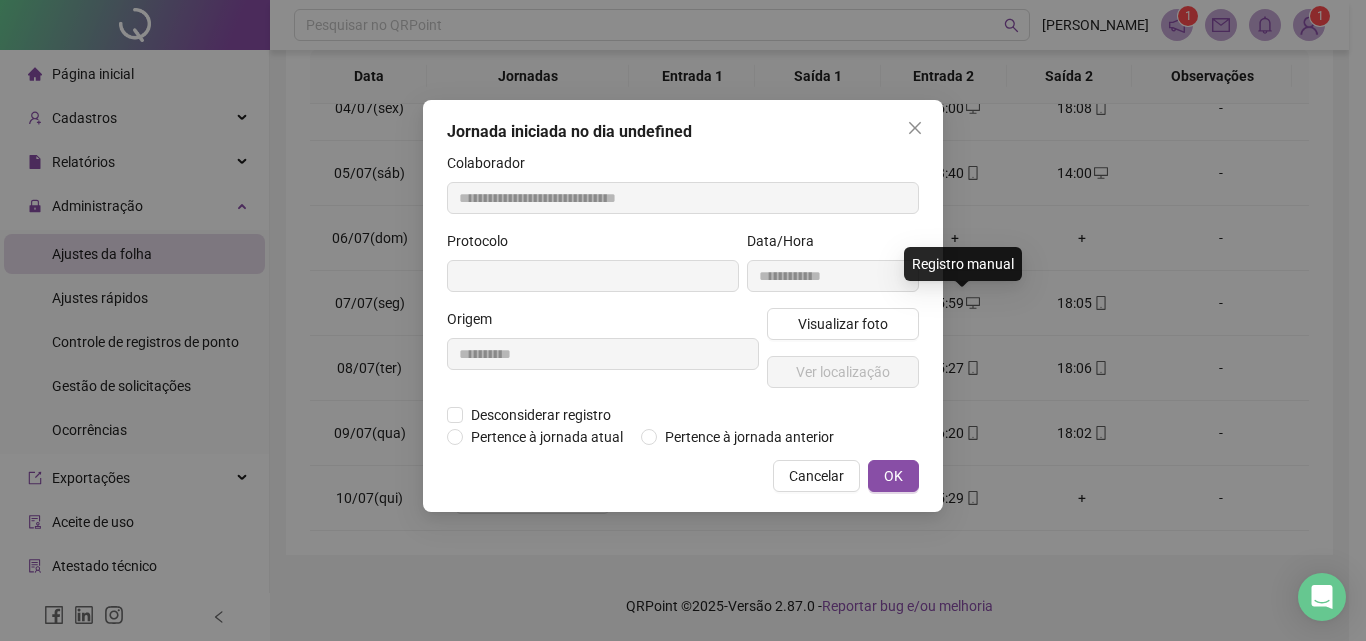 type on "**********" 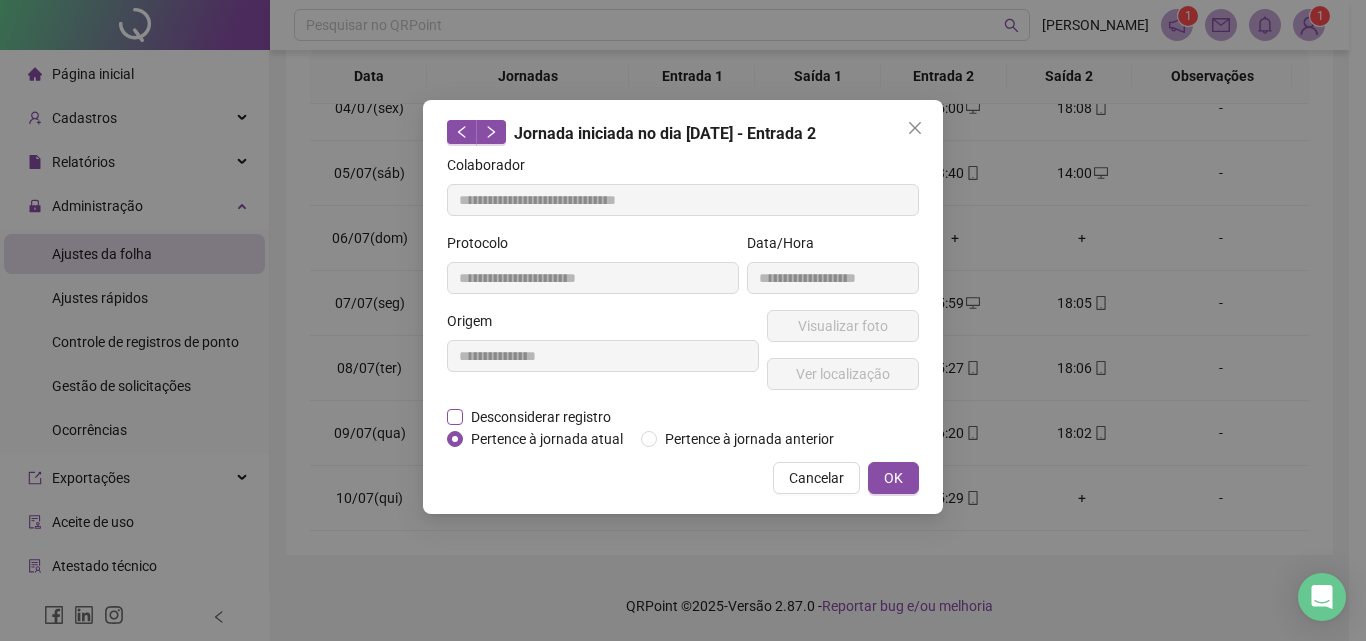 click on "Desconsiderar registro" at bounding box center [541, 417] 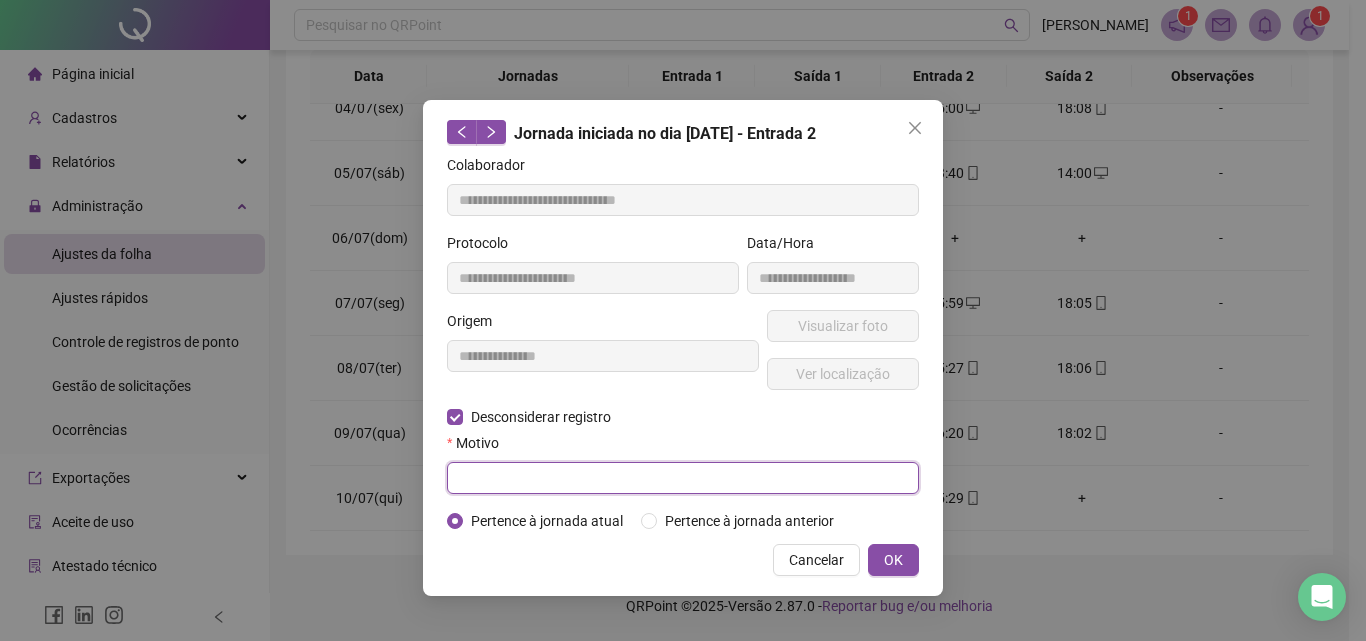 click at bounding box center [683, 478] 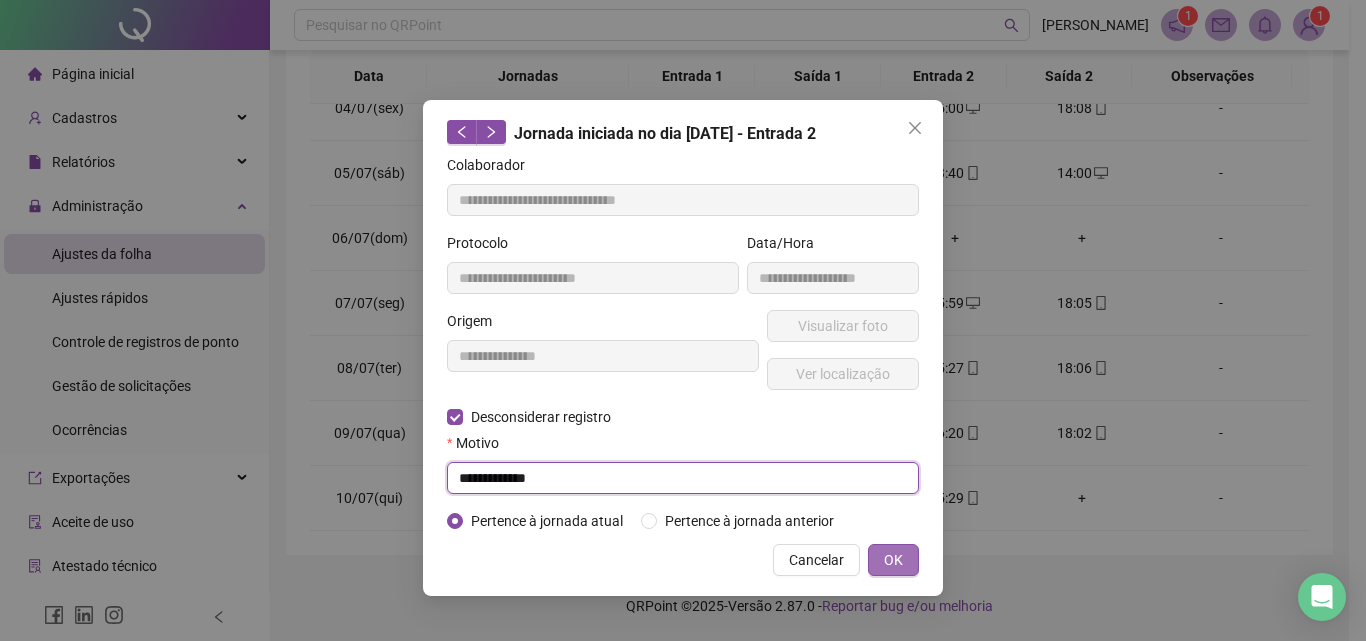 type on "**********" 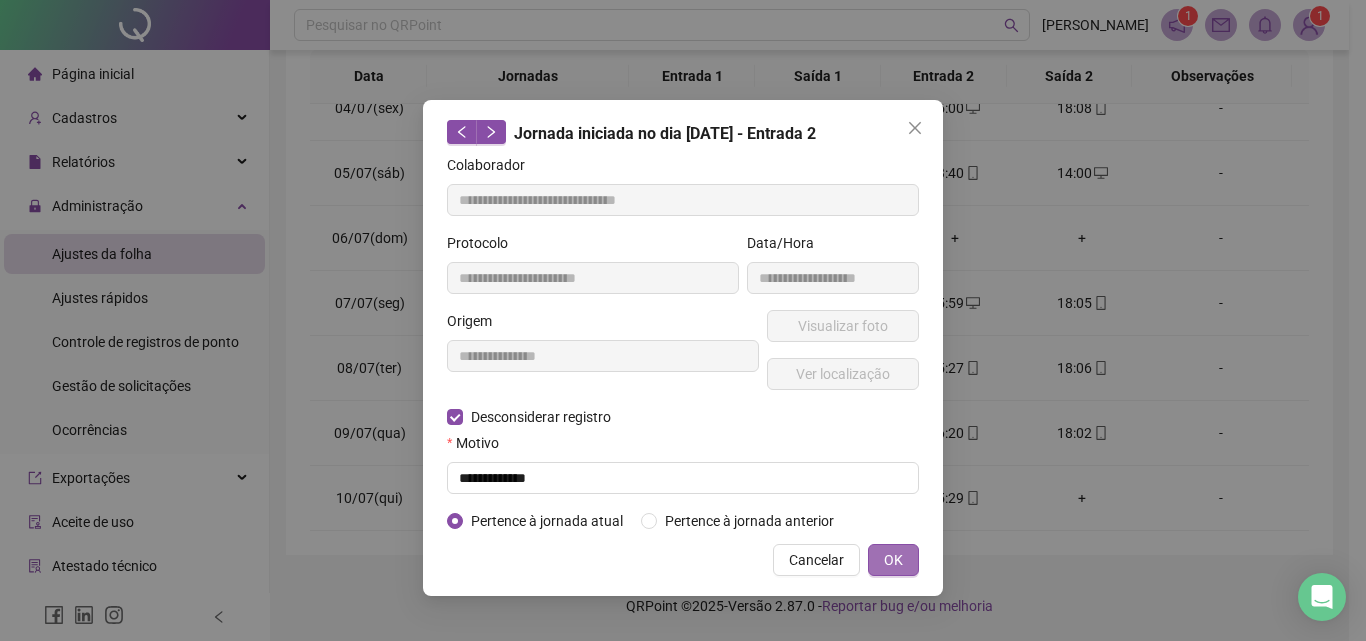 click on "OK" at bounding box center (893, 560) 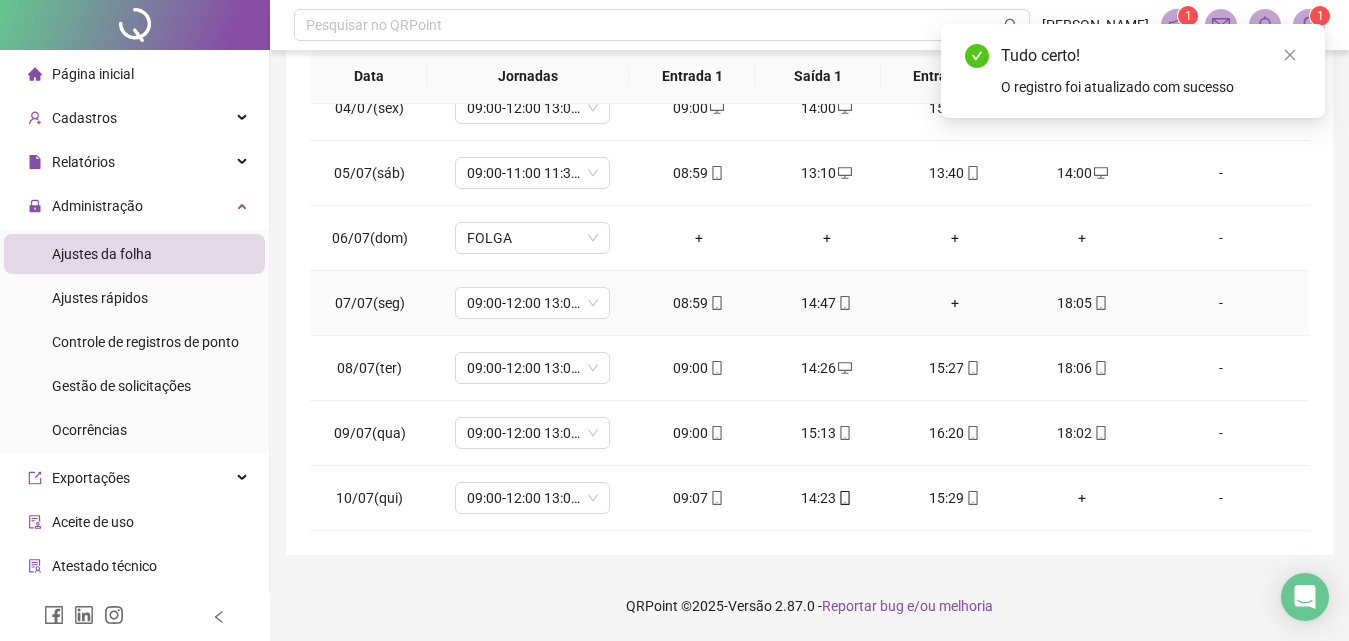 click on "+" at bounding box center (955, 303) 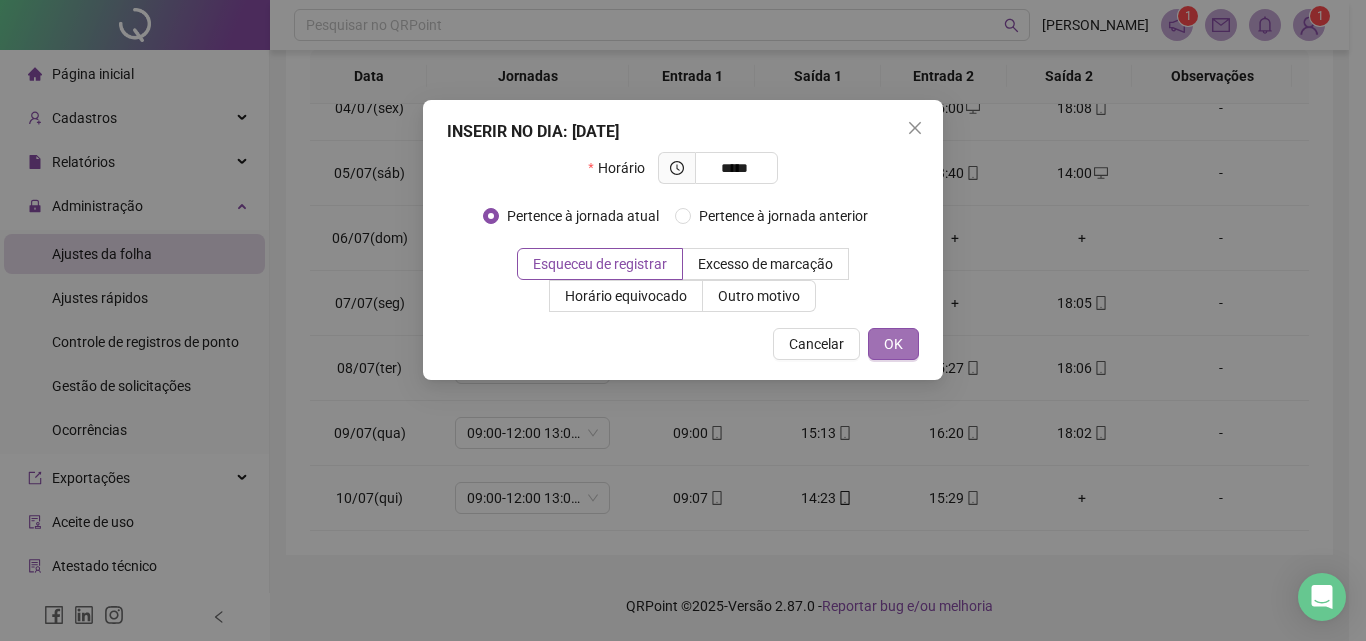type on "*****" 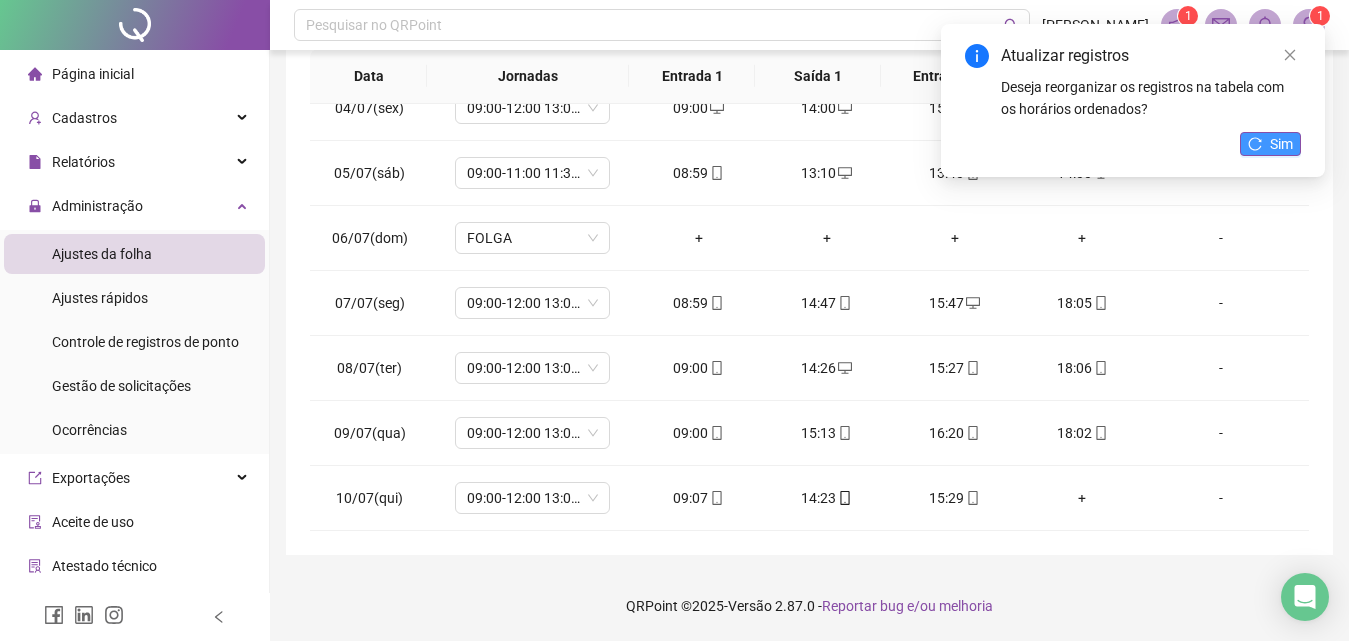 click on "Sim" at bounding box center [1270, 144] 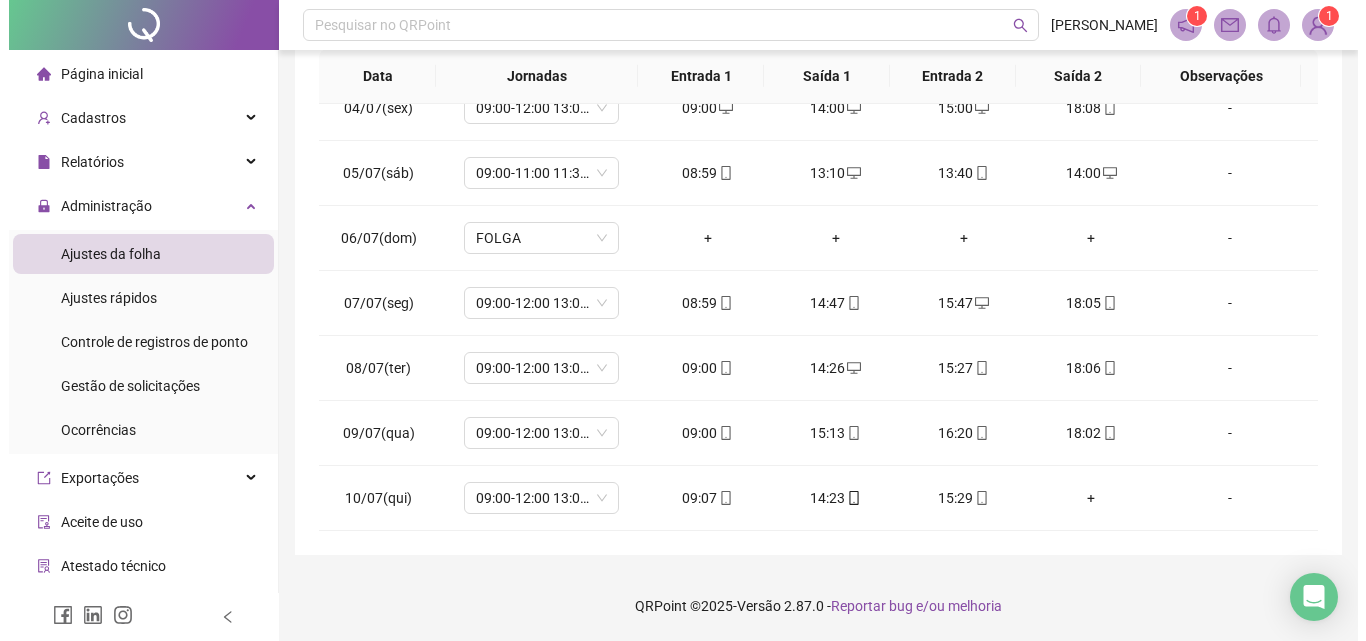 scroll, scrollTop: 0, scrollLeft: 0, axis: both 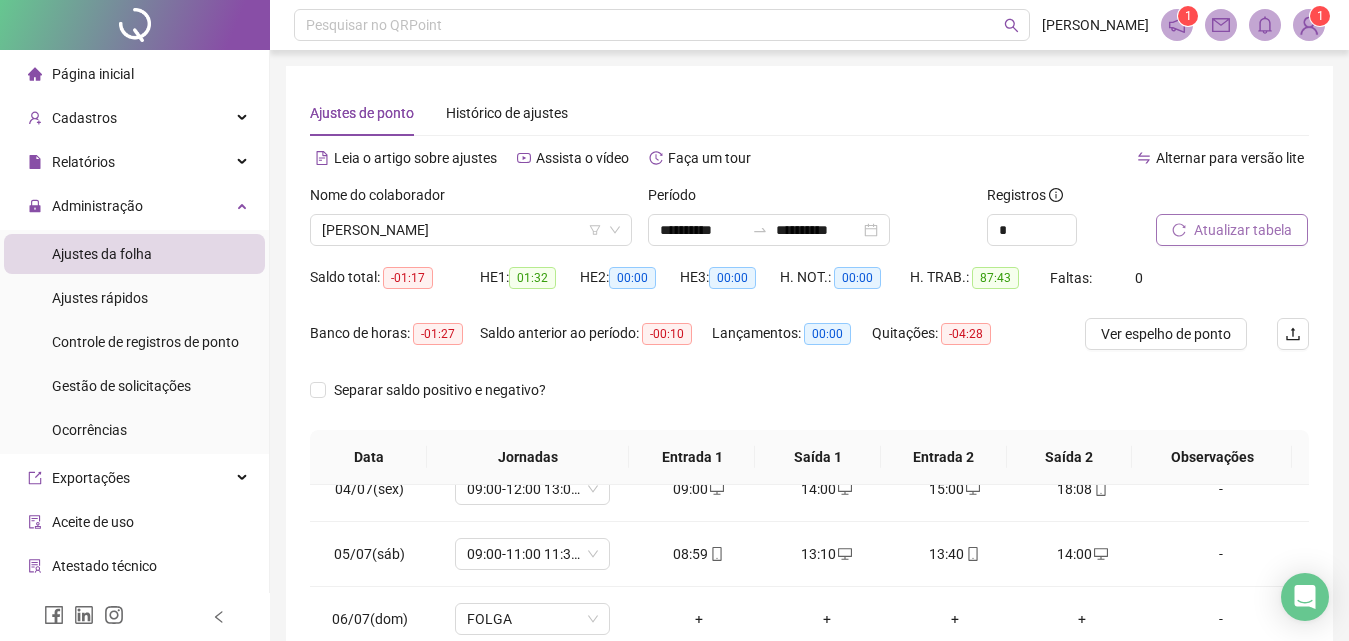 click on "Atualizar tabela" at bounding box center (1243, 230) 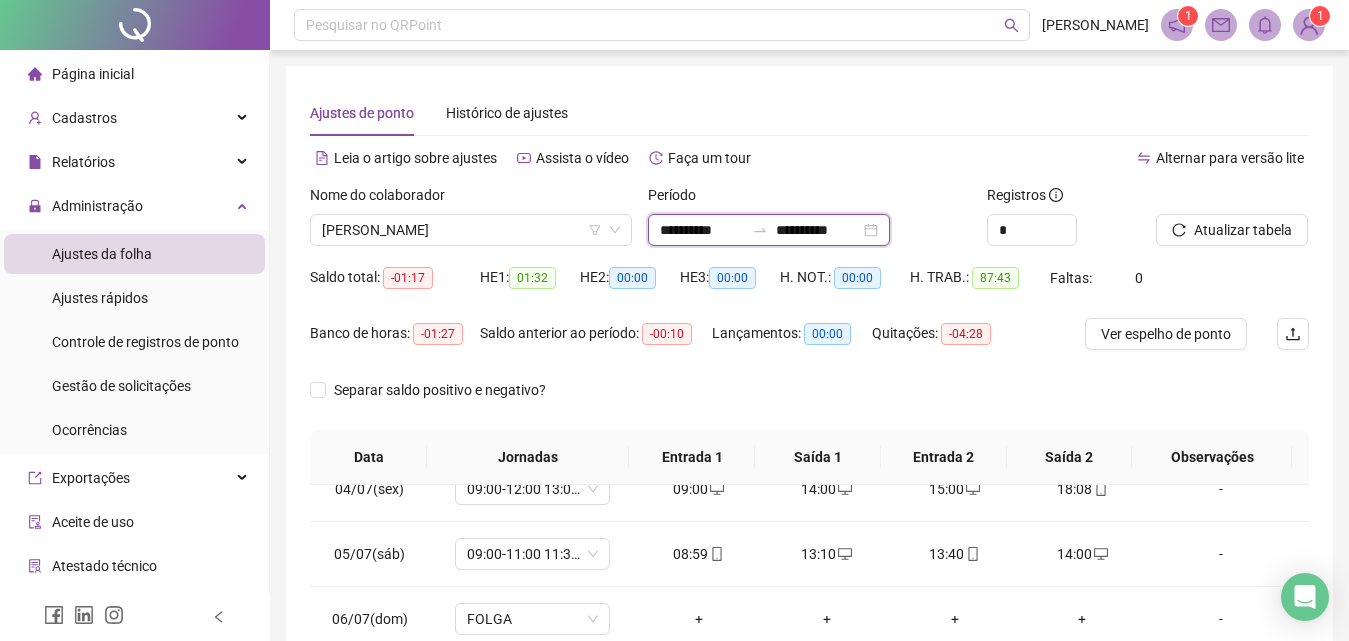 click on "**********" at bounding box center (818, 230) 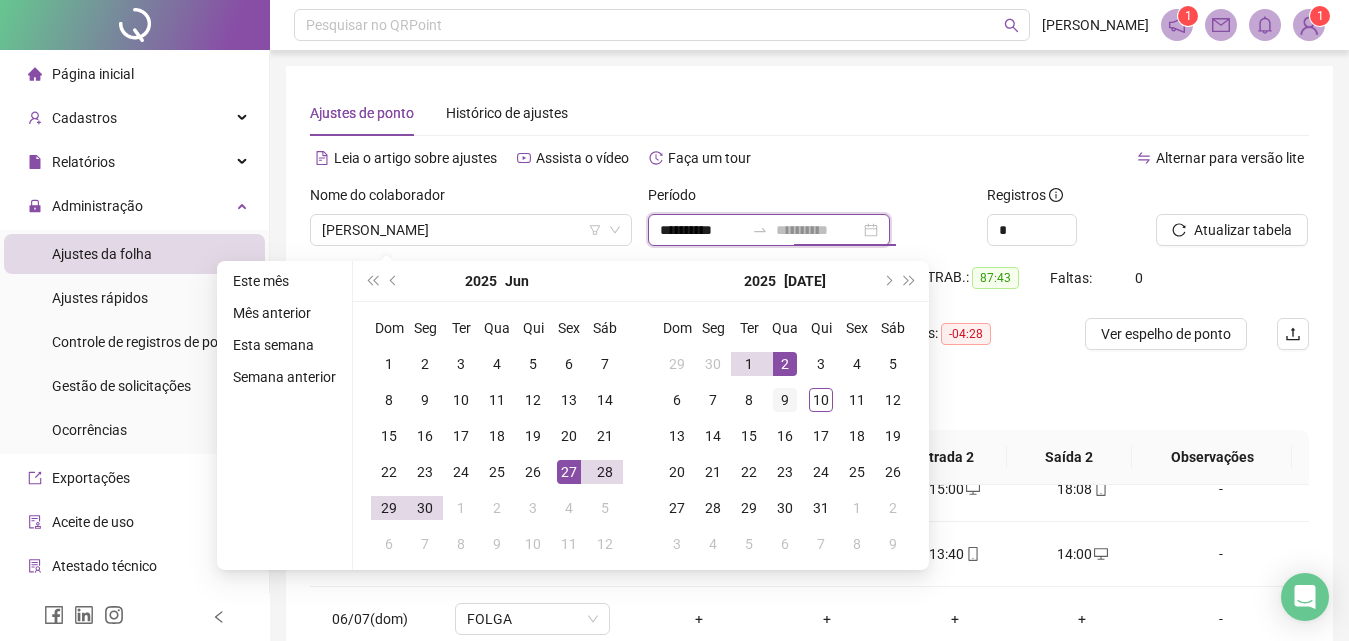 type on "**********" 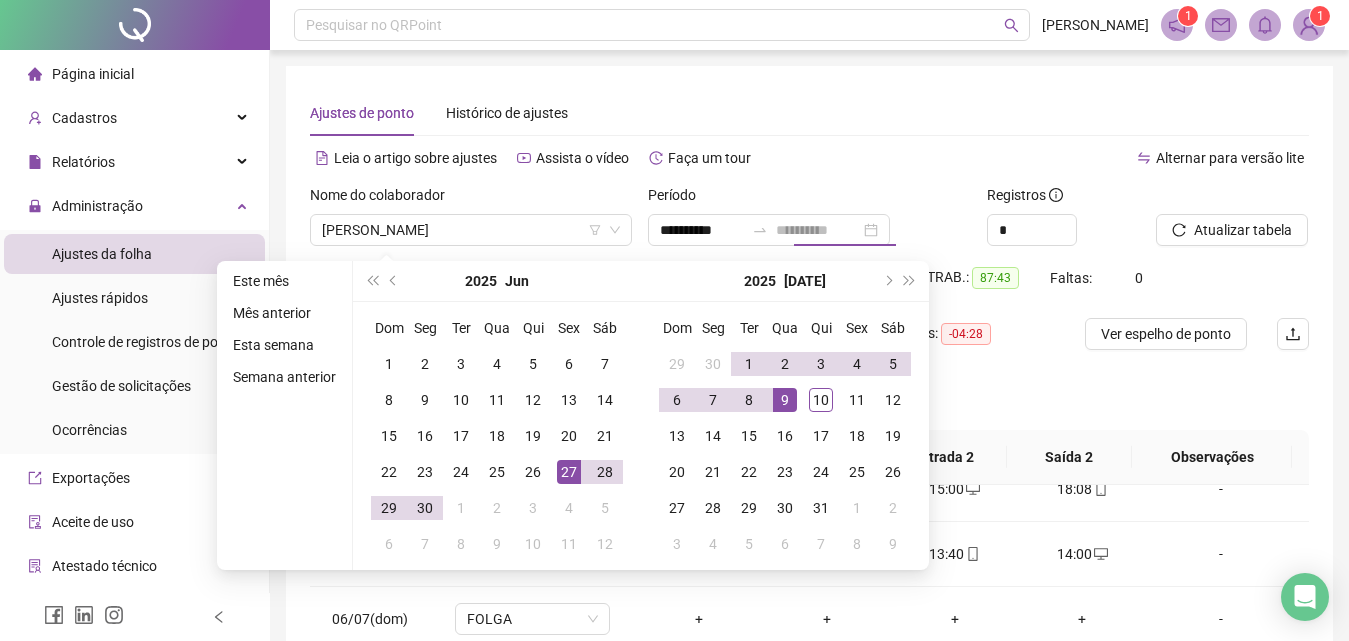 click on "9" at bounding box center (785, 400) 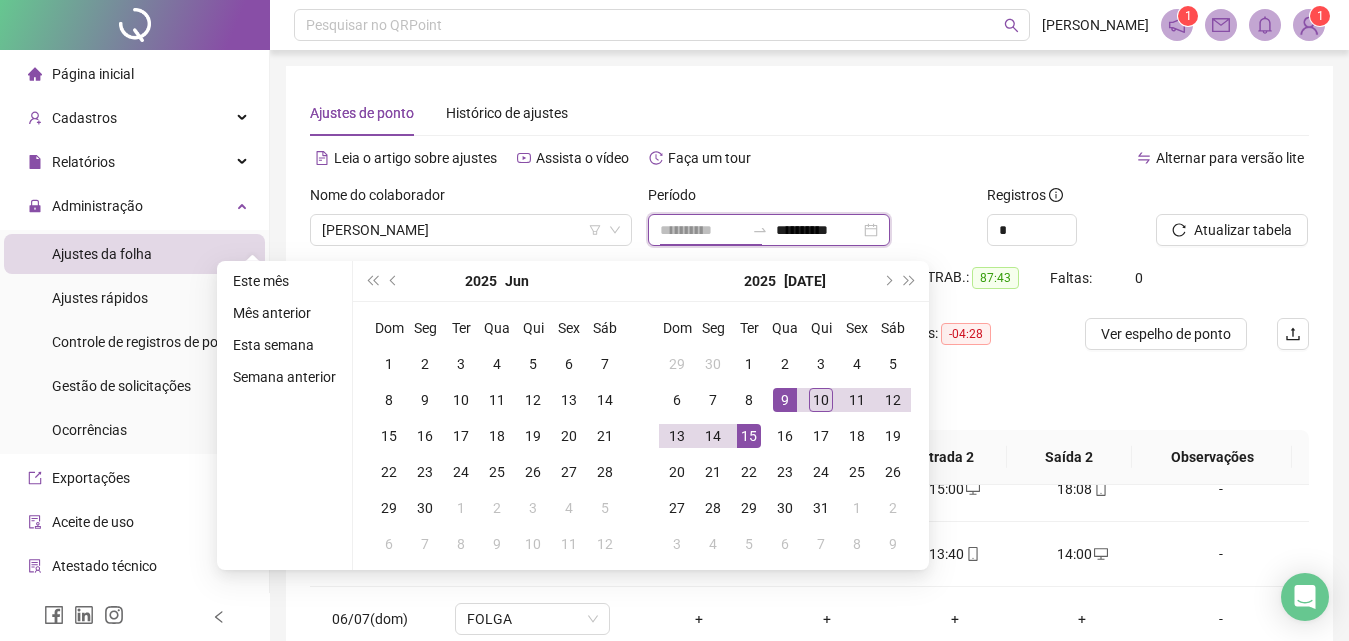 type on "**********" 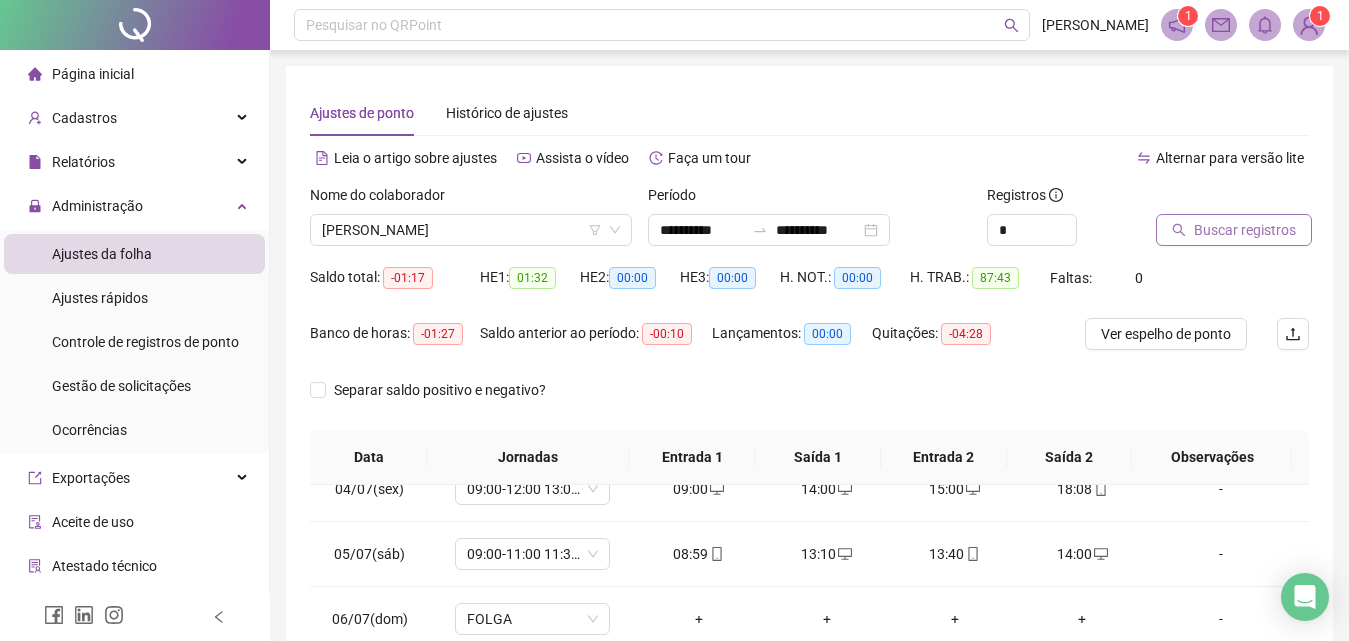click on "Buscar registros" at bounding box center (1245, 230) 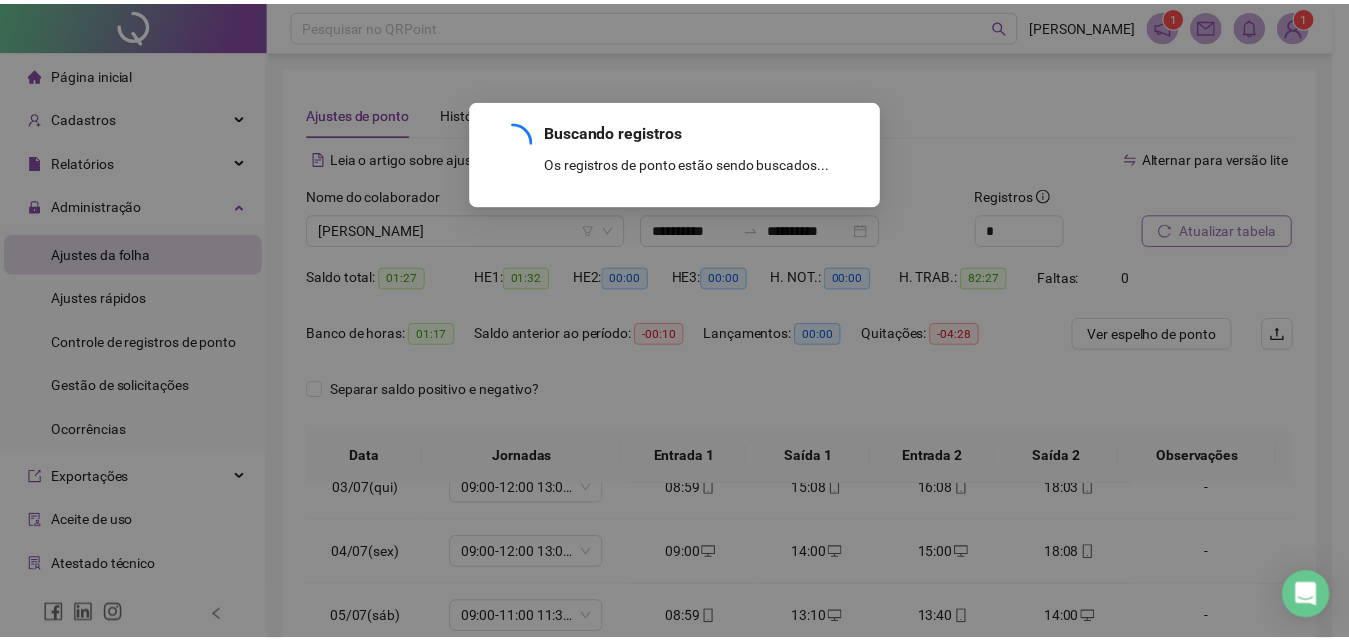 scroll, scrollTop: 418, scrollLeft: 0, axis: vertical 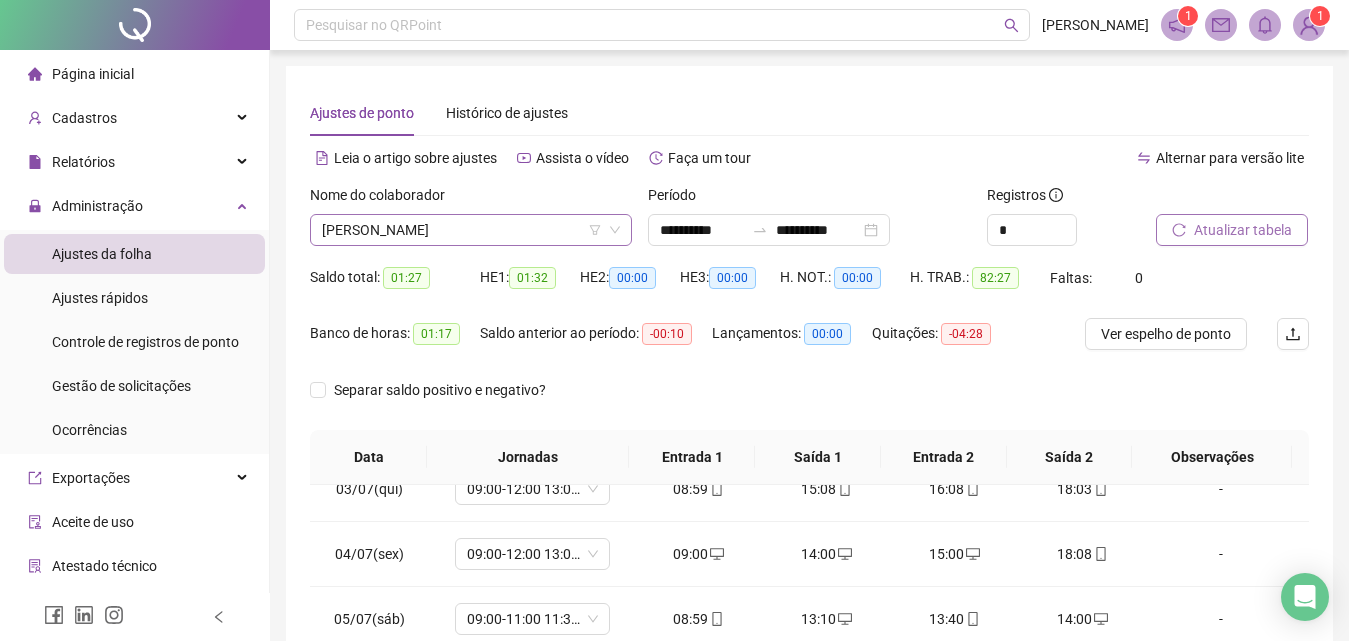 click on "[PERSON_NAME]" at bounding box center [471, 230] 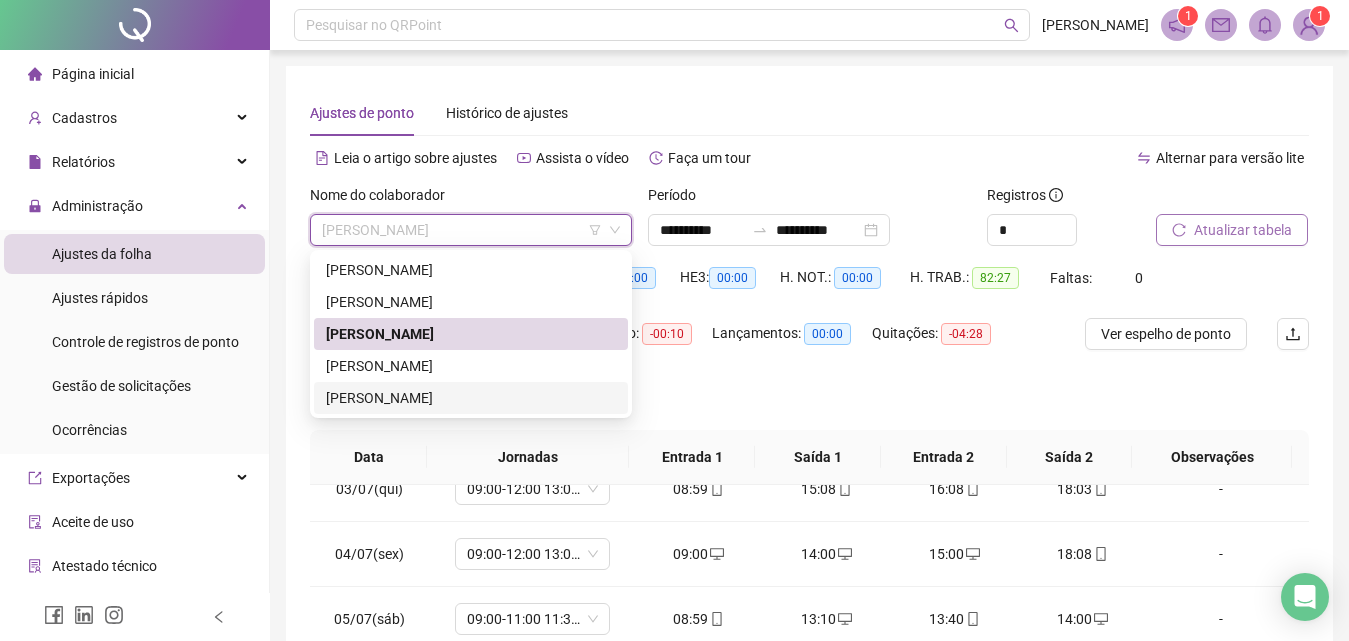 click on "[PERSON_NAME]" at bounding box center (471, 398) 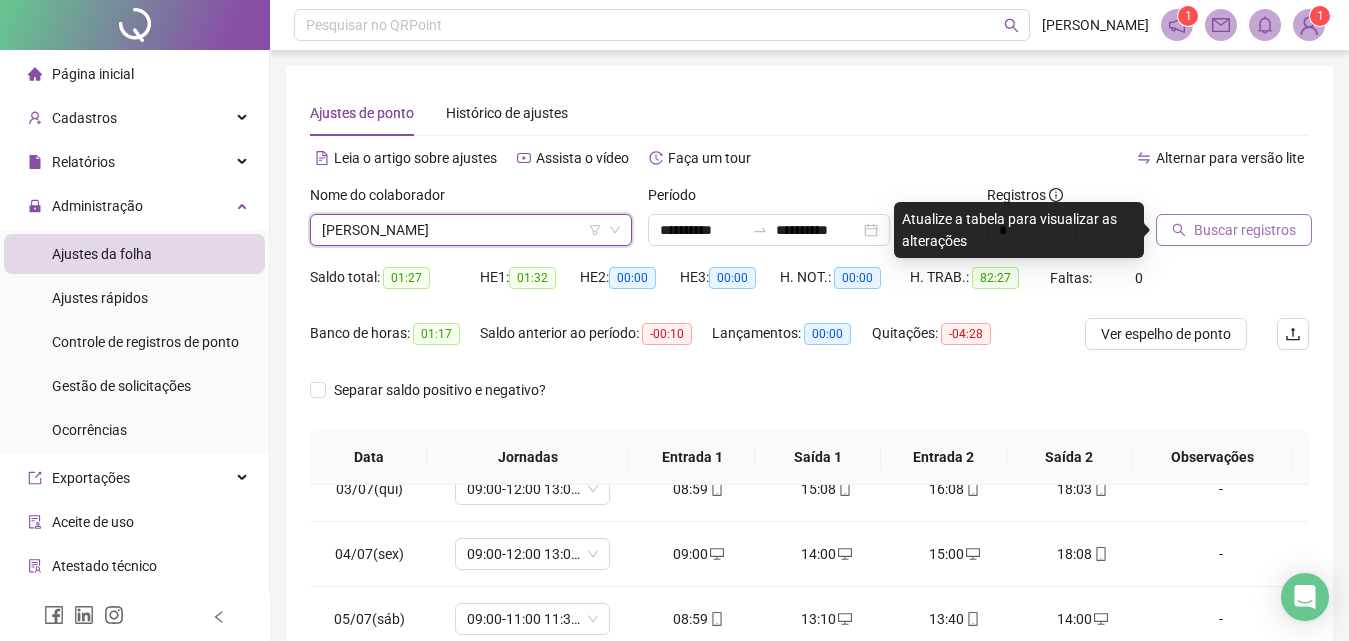 click on "Buscar registros" at bounding box center [1245, 230] 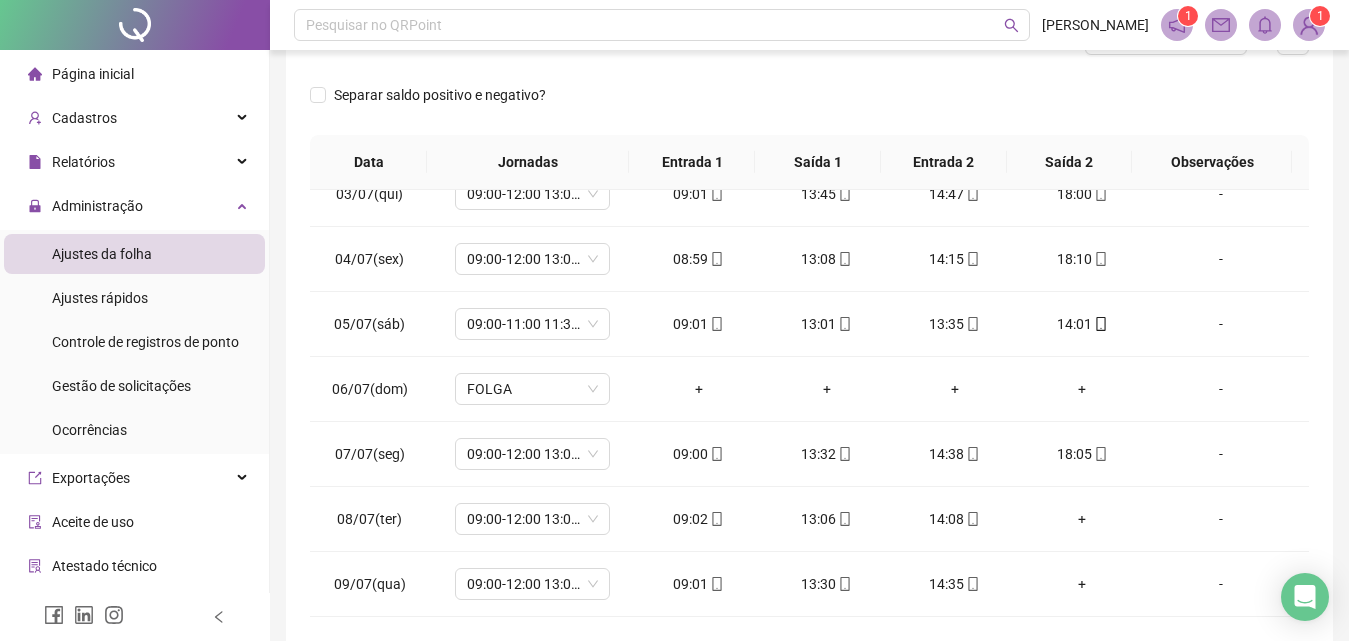 scroll, scrollTop: 309, scrollLeft: 0, axis: vertical 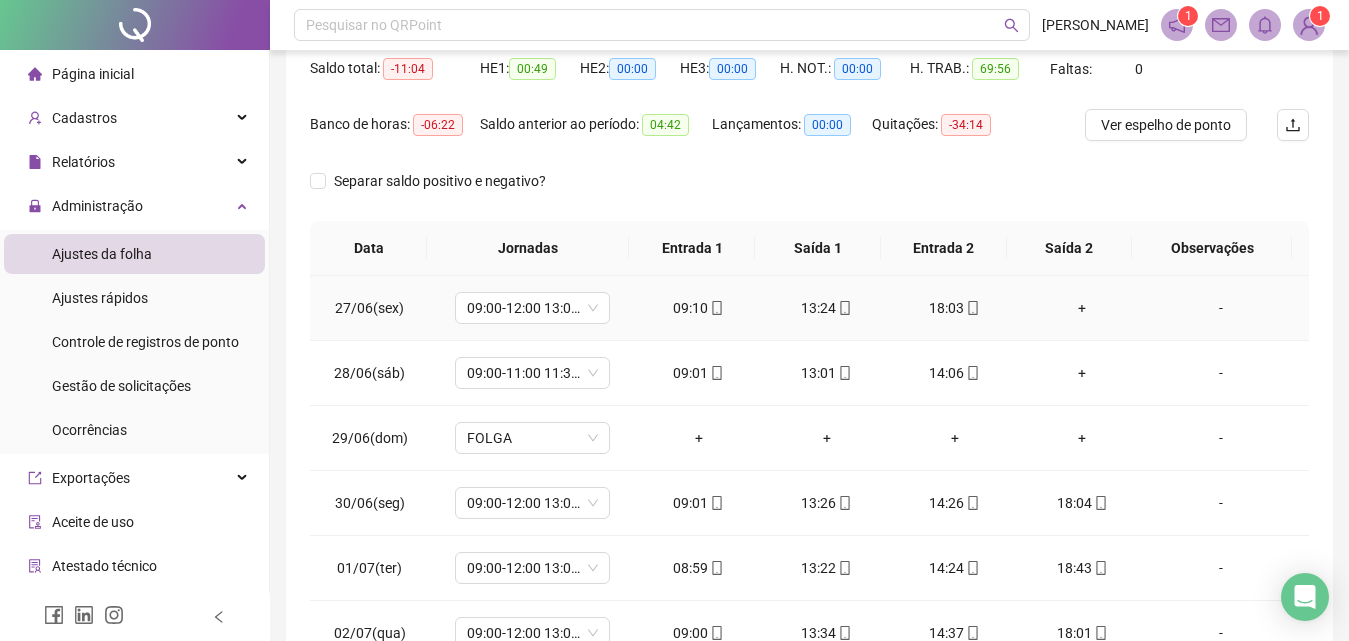 click on "+" at bounding box center [1083, 308] 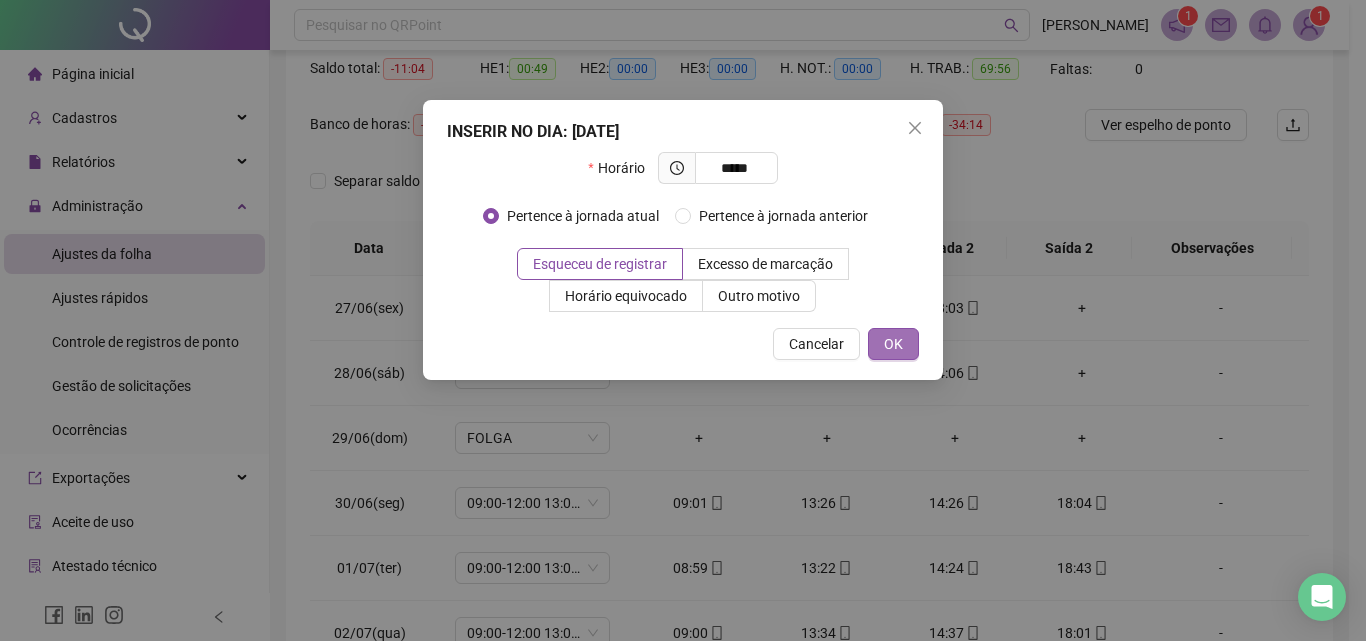 type on "*****" 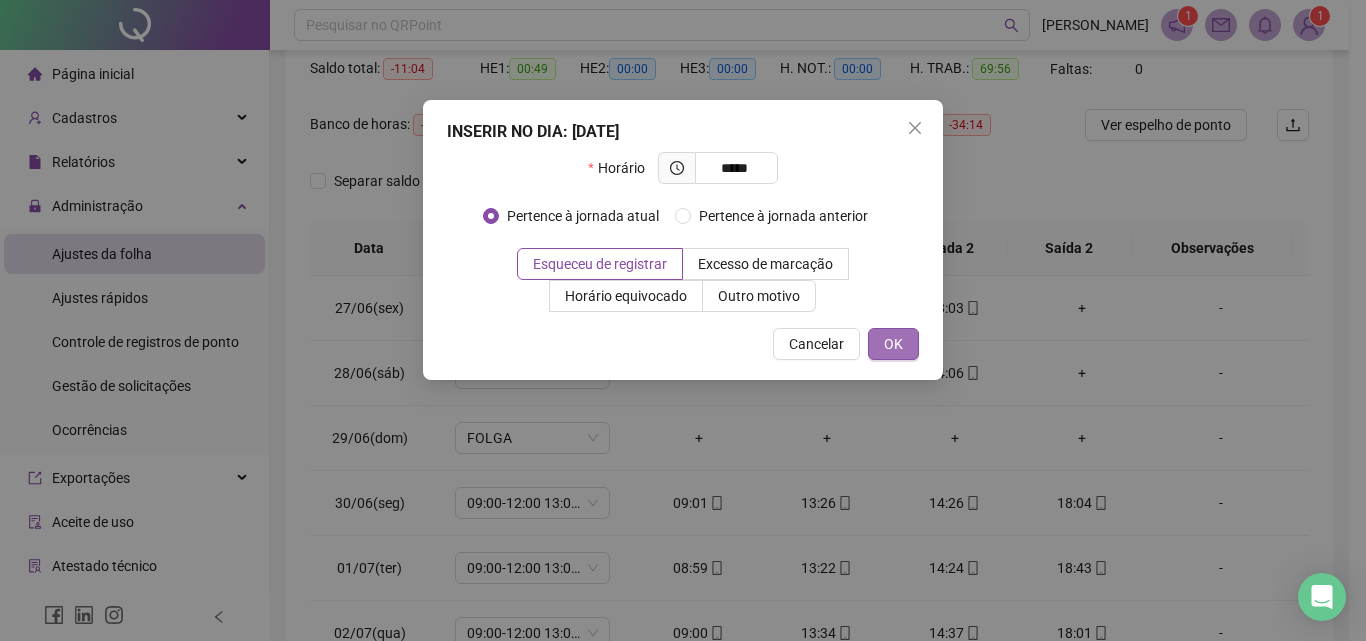 click on "OK" at bounding box center (893, 344) 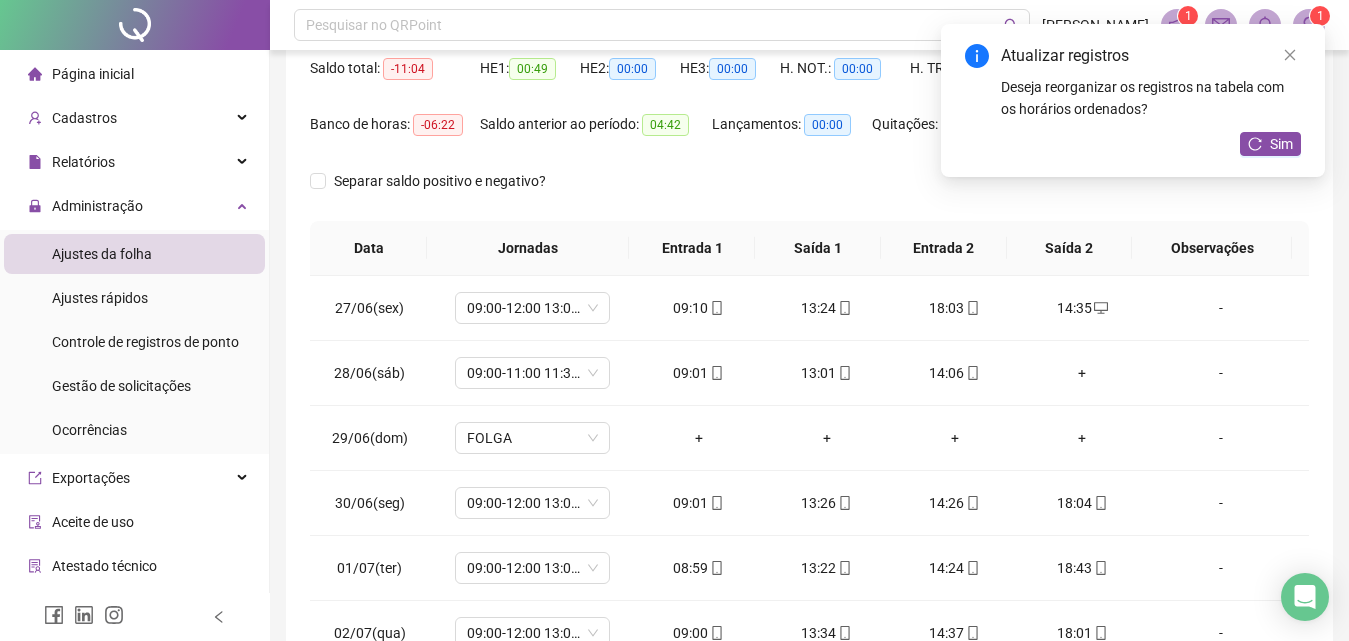 click on "Atualizar registros Deseja reorganizar os registros na tabela com os horários ordenados? Sim" at bounding box center [1133, 100] 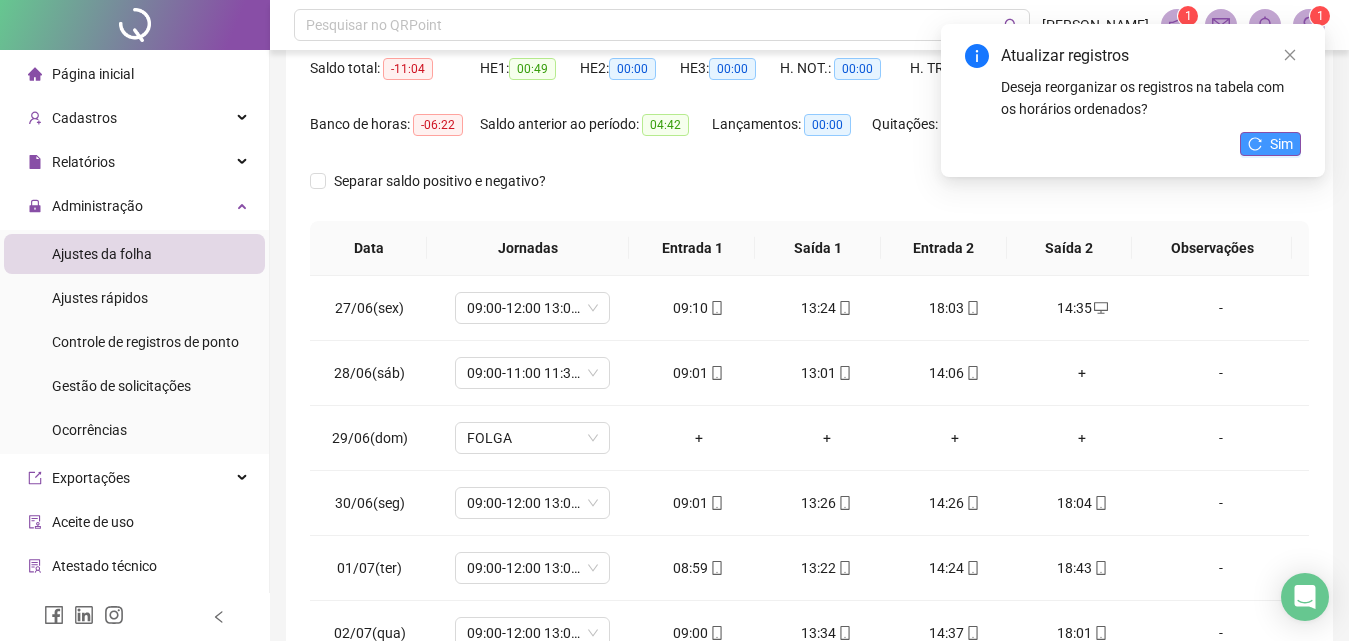 click on "Sim" at bounding box center (1281, 144) 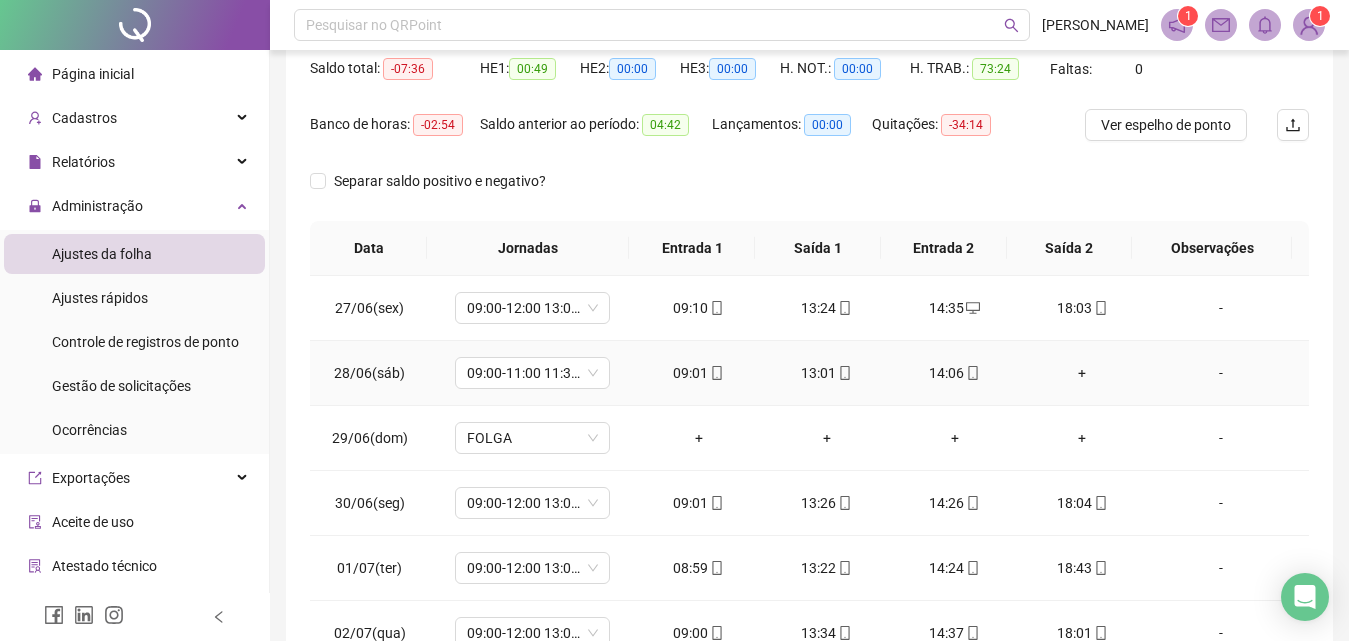 click on "+" at bounding box center (1083, 373) 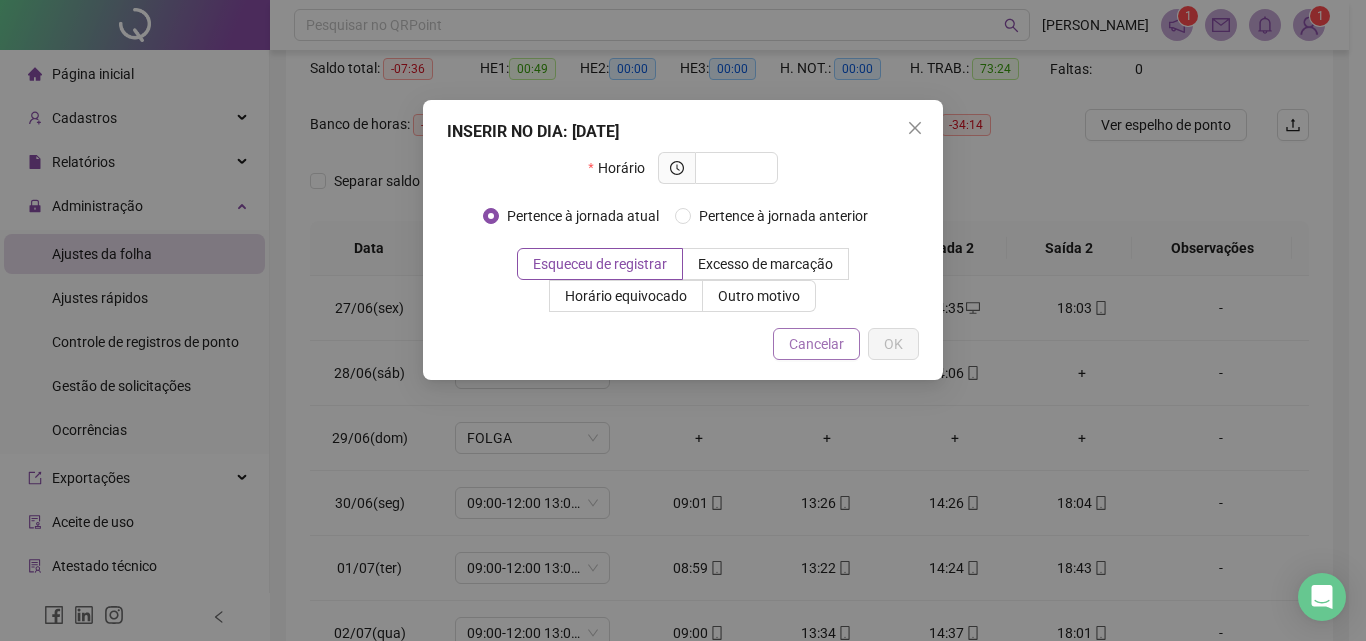 click on "Cancelar" at bounding box center (816, 344) 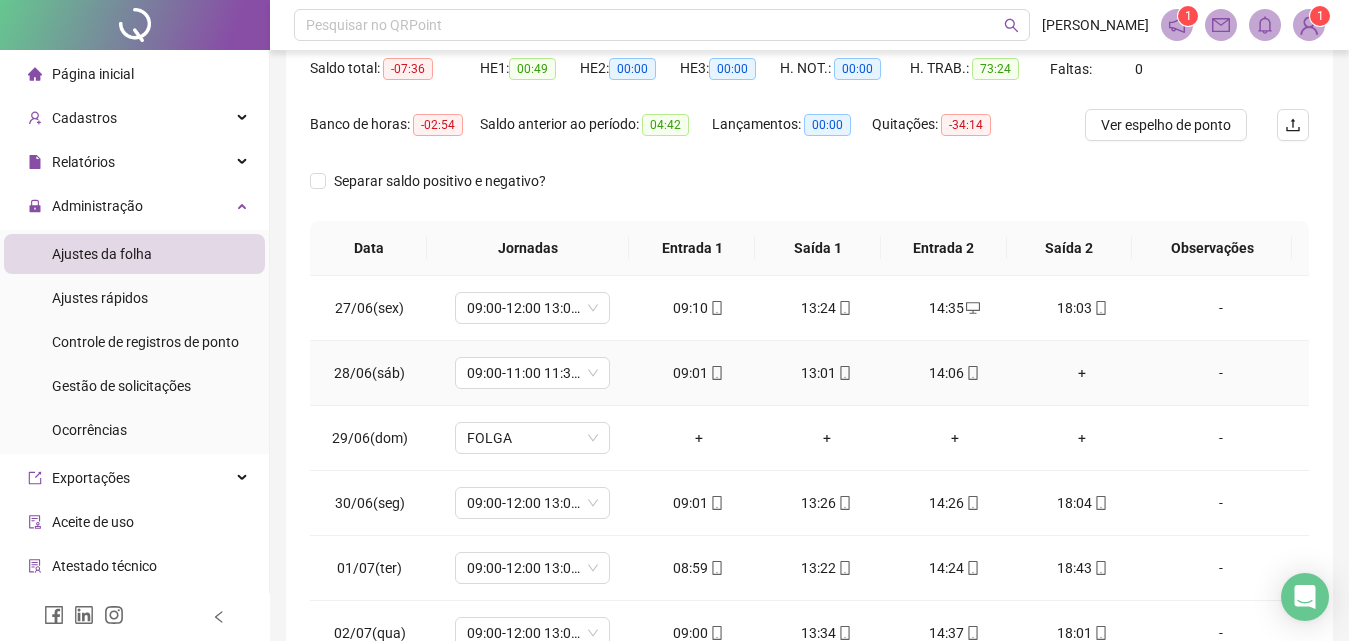 click on "+" at bounding box center [1083, 373] 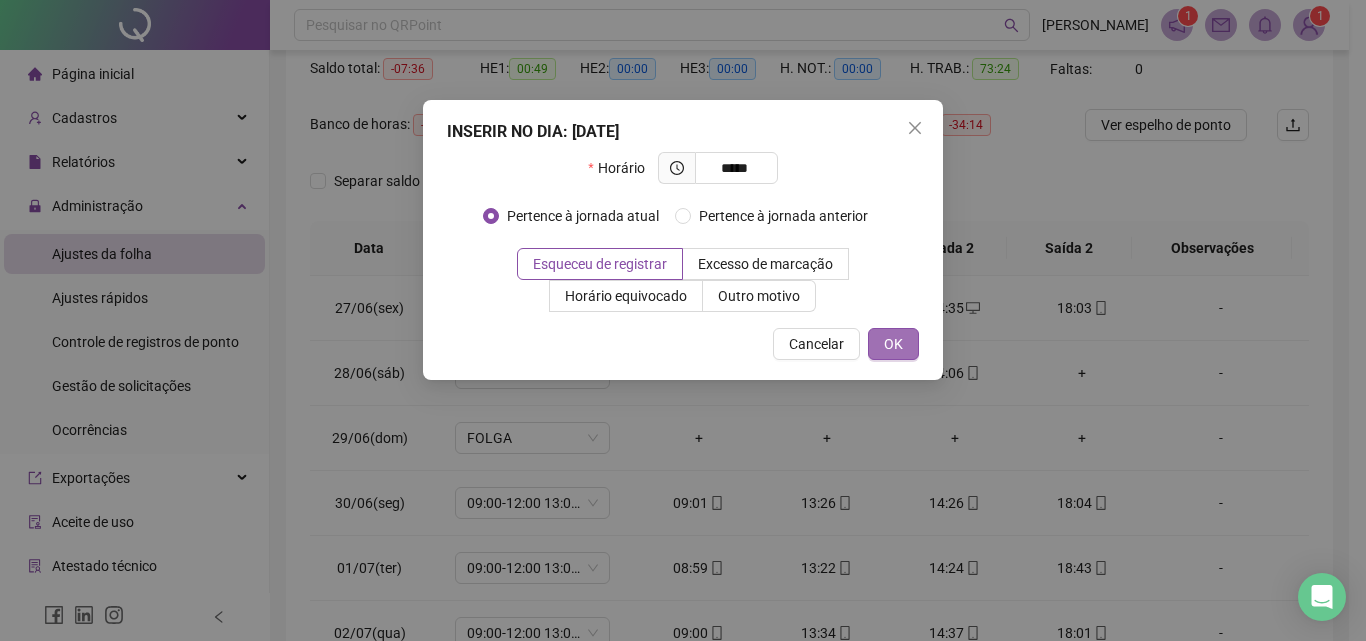 type on "*****" 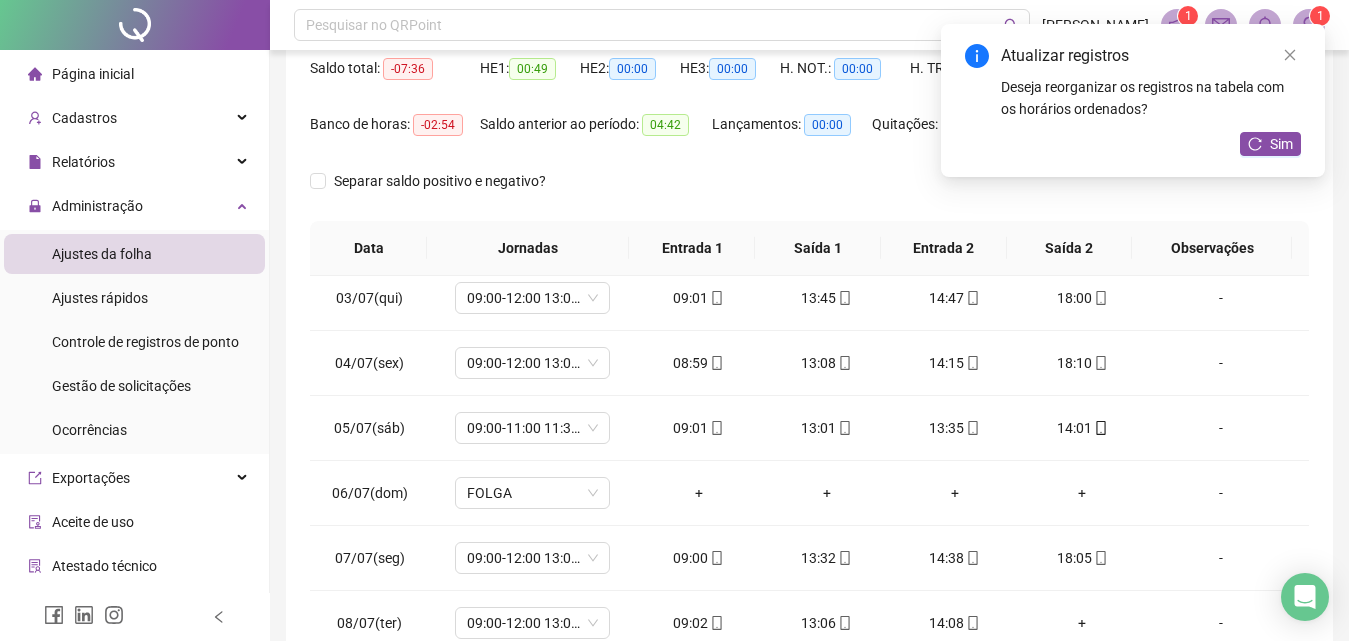 scroll, scrollTop: 418, scrollLeft: 0, axis: vertical 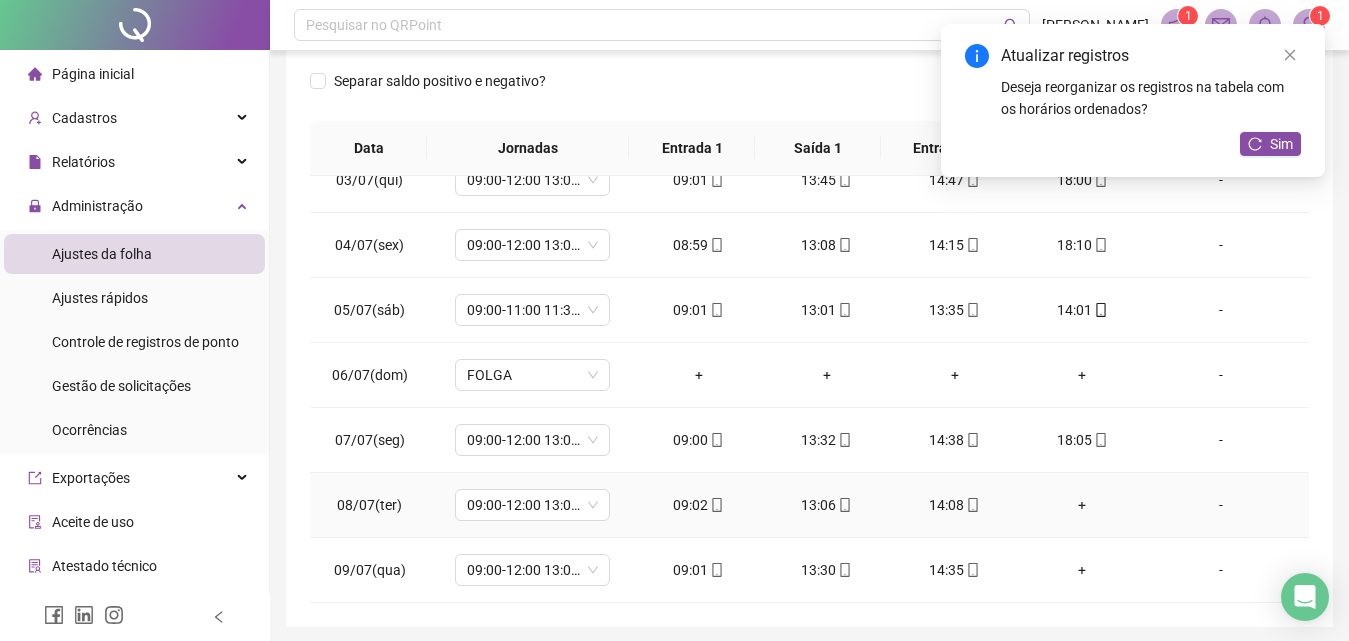 click on "+" at bounding box center [1083, 505] 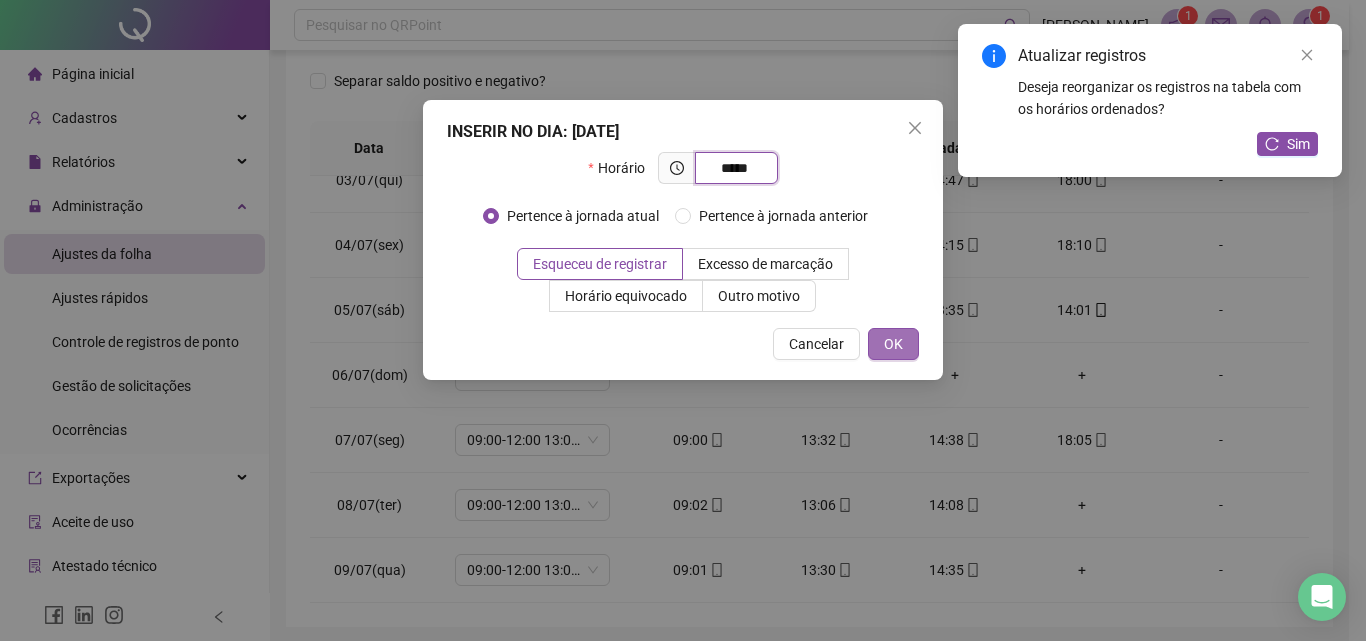type on "*****" 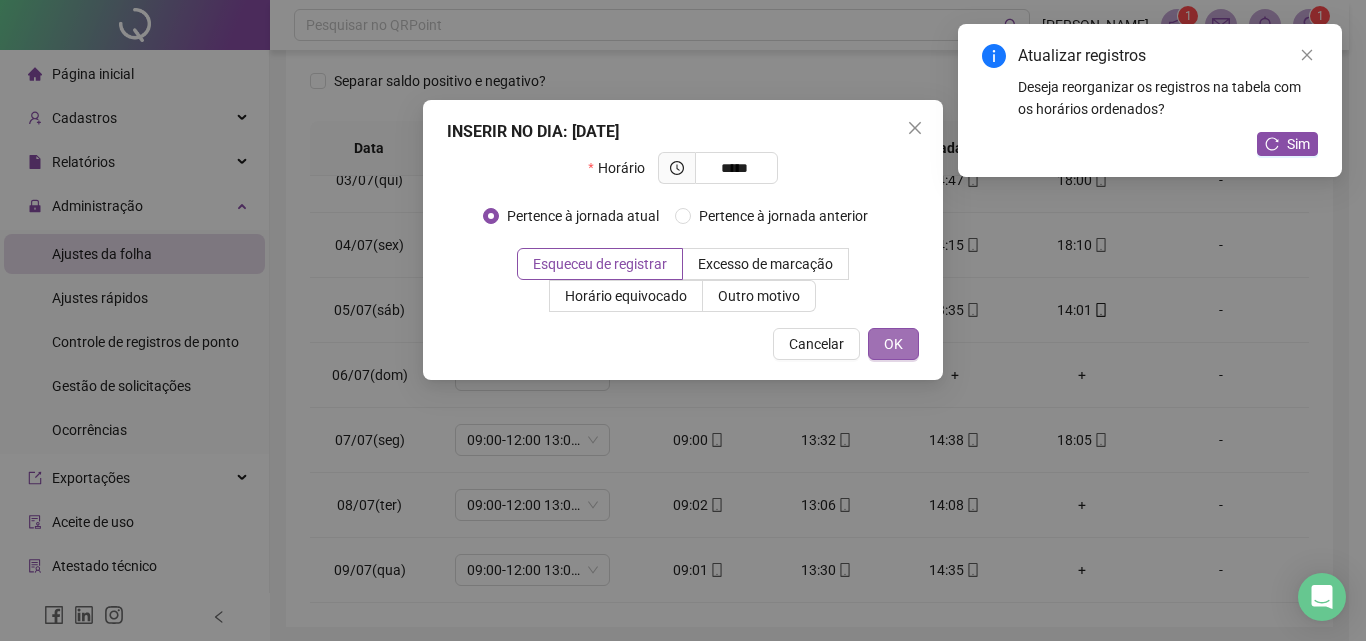 click on "OK" at bounding box center [893, 344] 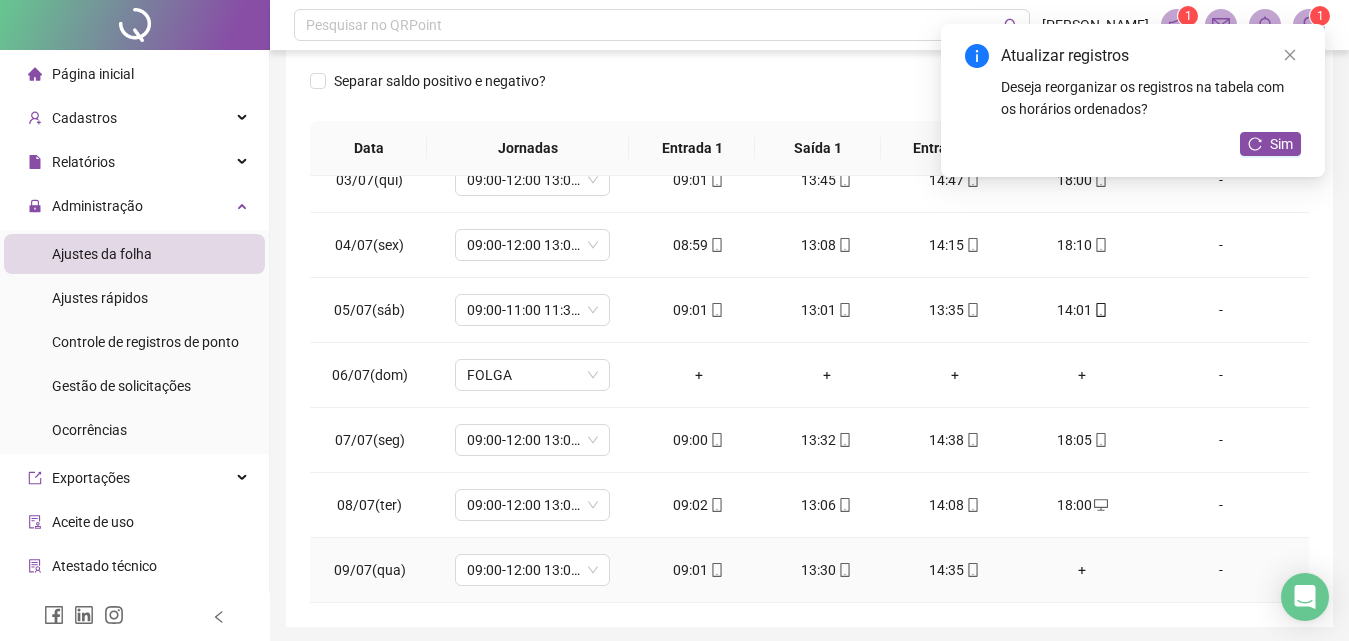 click on "+" at bounding box center [1083, 570] 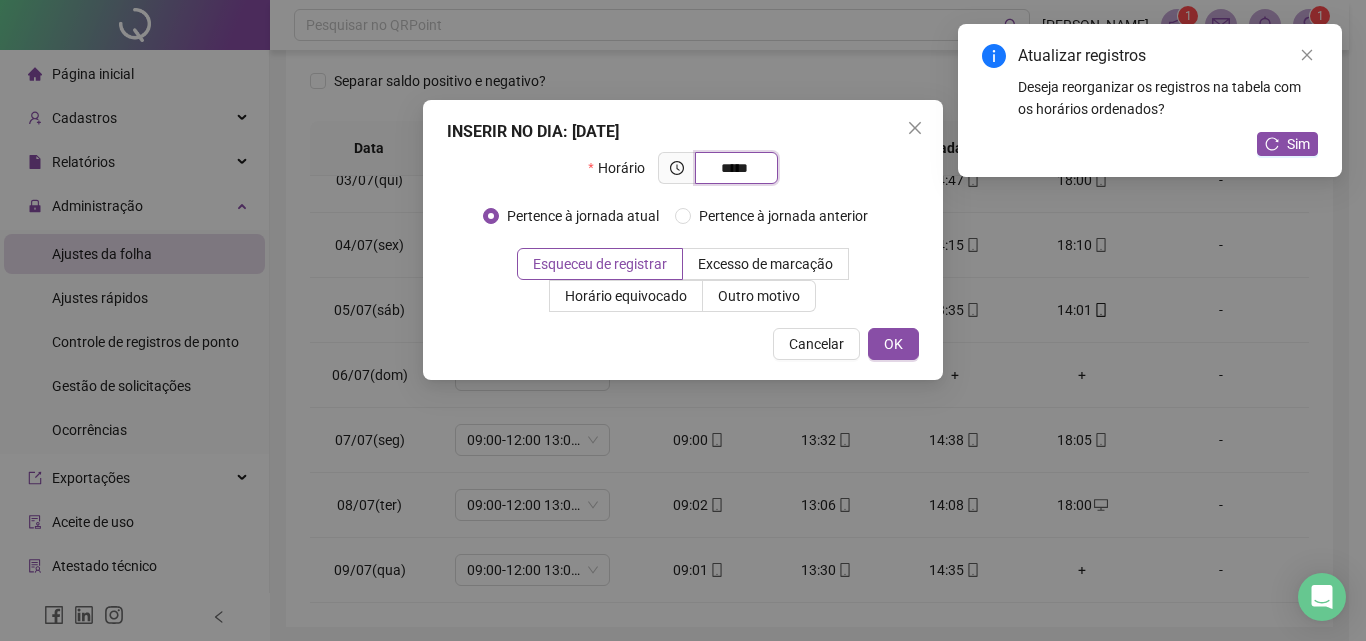 type on "*****" 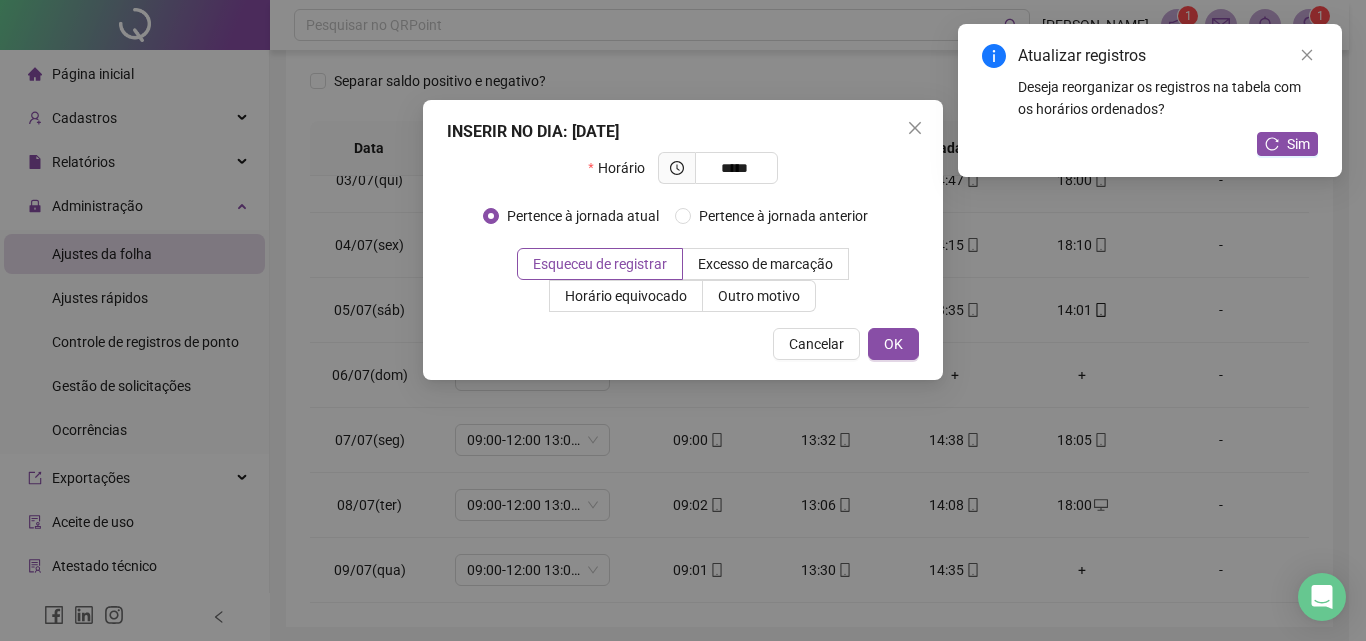 click on "INSERIR NO DIA :   [DATE] Horário ***** Pertence à jornada atual Pertence à jornada anterior Esqueceu de registrar Excesso de marcação Horário equivocado Outro motivo Motivo Cancelar OK" at bounding box center (683, 240) 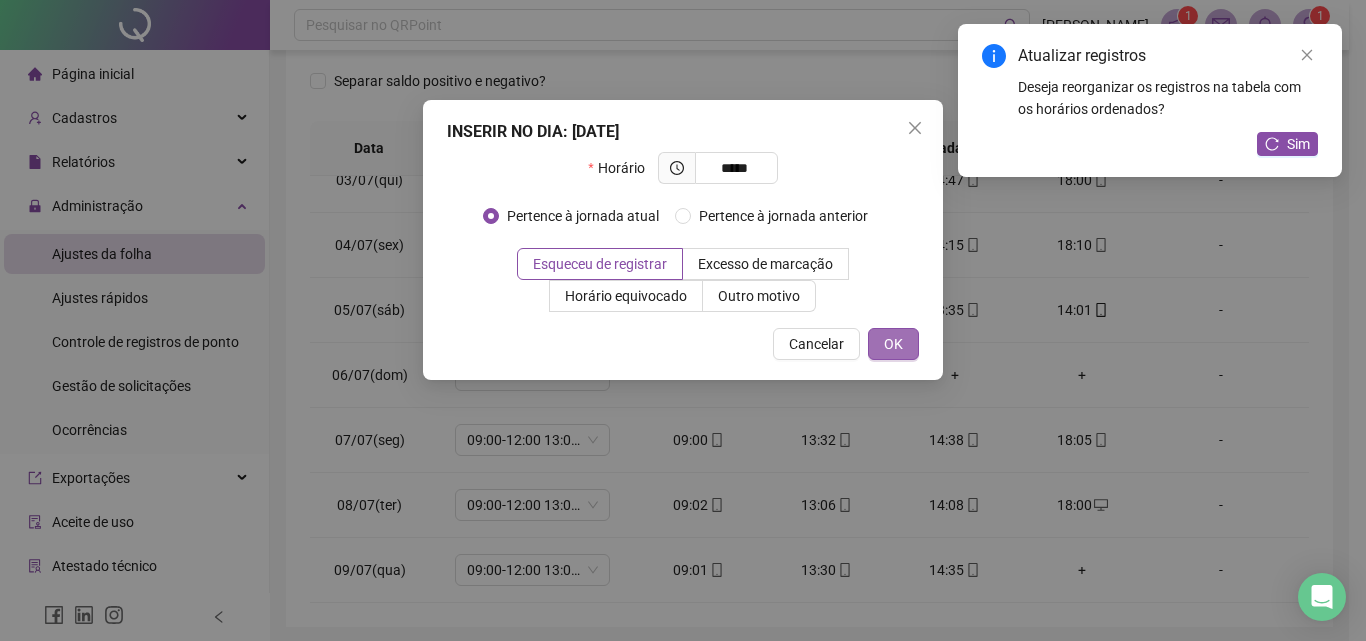 click on "OK" at bounding box center [893, 344] 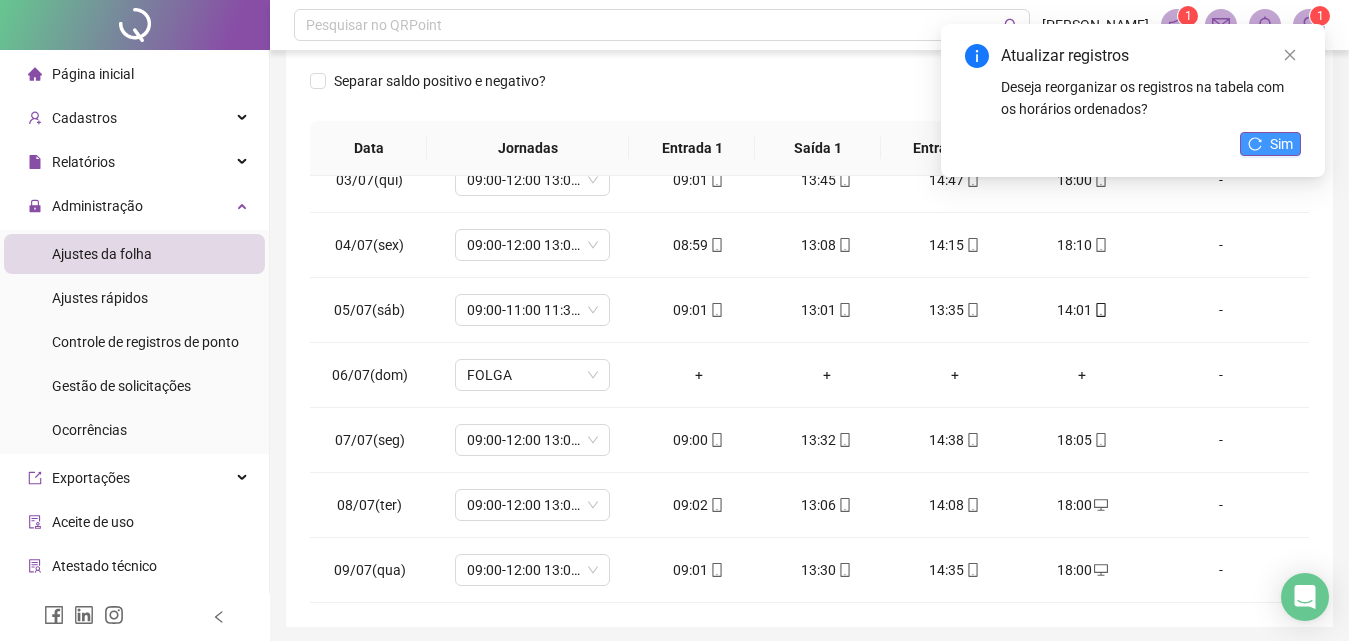 click on "Sim" at bounding box center [1270, 144] 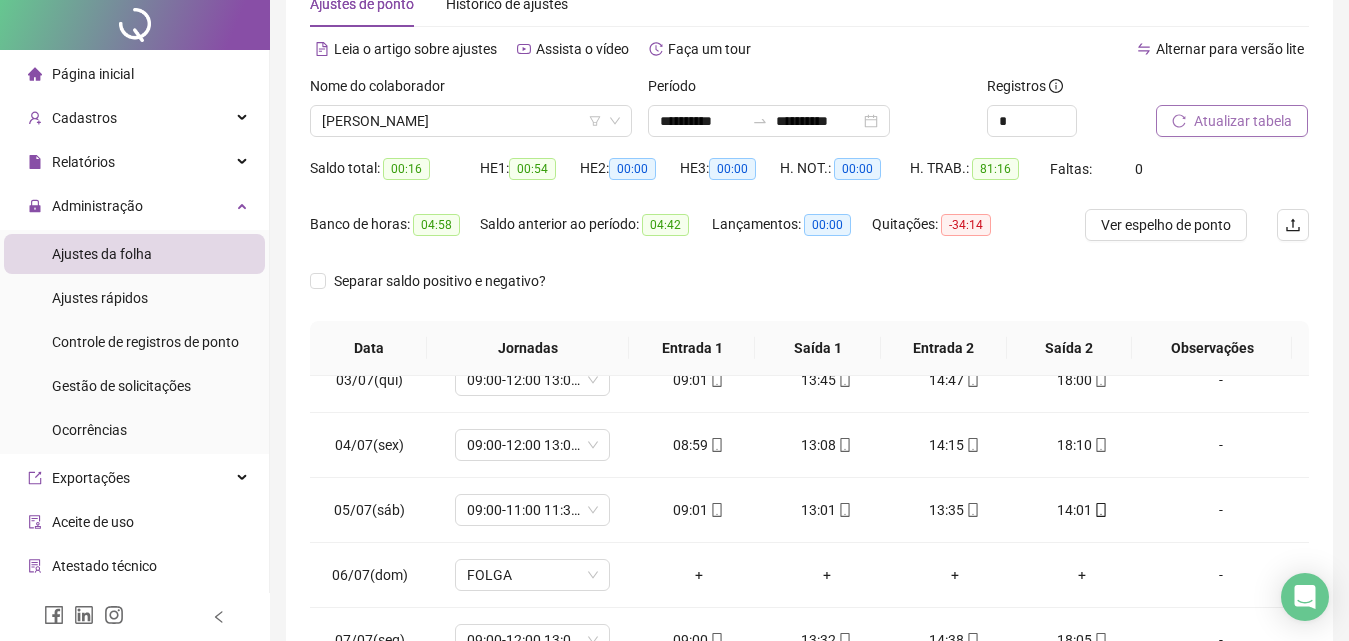 scroll, scrollTop: 0, scrollLeft: 0, axis: both 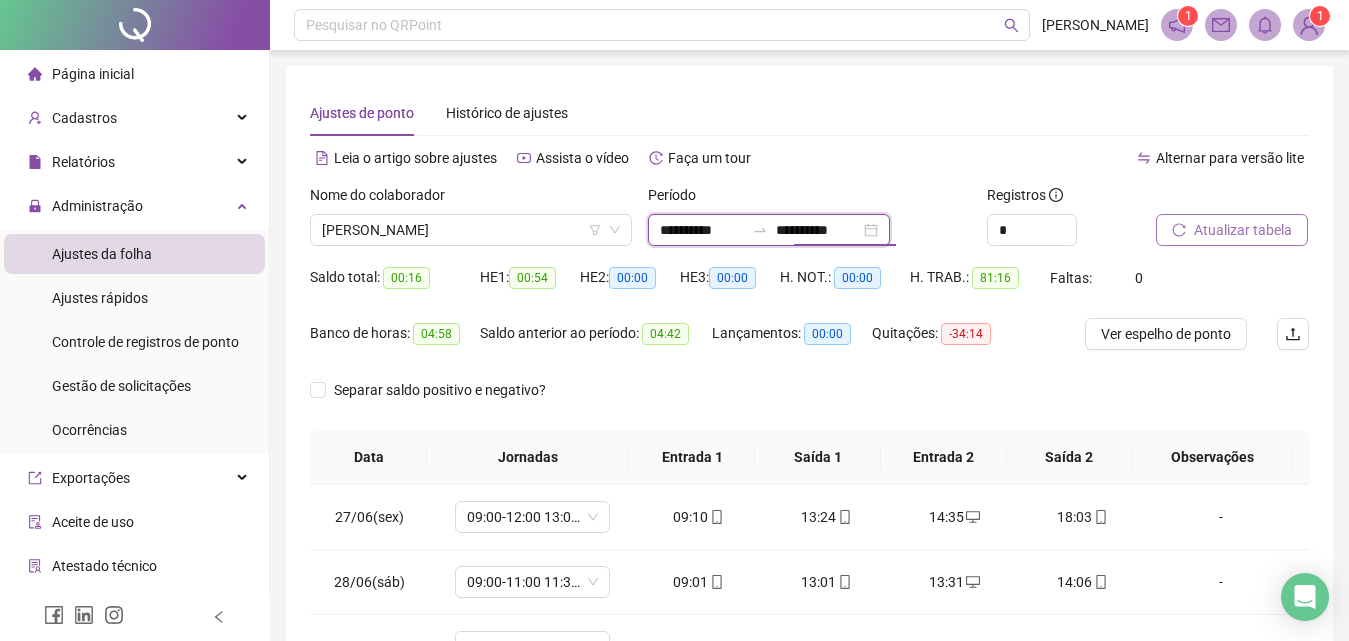 click on "**********" at bounding box center [818, 230] 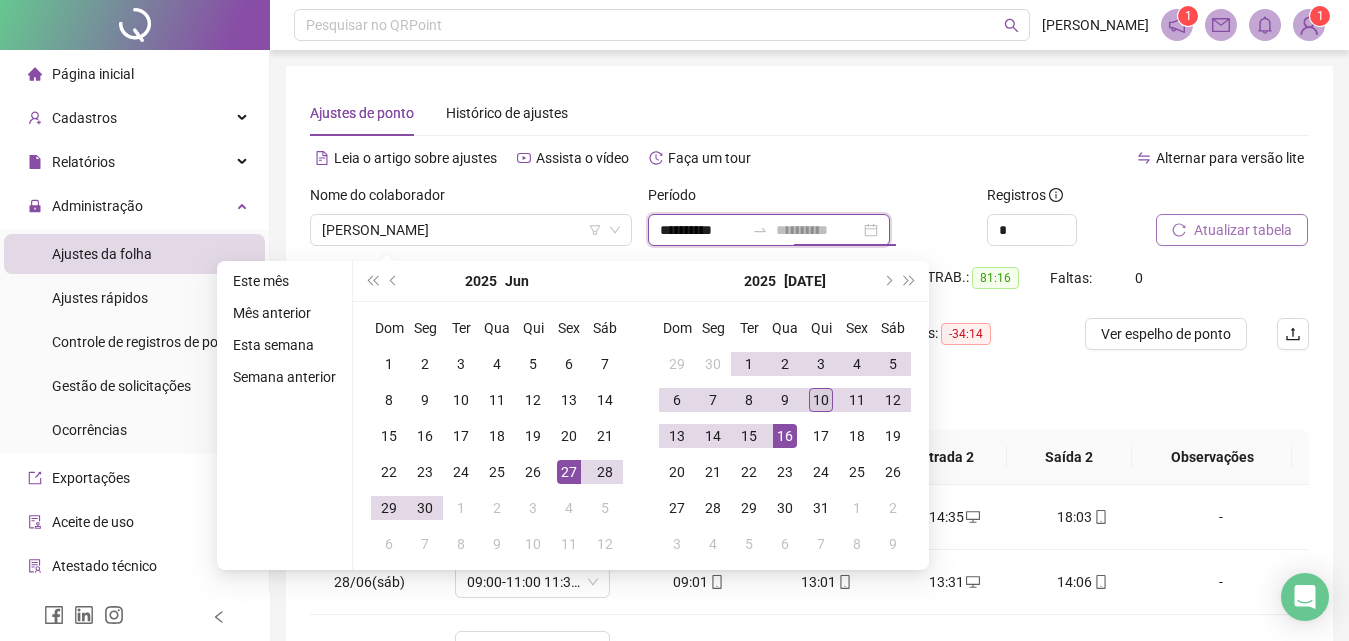 type on "**********" 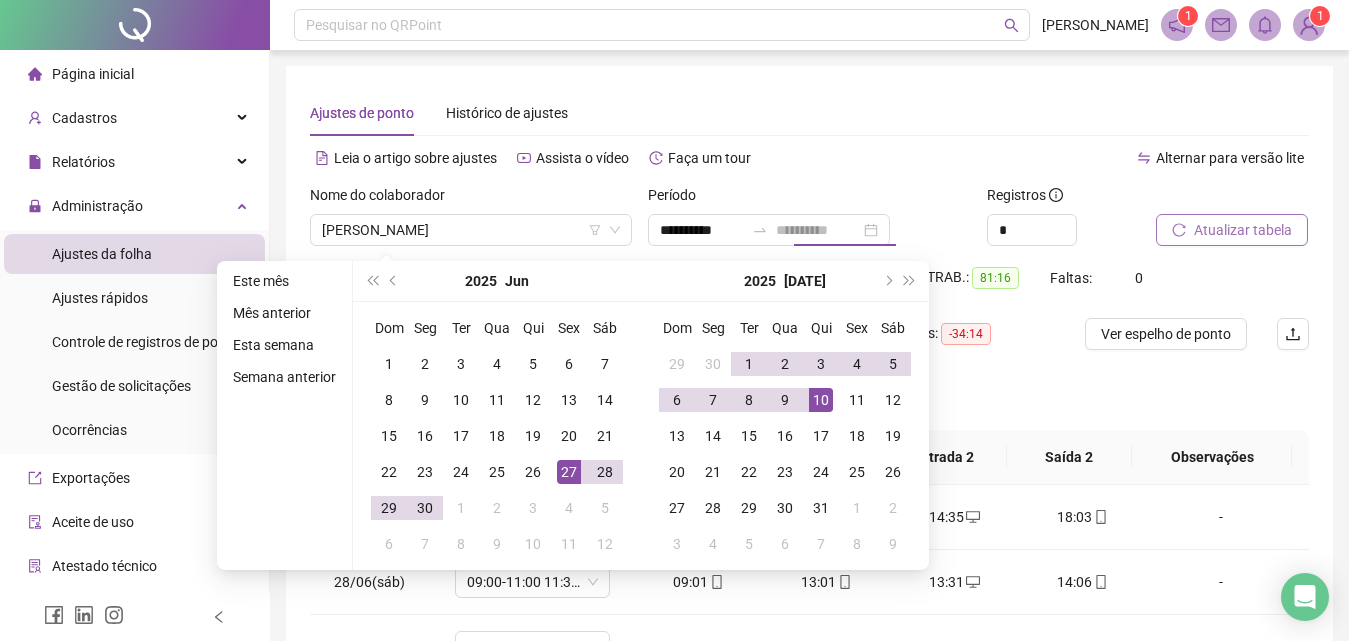 click on "10" at bounding box center (821, 400) 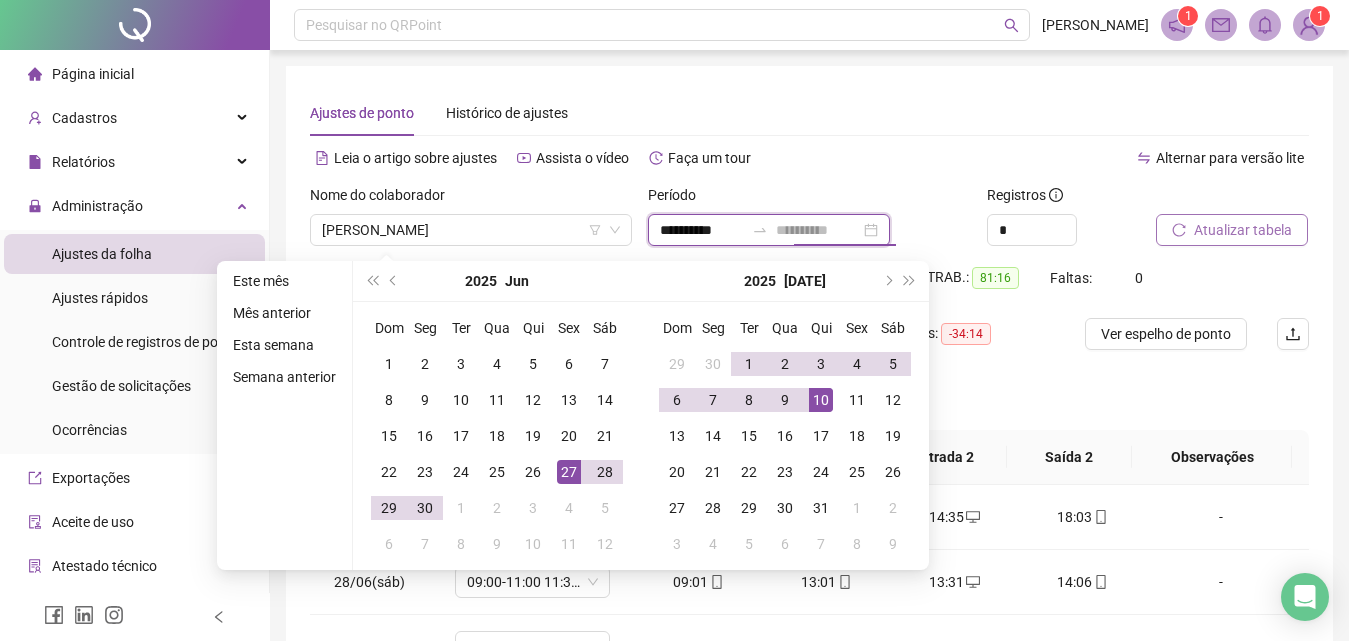 type on "**********" 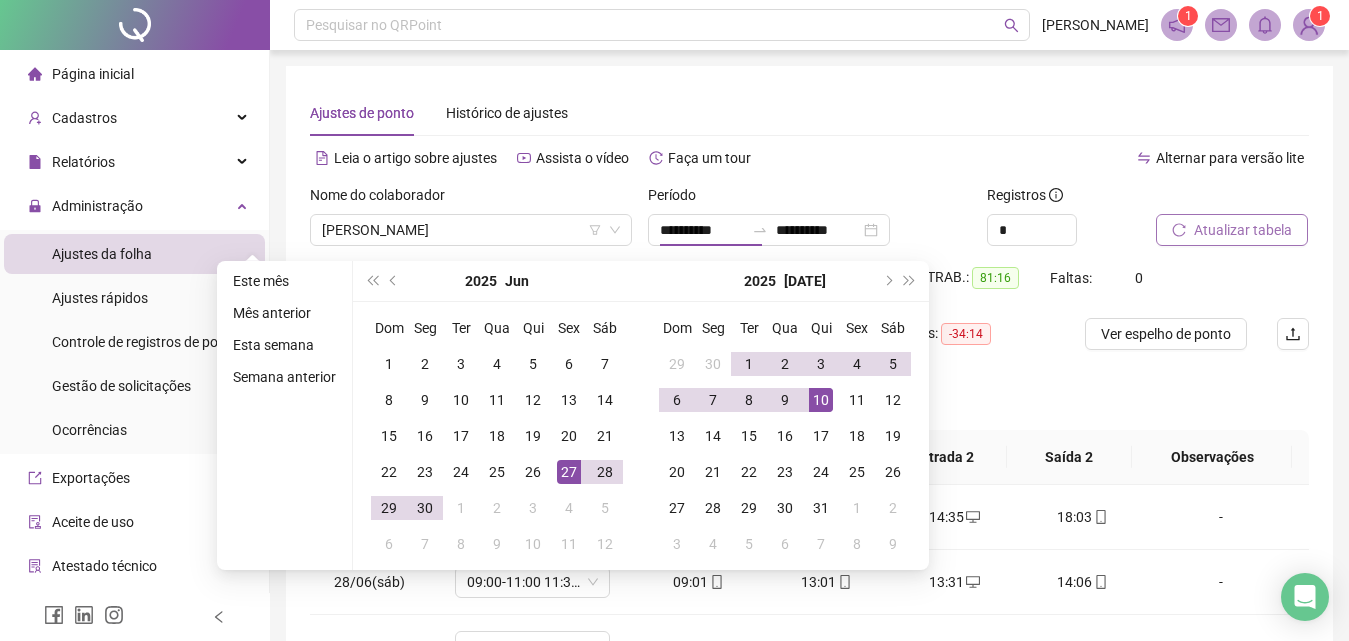click on "Atualizar tabela" at bounding box center [1232, 223] 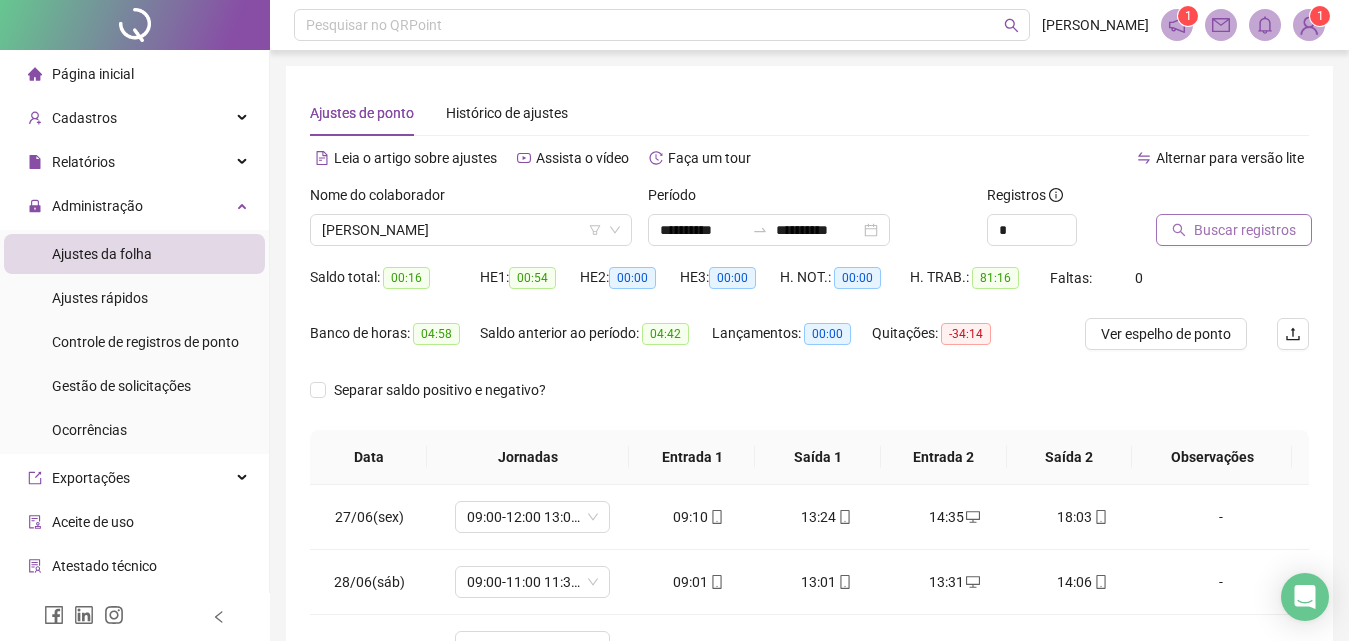 click on "Buscar registros" at bounding box center [1245, 230] 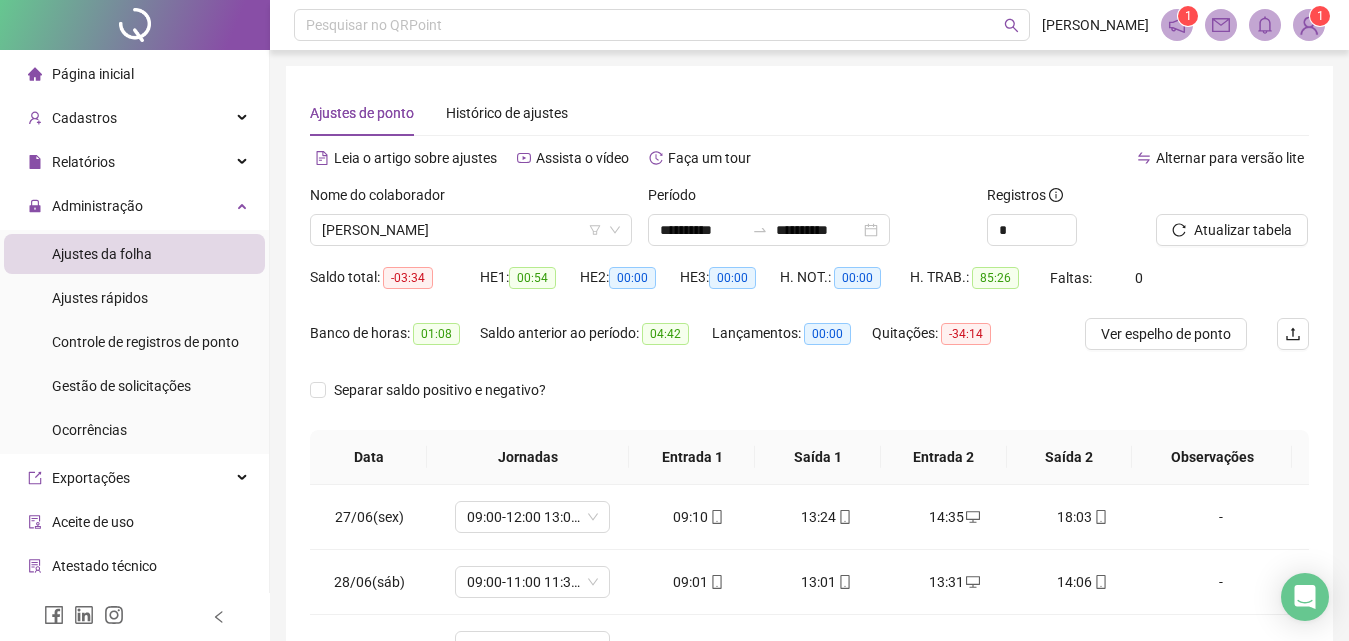 scroll, scrollTop: 381, scrollLeft: 0, axis: vertical 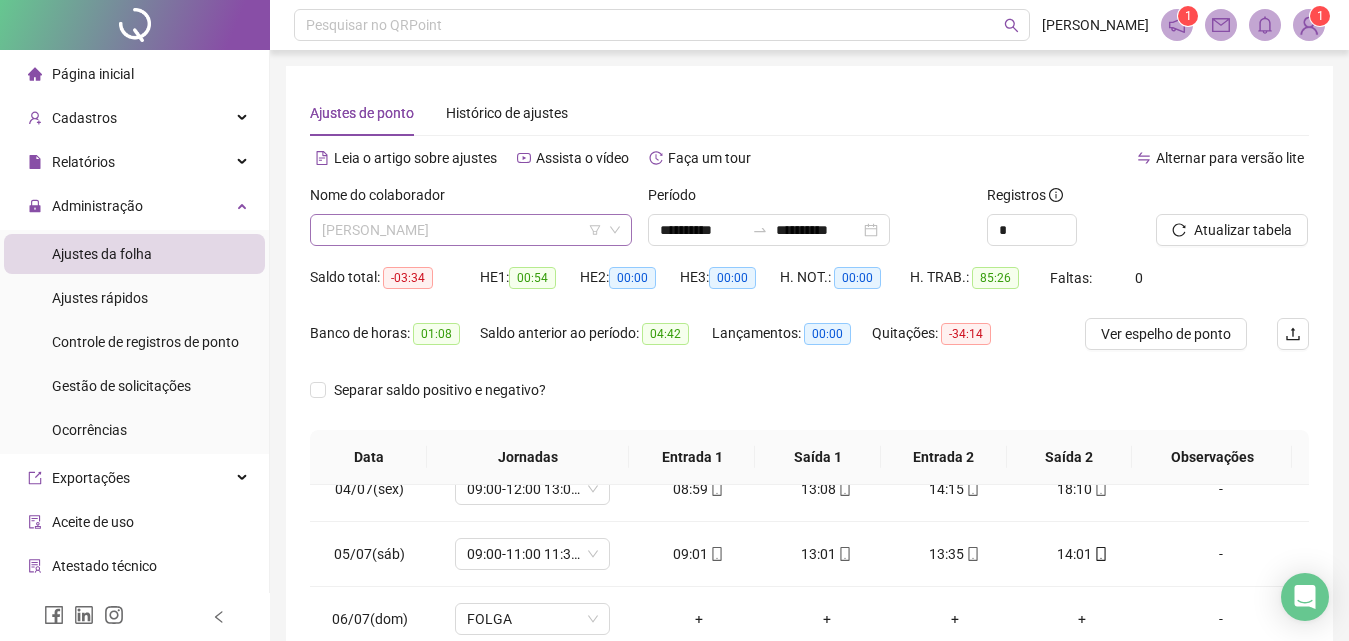 click on "[PERSON_NAME]" at bounding box center (471, 230) 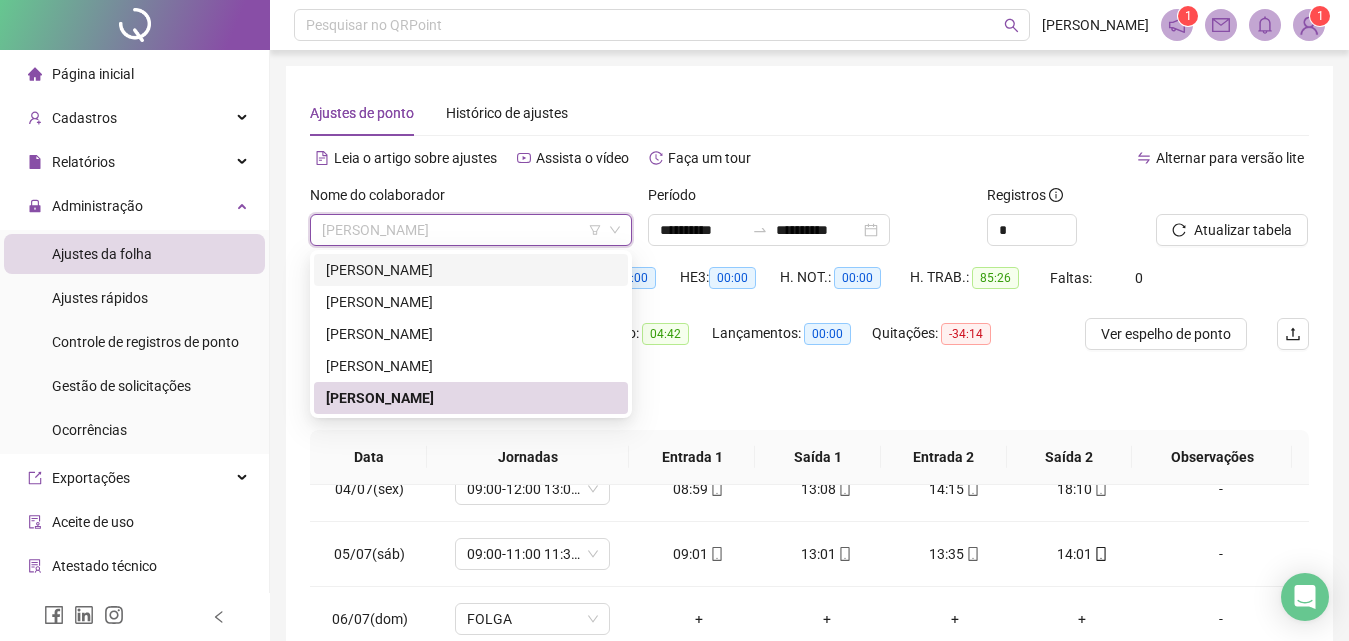 click on "[PERSON_NAME]" at bounding box center (471, 270) 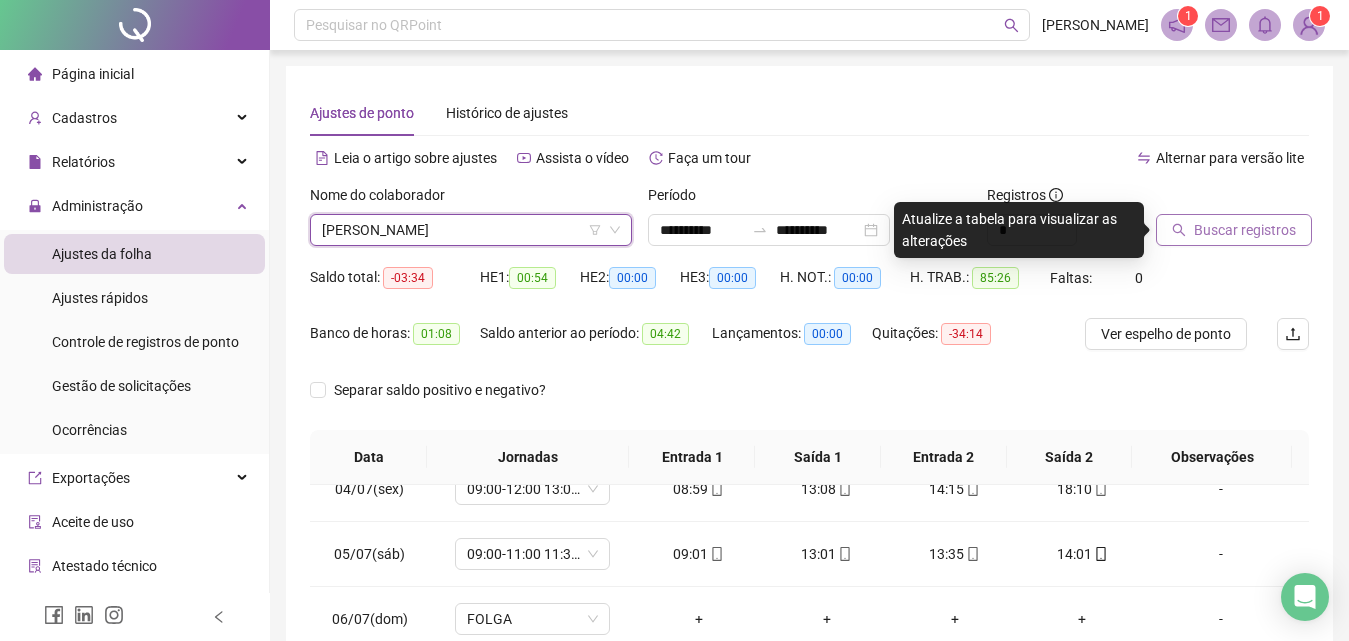 click on "Buscar registros" at bounding box center [1234, 230] 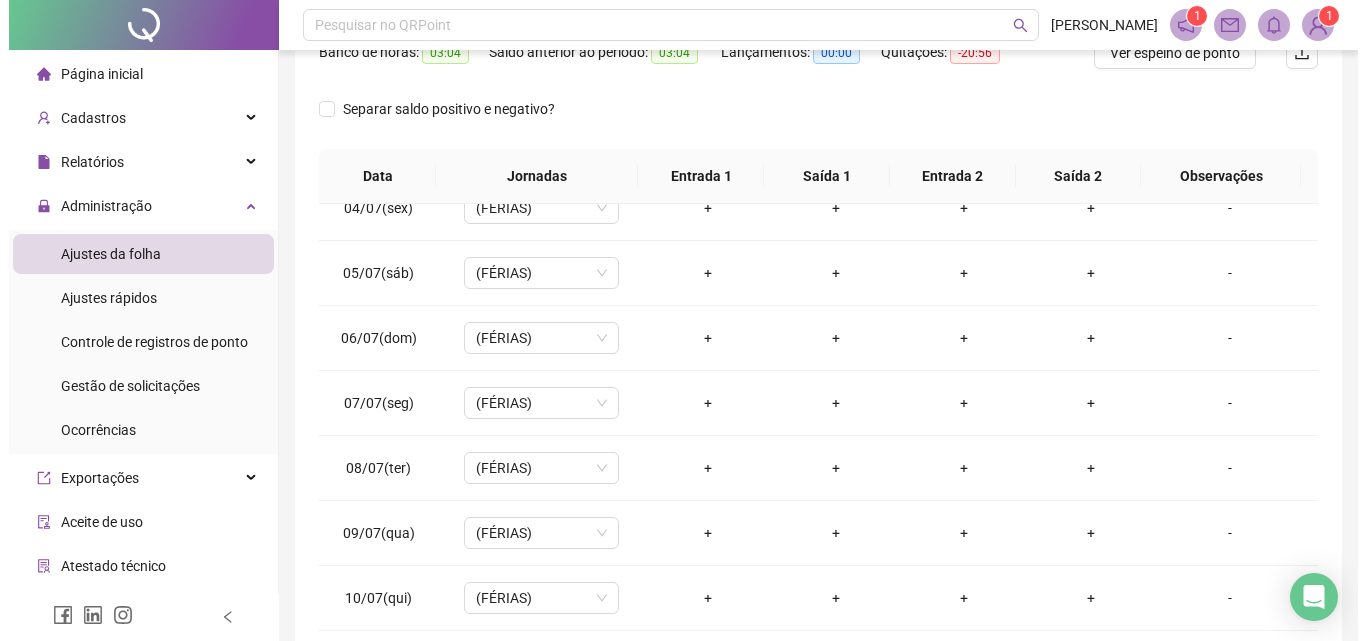 scroll, scrollTop: 0, scrollLeft: 0, axis: both 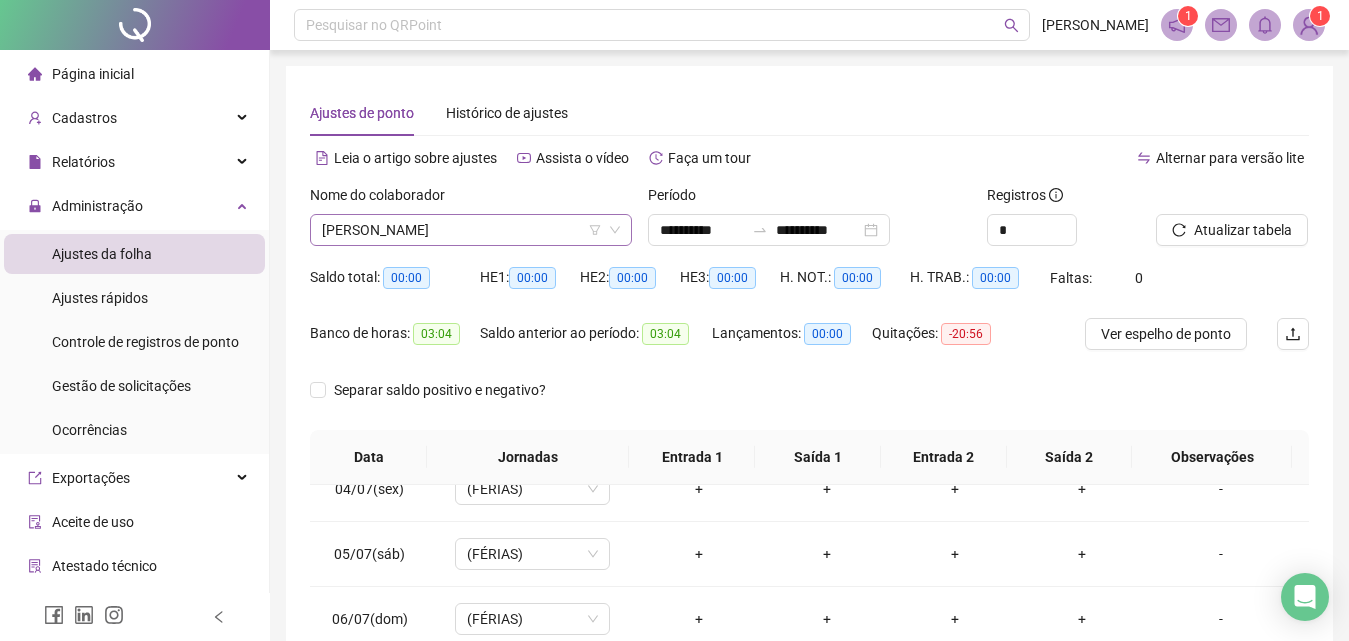 click on "[PERSON_NAME]" at bounding box center [471, 230] 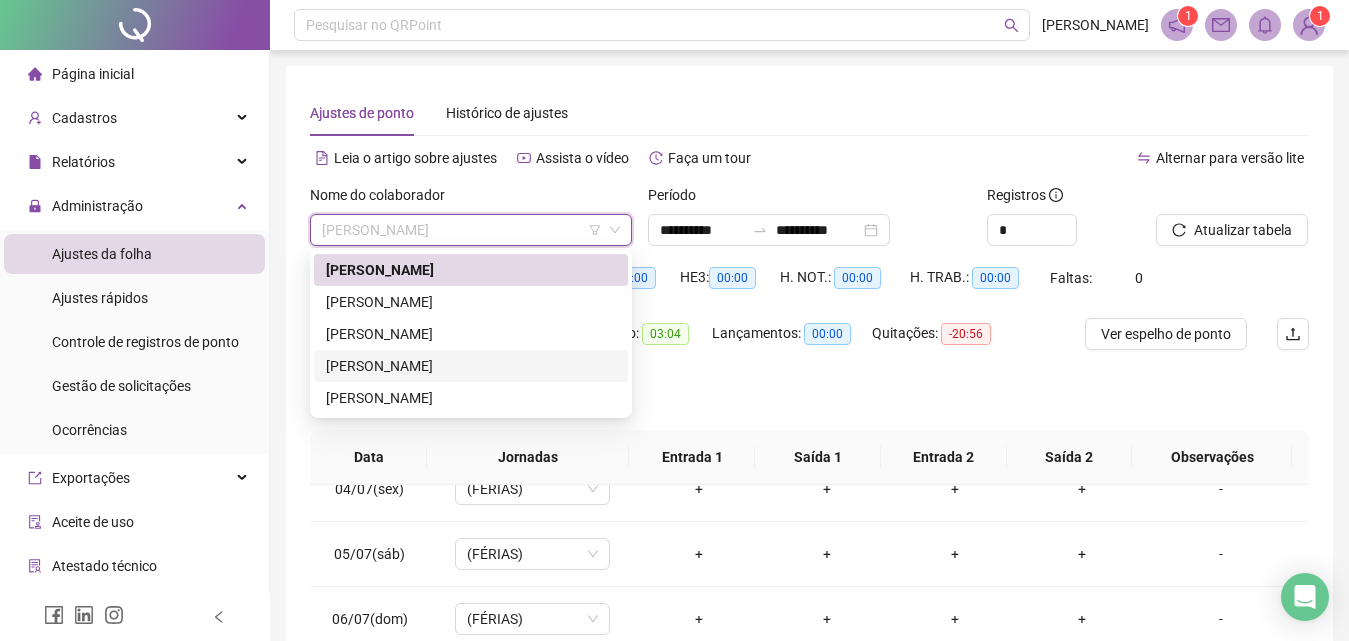 click on "[PERSON_NAME]" at bounding box center [471, 366] 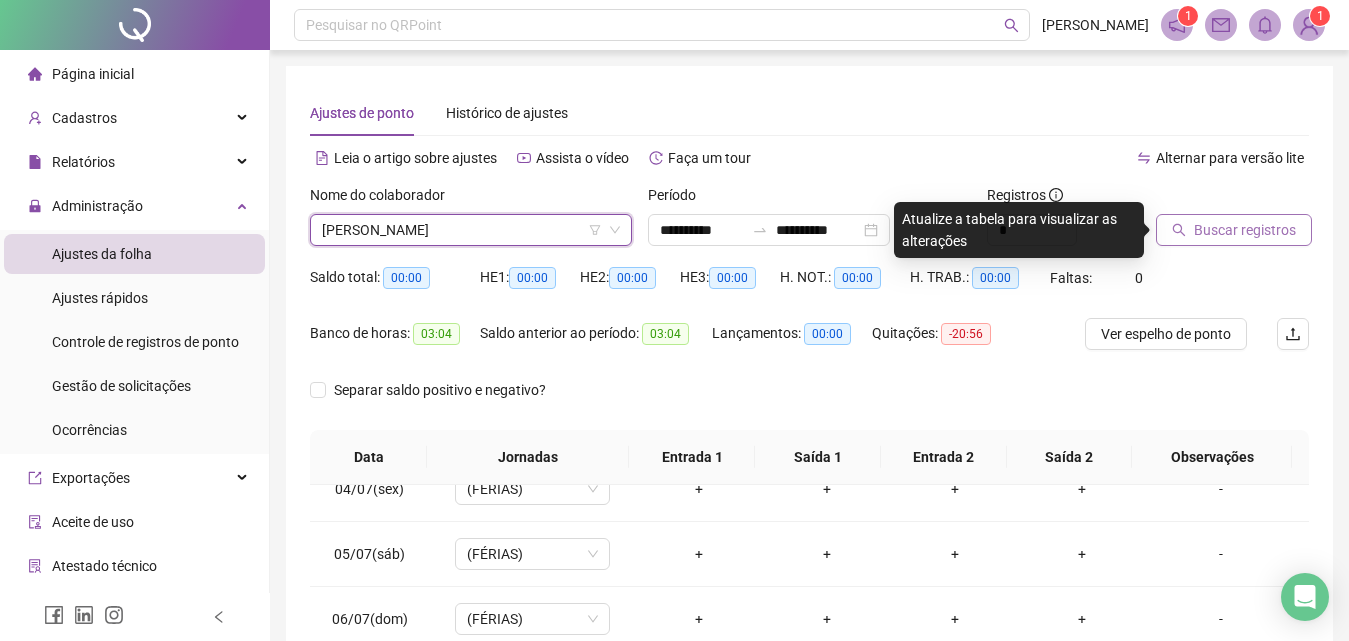 click on "Buscar registros" at bounding box center (1245, 230) 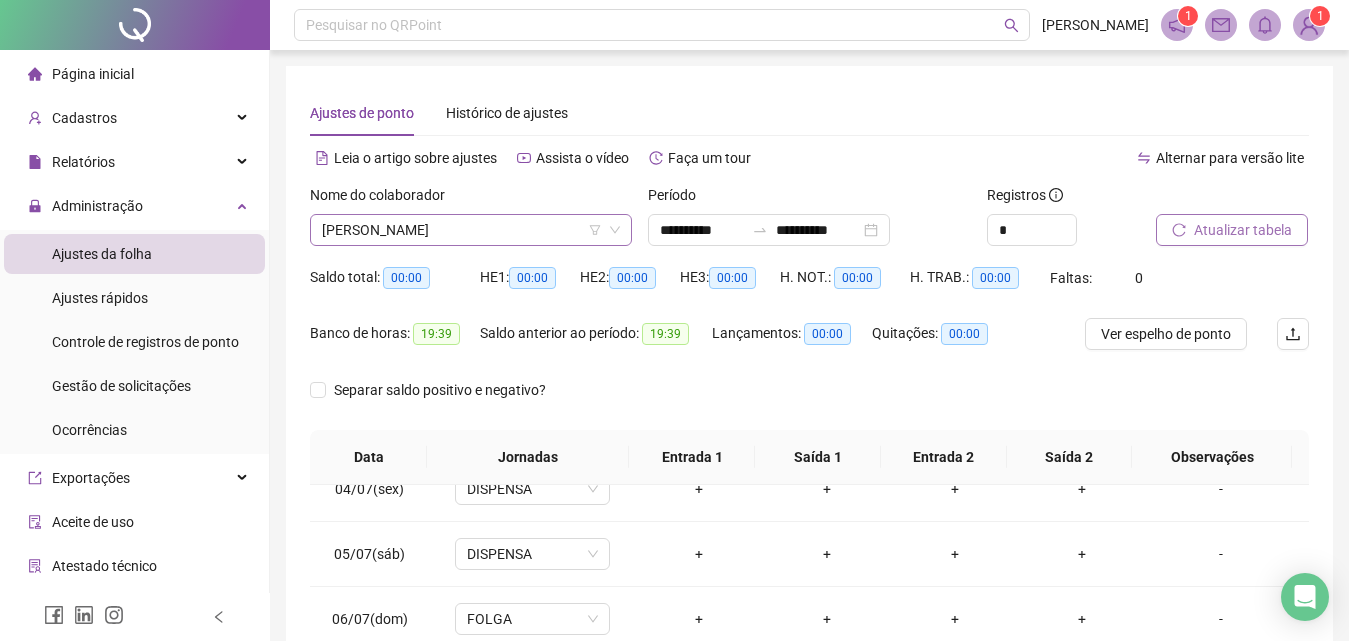 click on "[PERSON_NAME]" at bounding box center [471, 230] 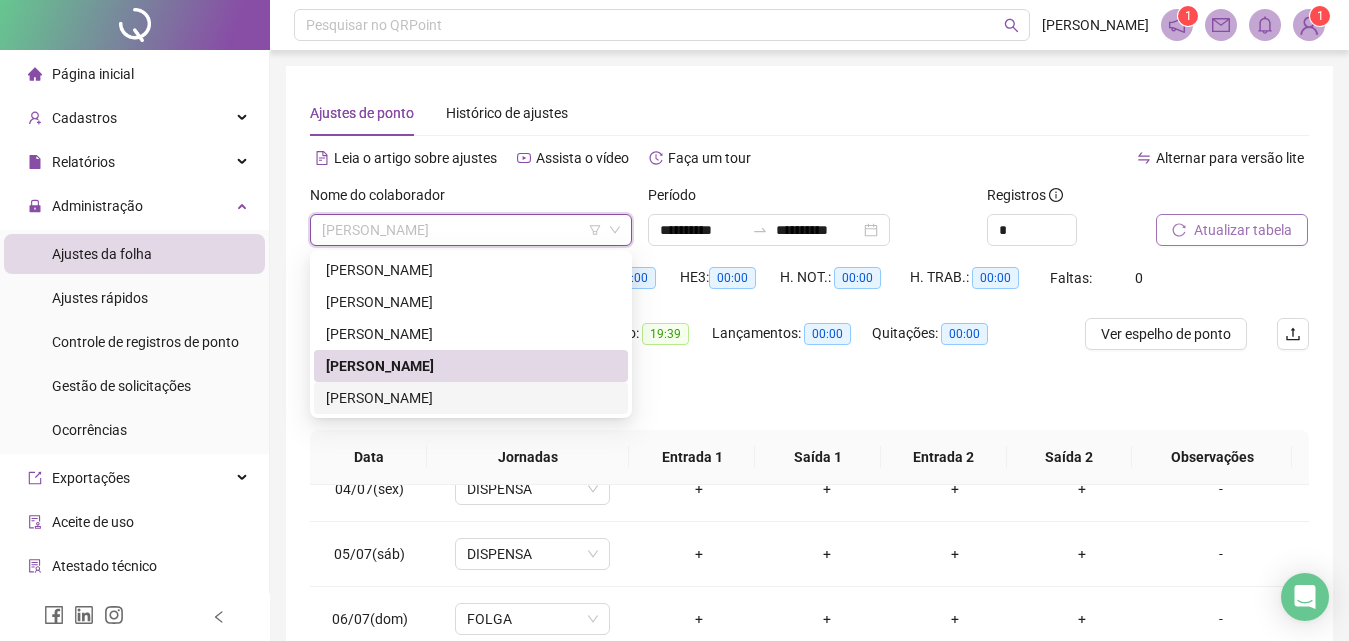 click on "[PERSON_NAME]" at bounding box center [471, 398] 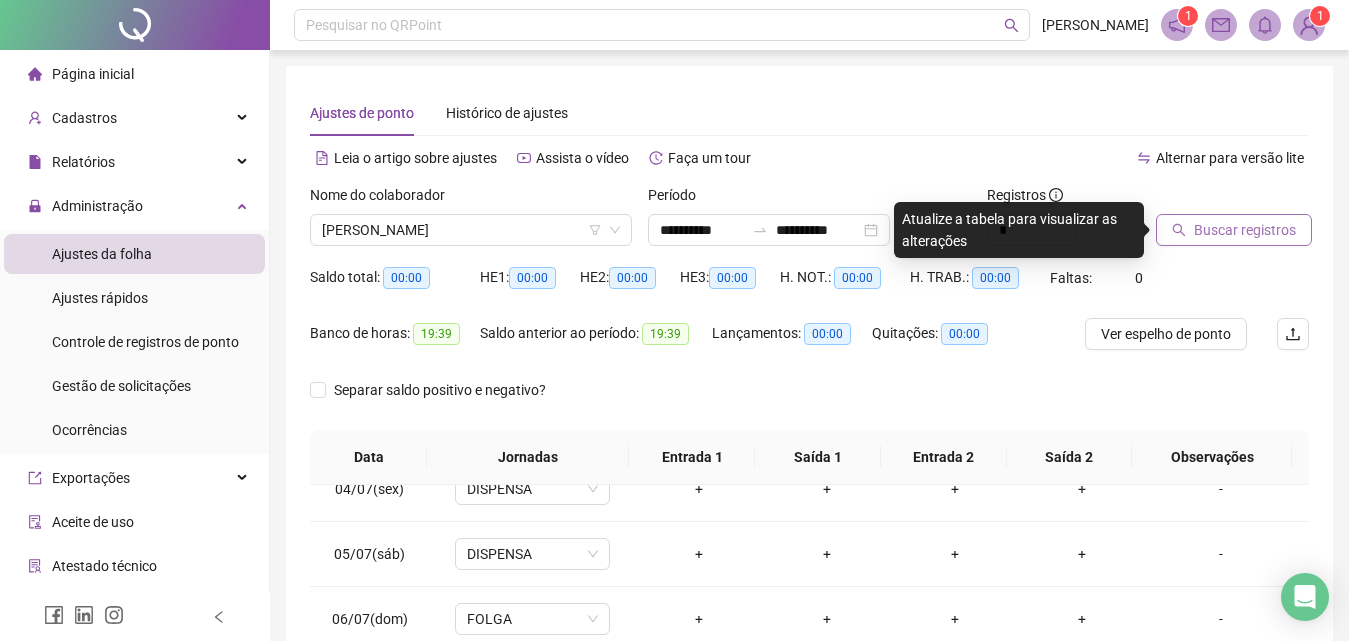 click on "Buscar registros" at bounding box center (1245, 230) 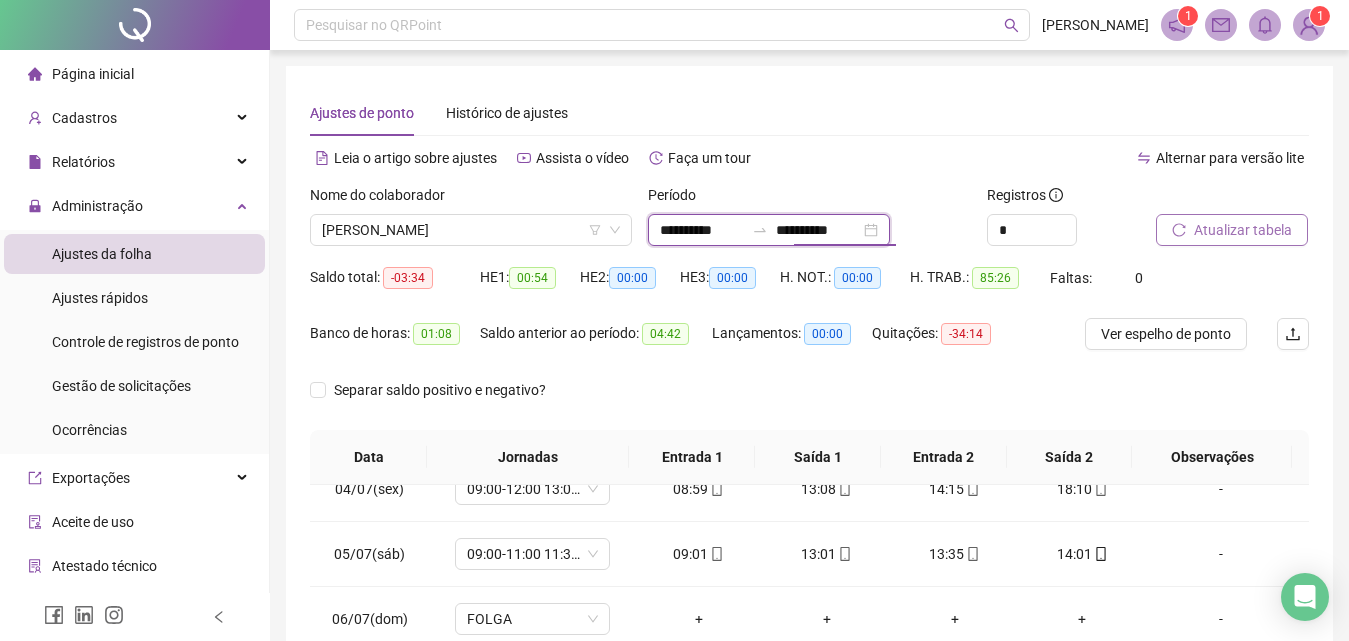 click on "**********" at bounding box center (818, 230) 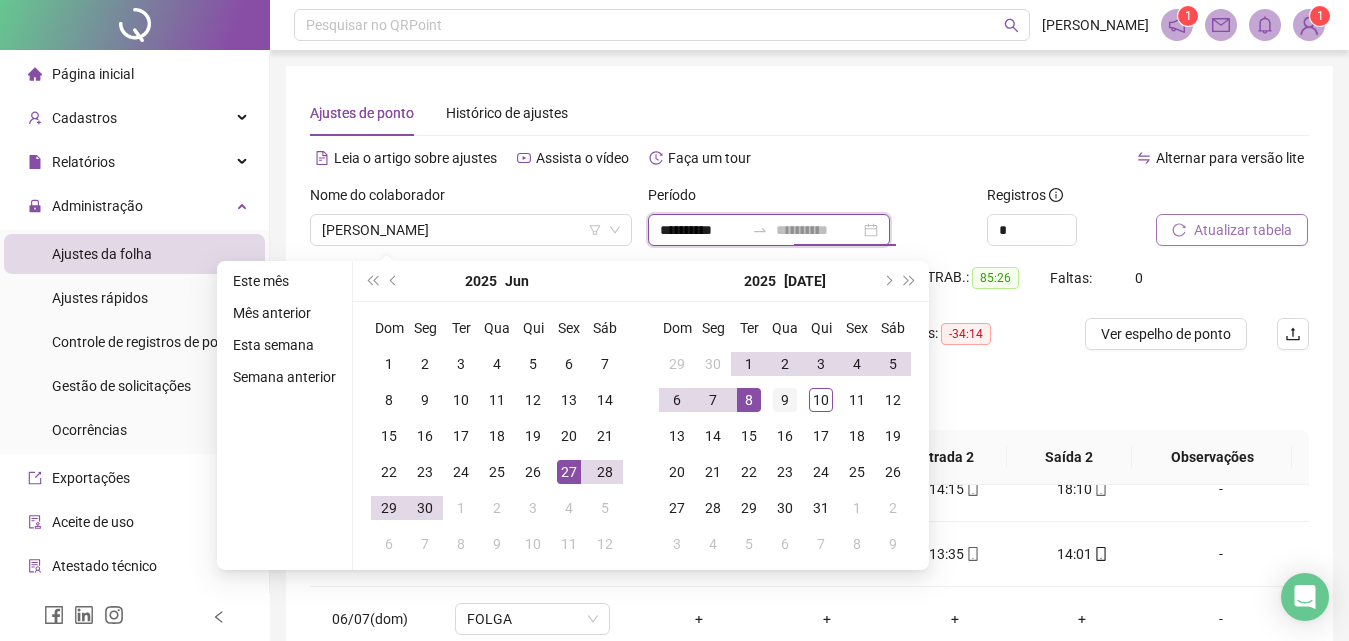 type on "**********" 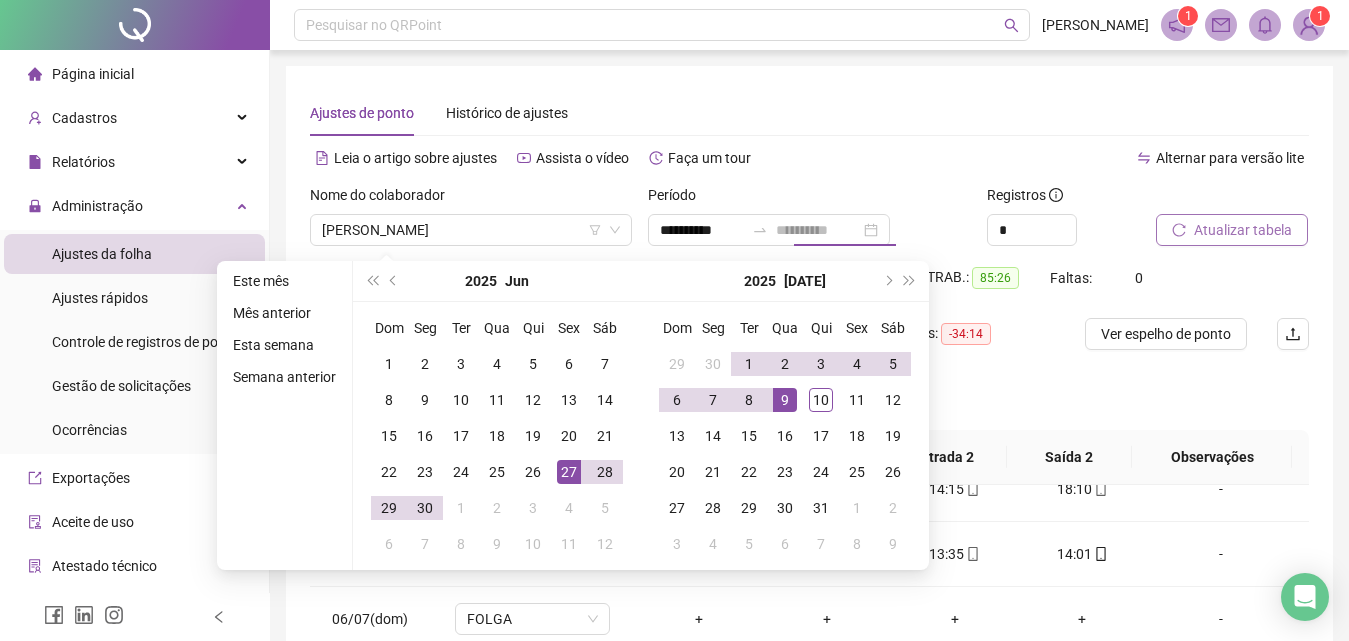 click on "9" at bounding box center (785, 400) 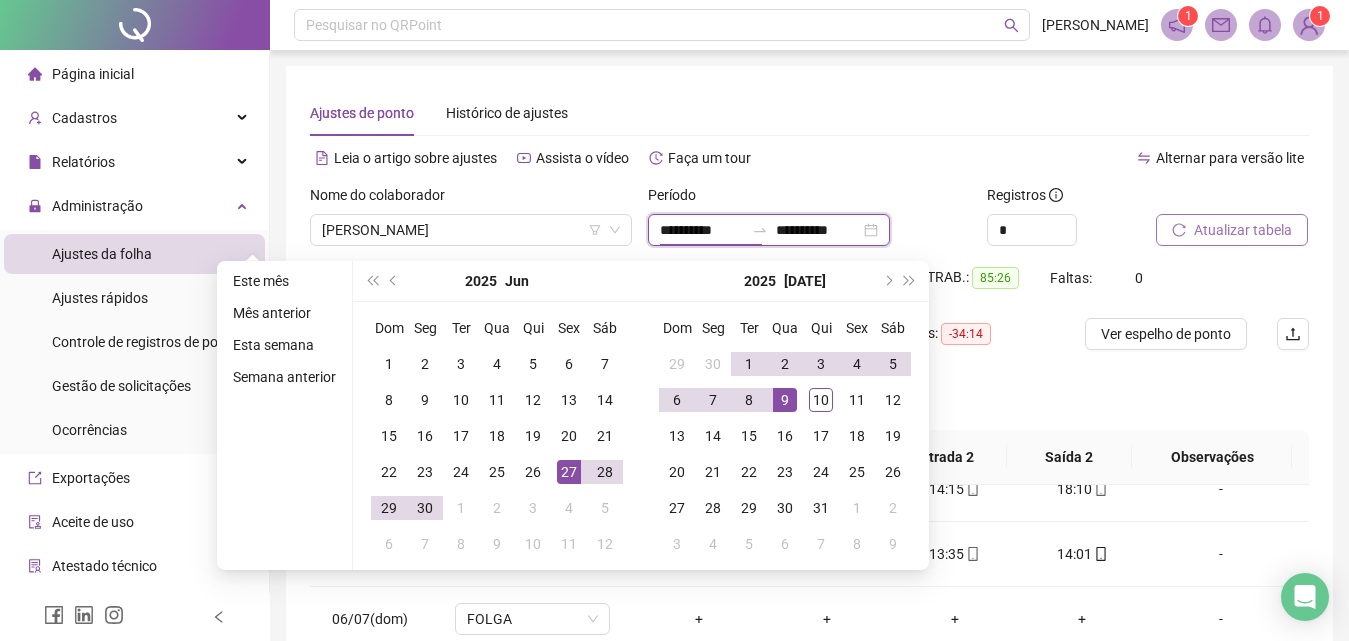 type on "**********" 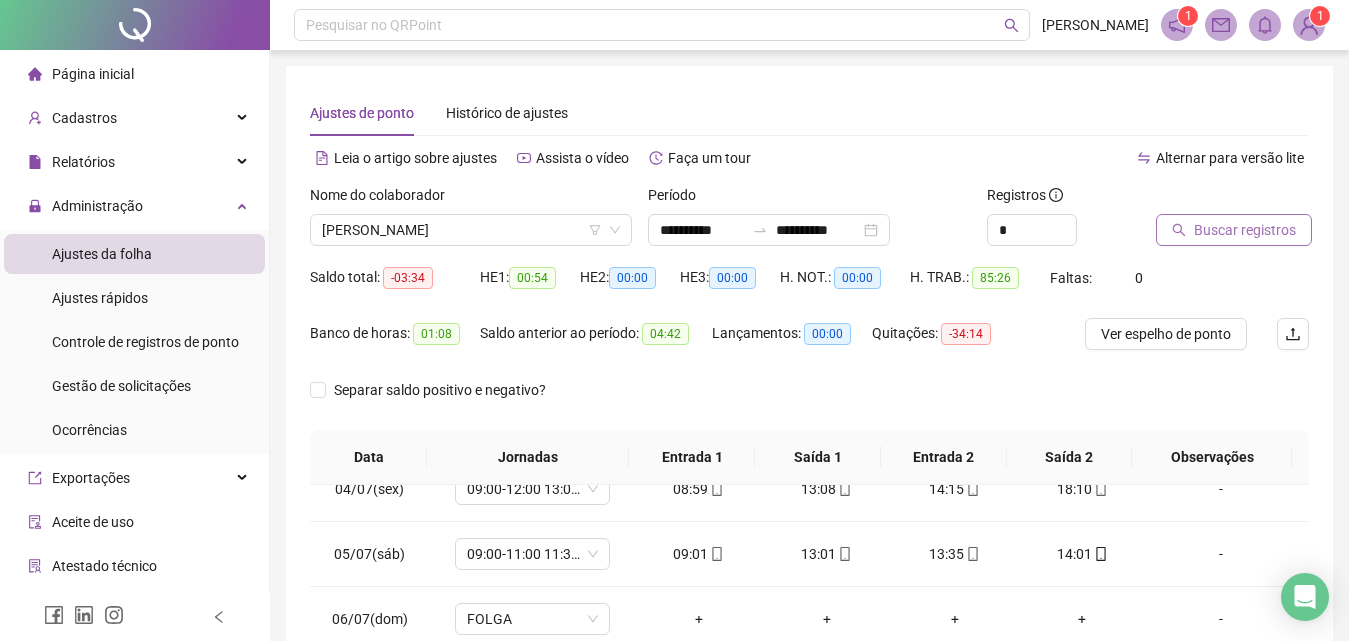 click on "Buscar registros" at bounding box center (1234, 230) 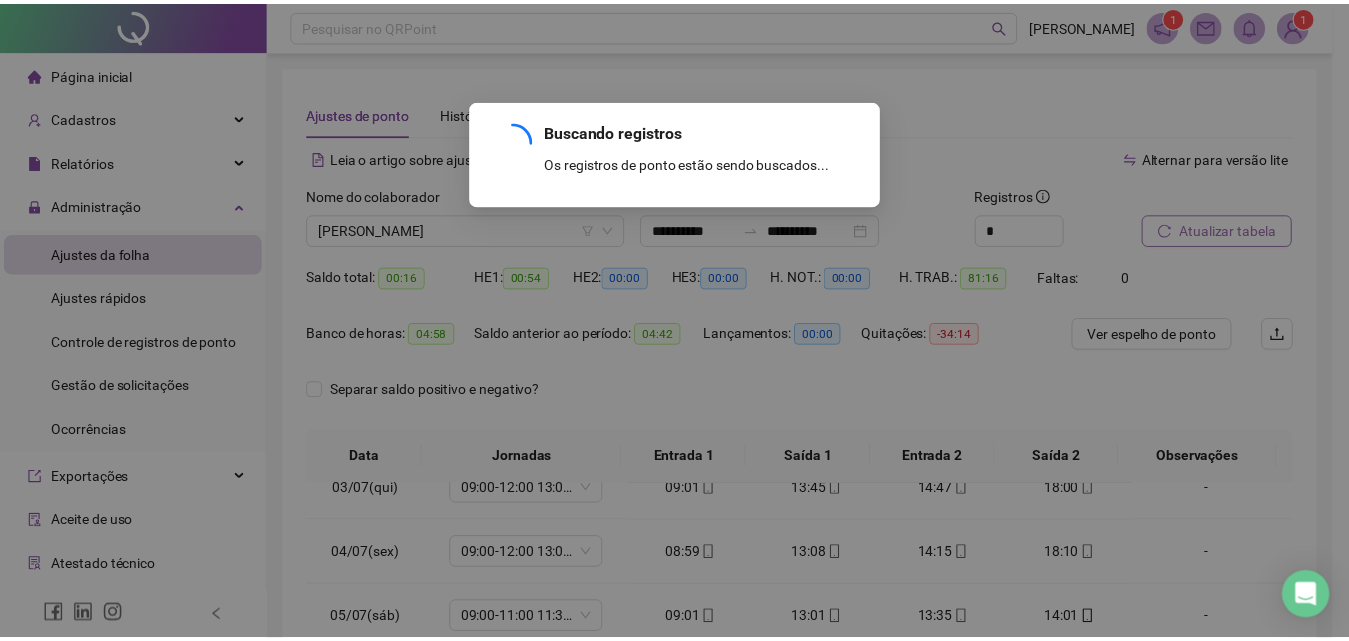 scroll, scrollTop: 418, scrollLeft: 0, axis: vertical 